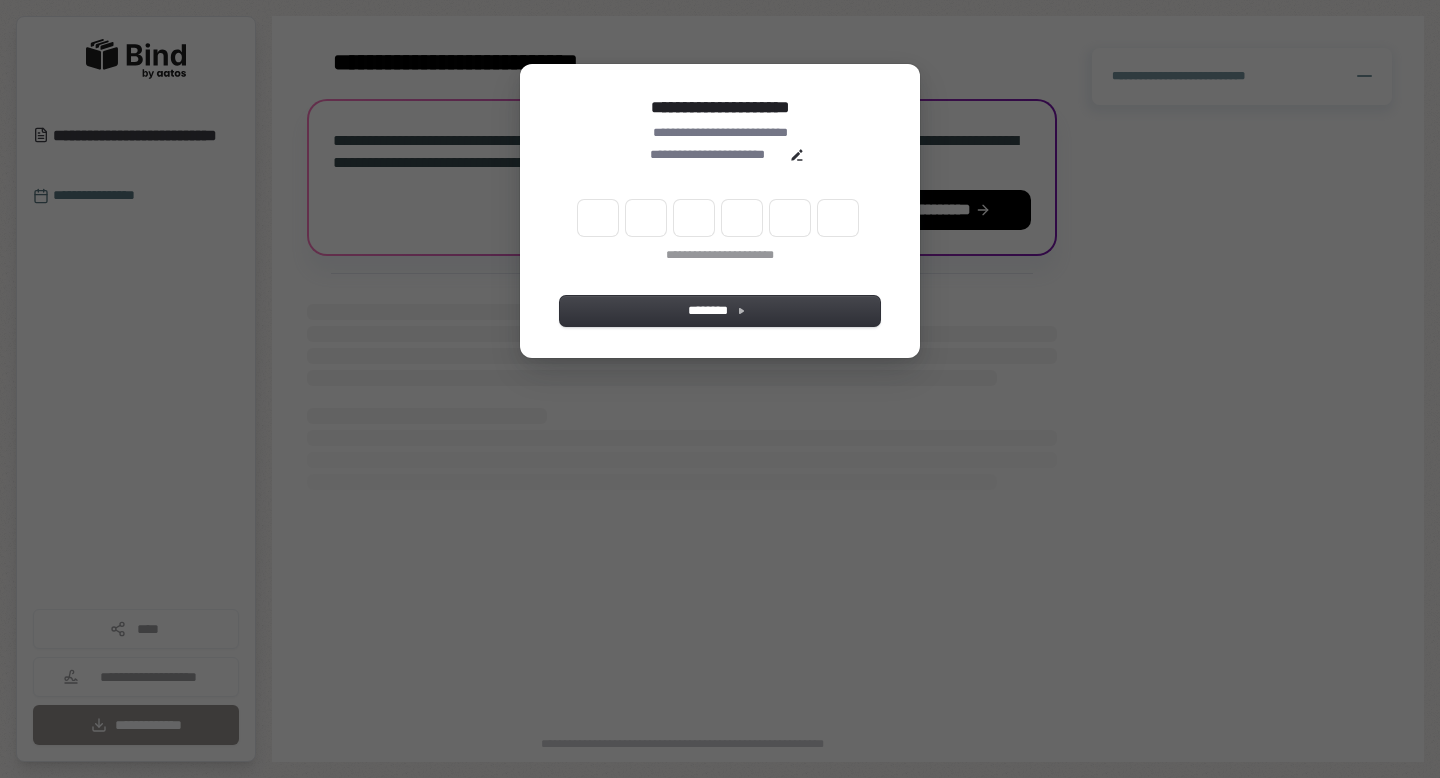 scroll, scrollTop: 0, scrollLeft: 0, axis: both 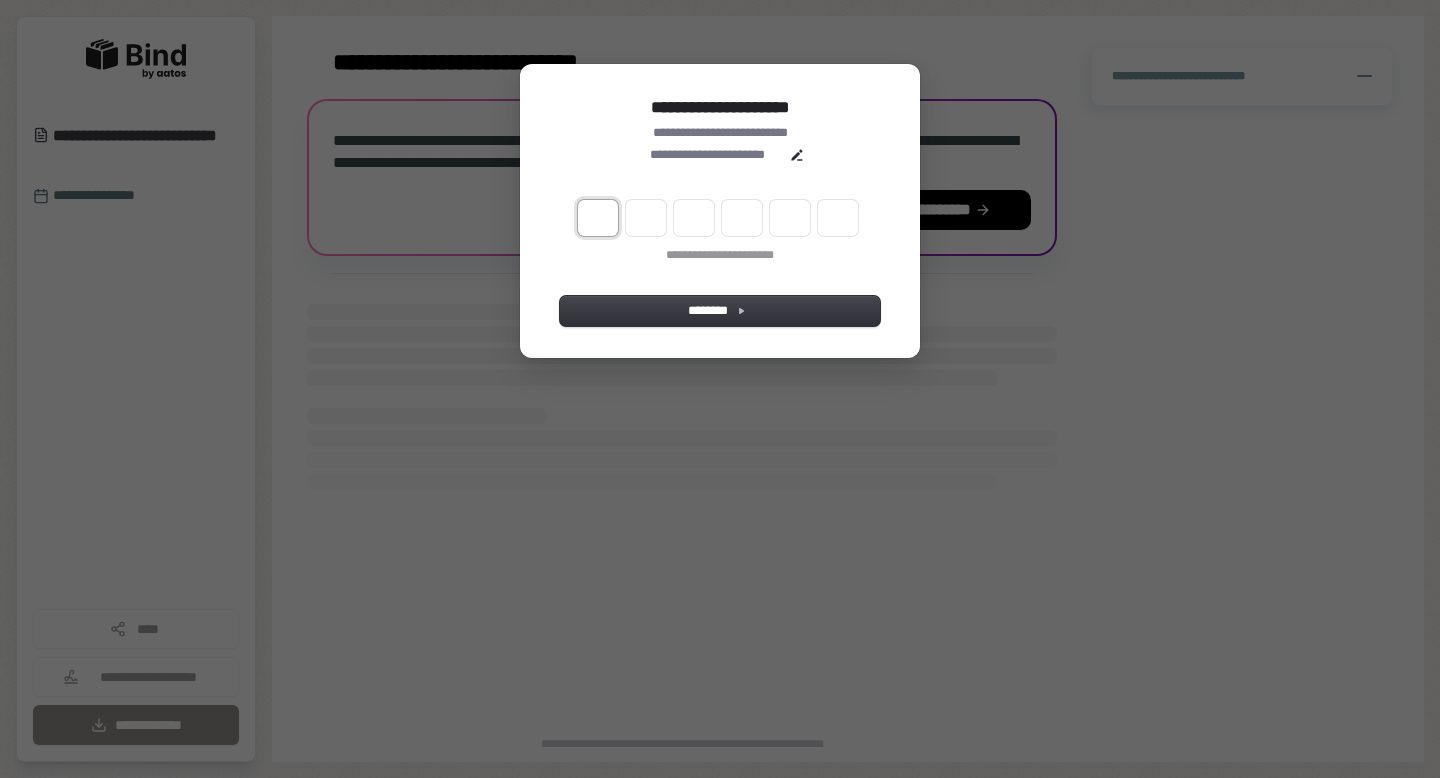 type on "*" 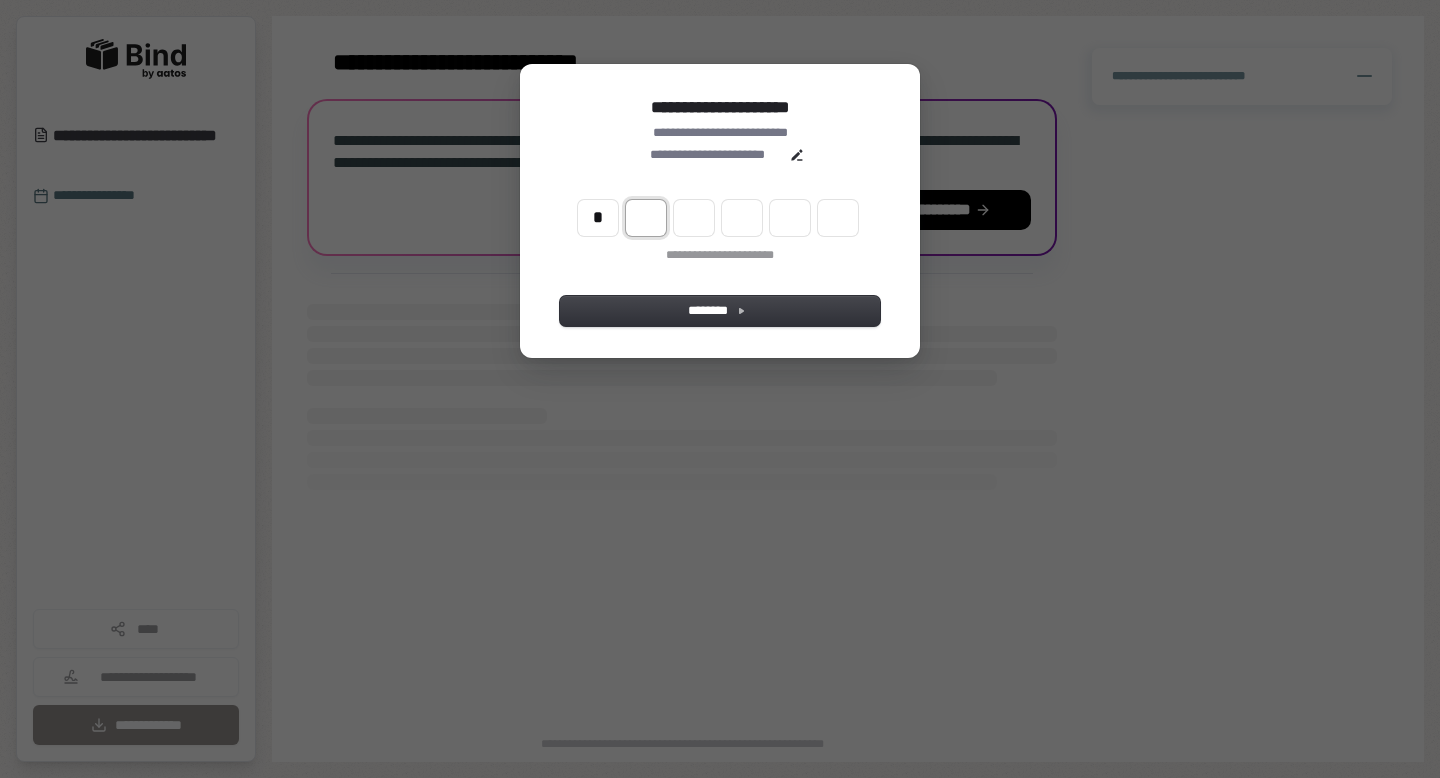 type on "*" 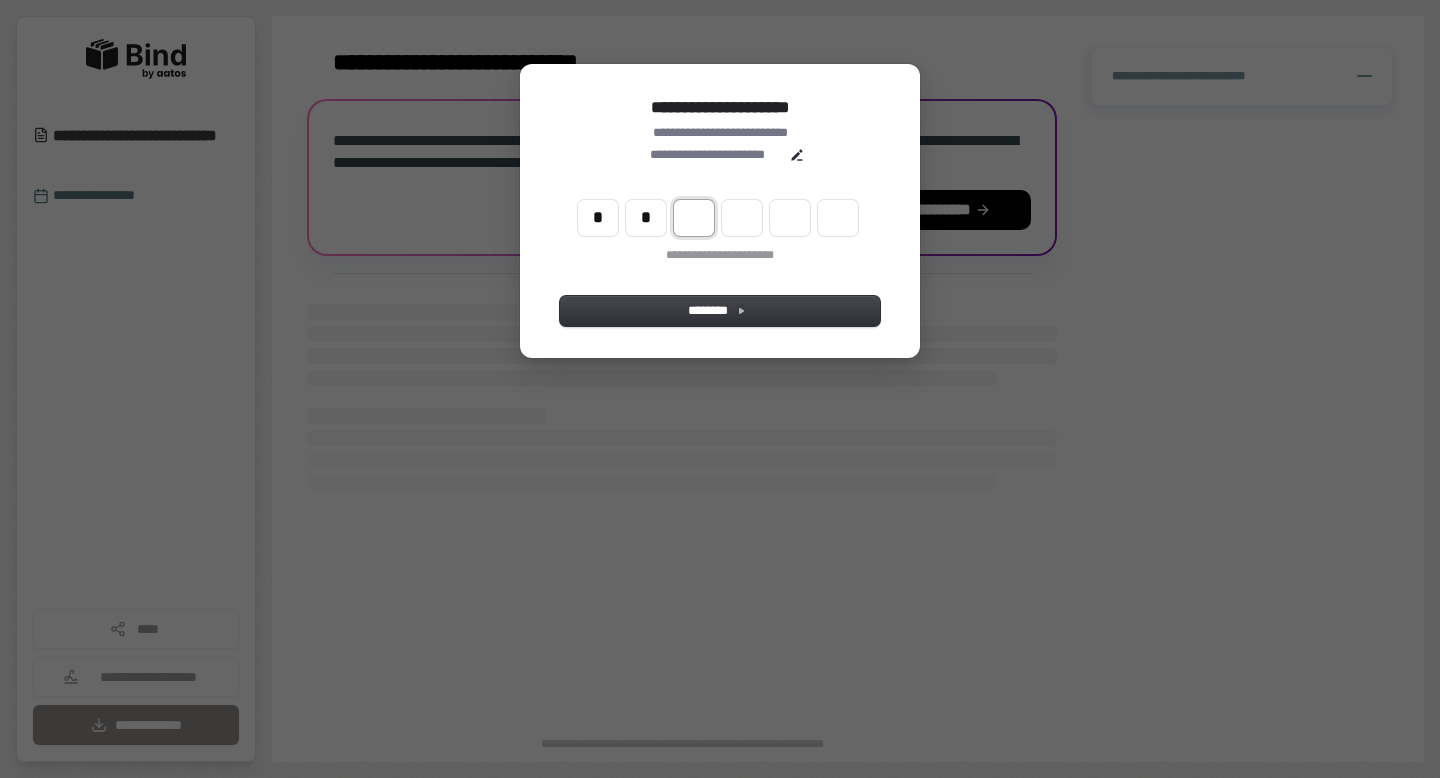 type on "**" 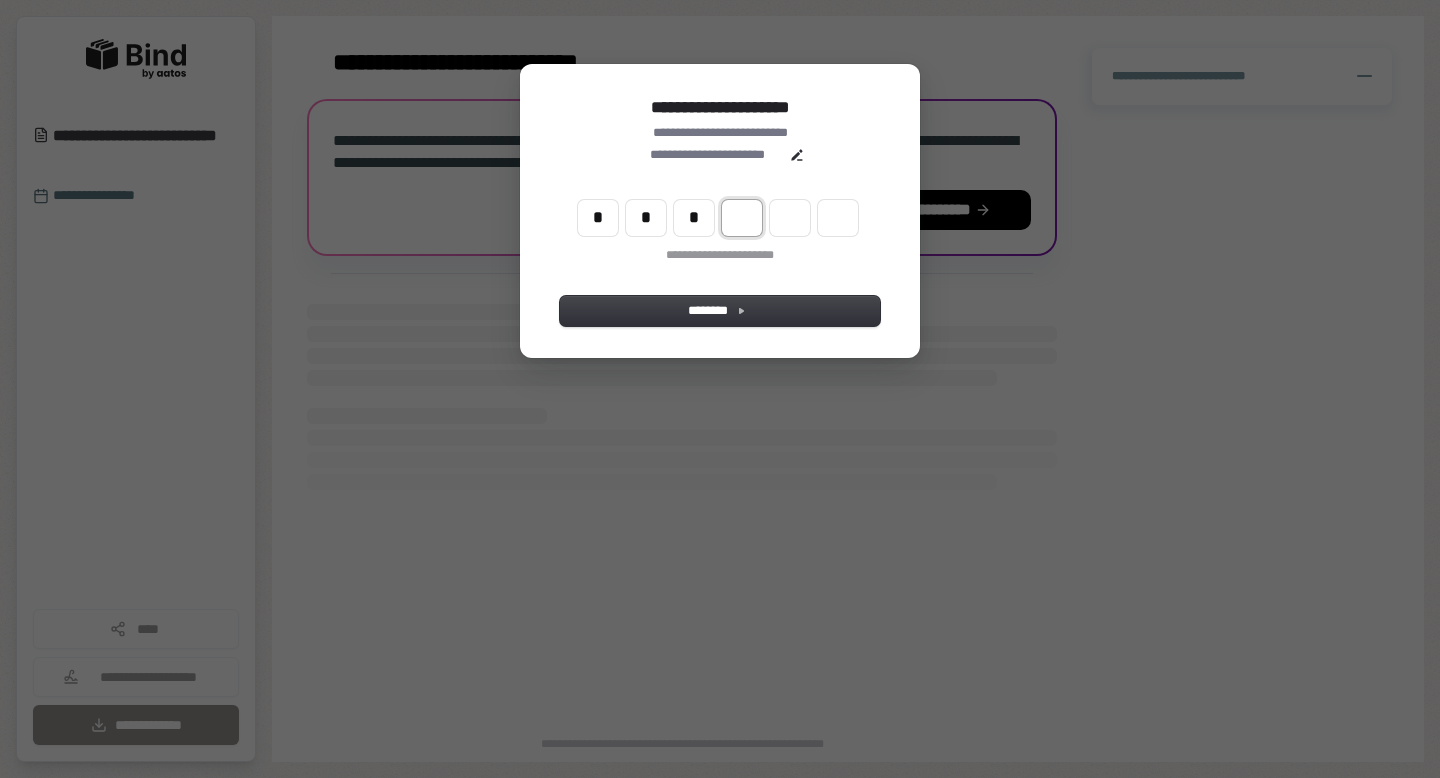 type on "***" 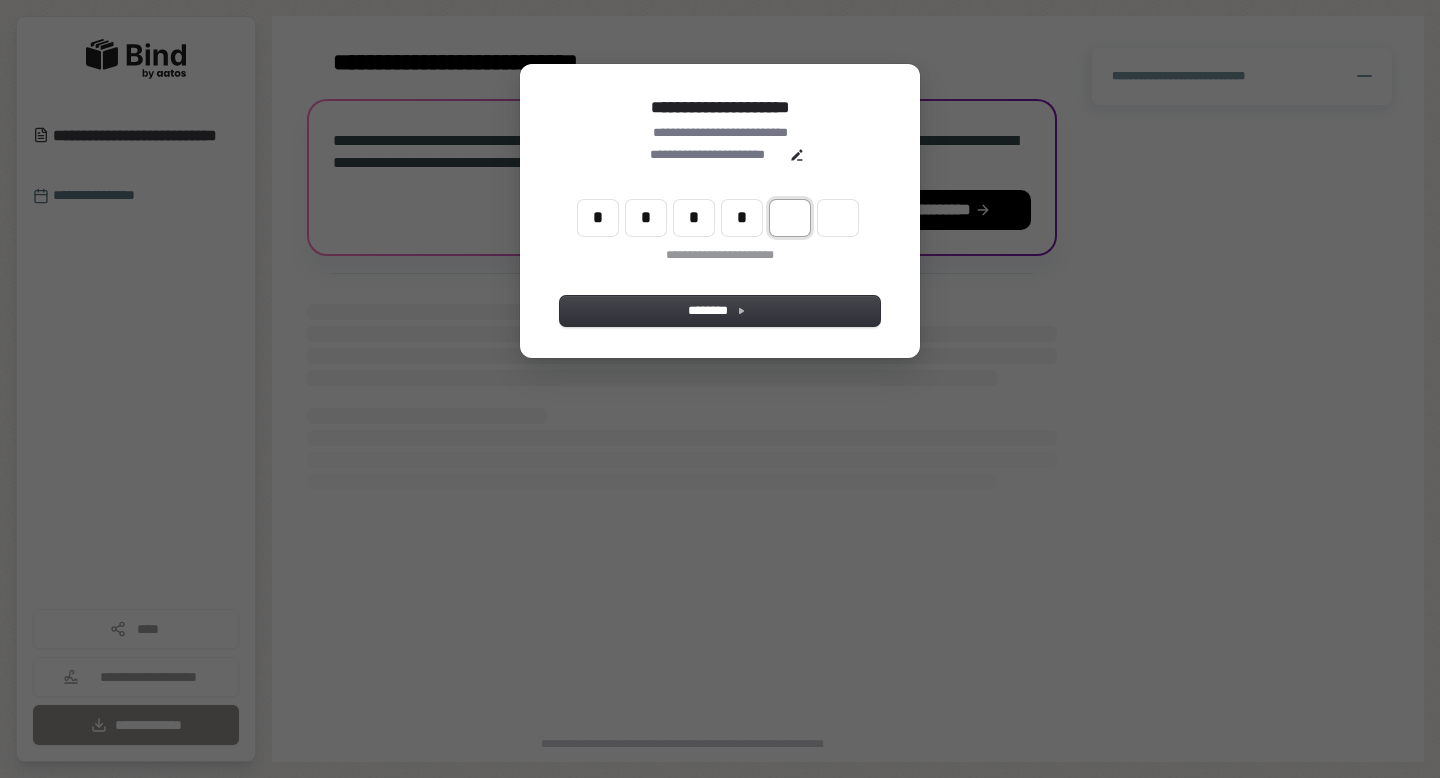 type on "****" 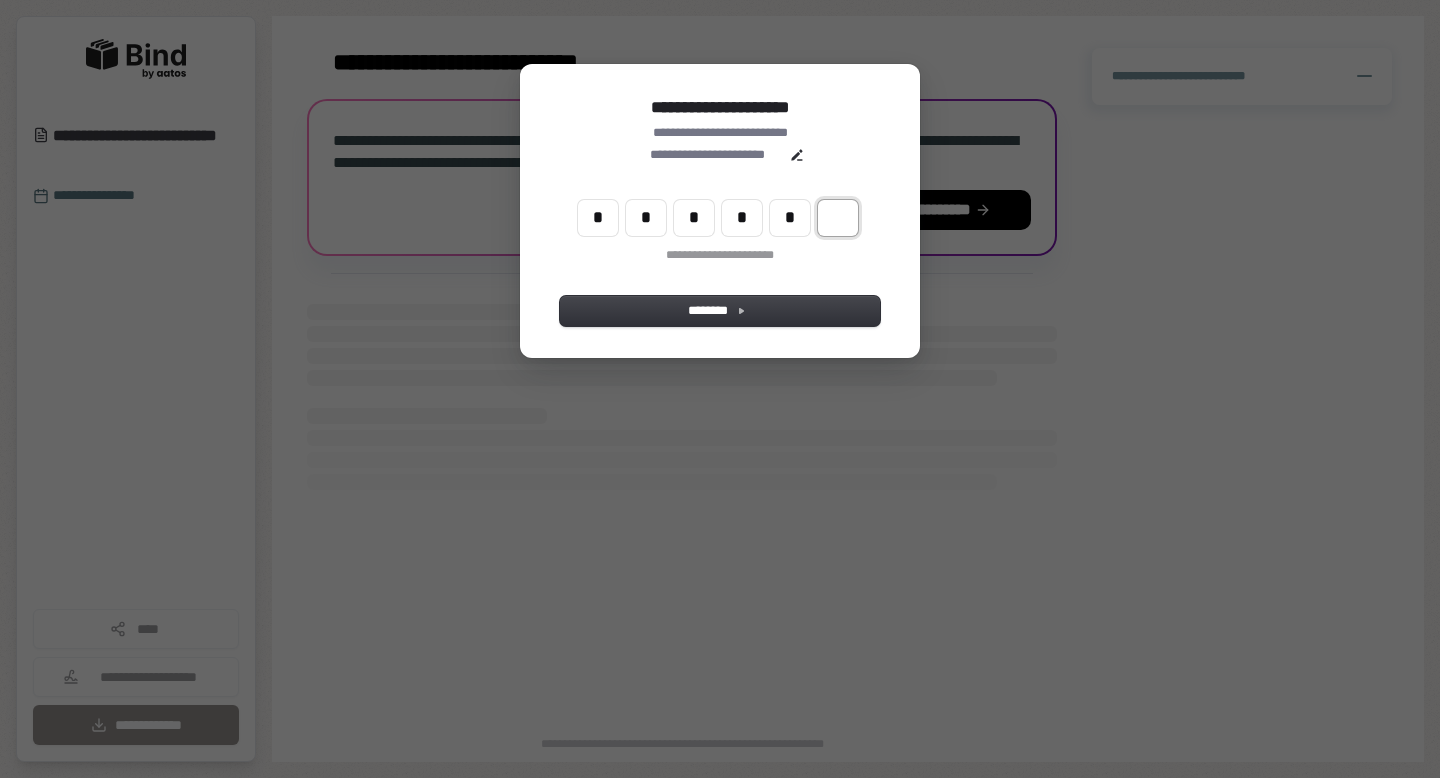 type on "******" 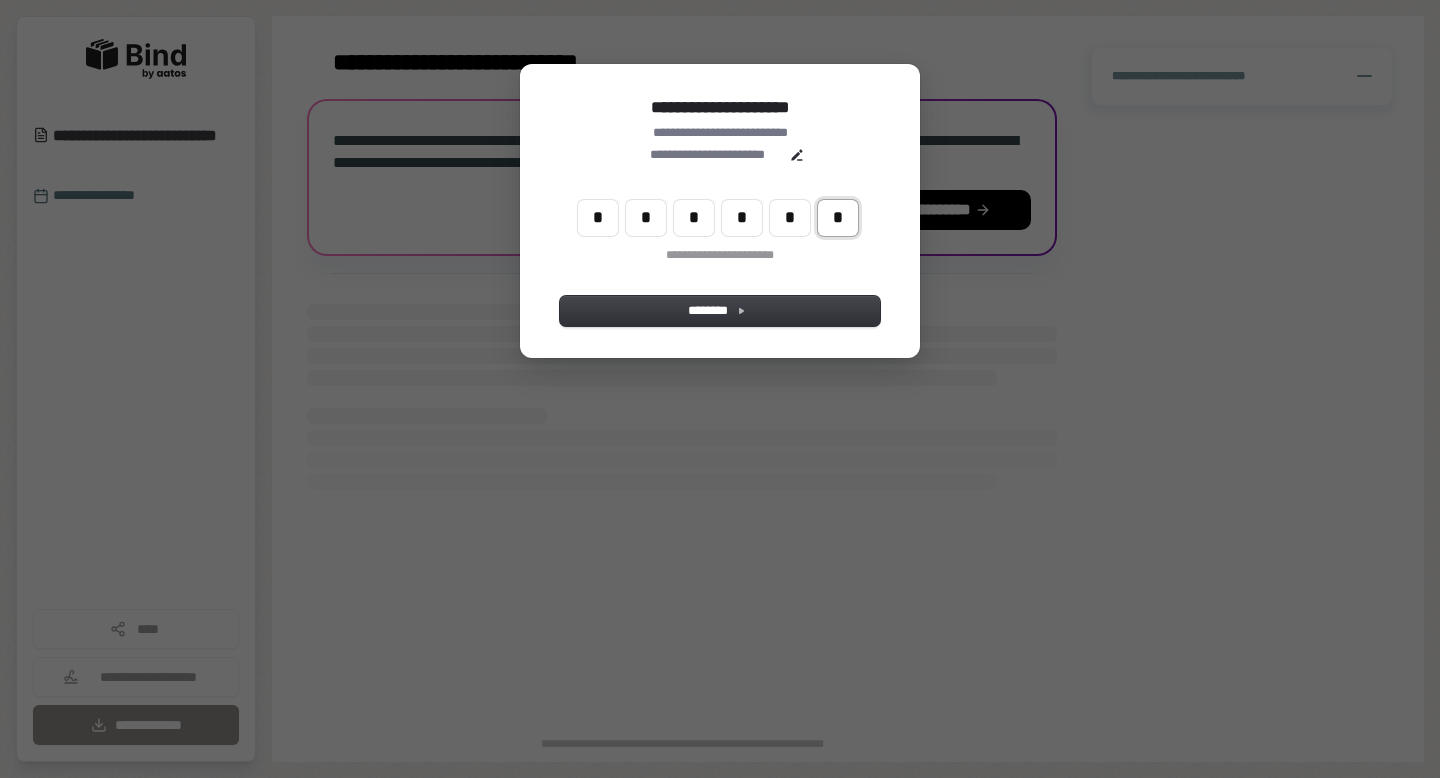 type on "*" 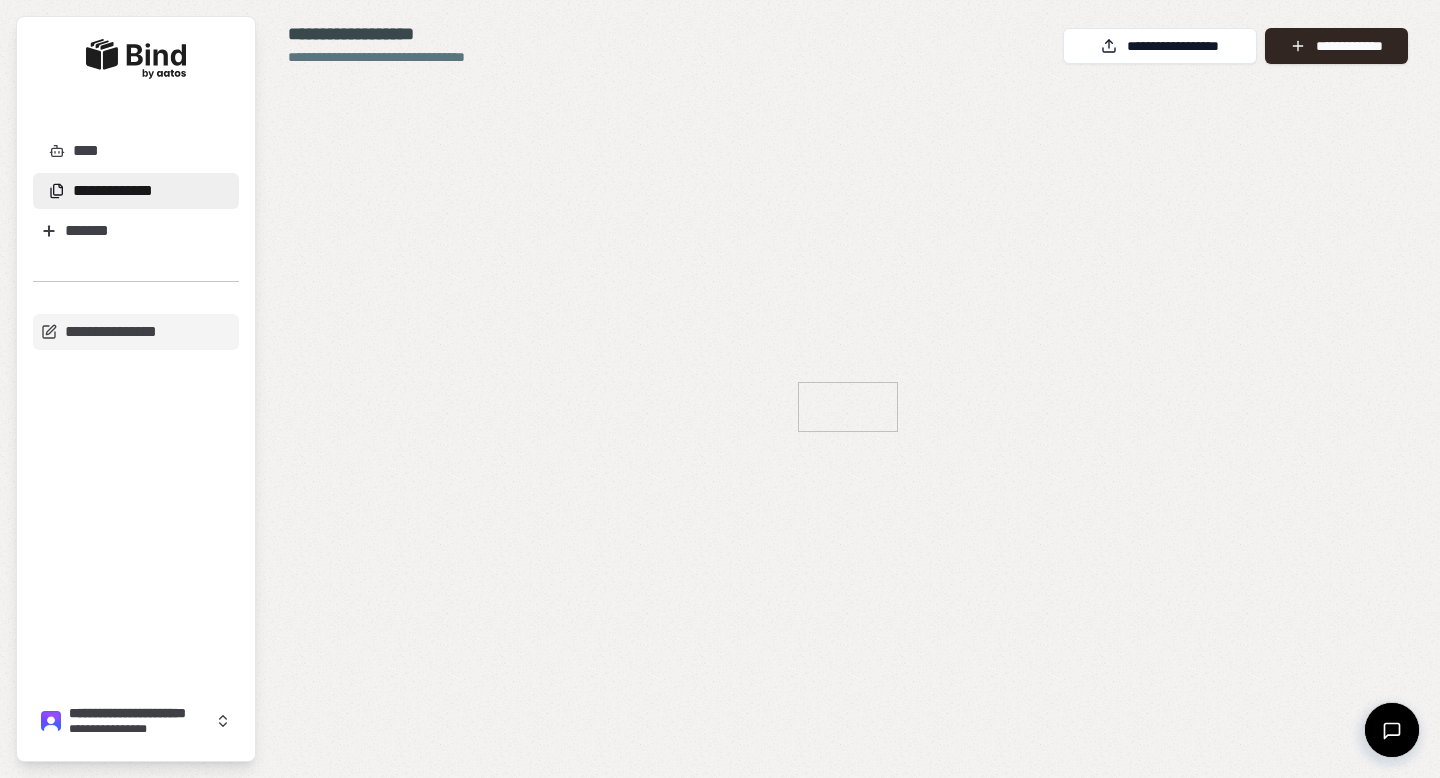 scroll, scrollTop: 0, scrollLeft: 0, axis: both 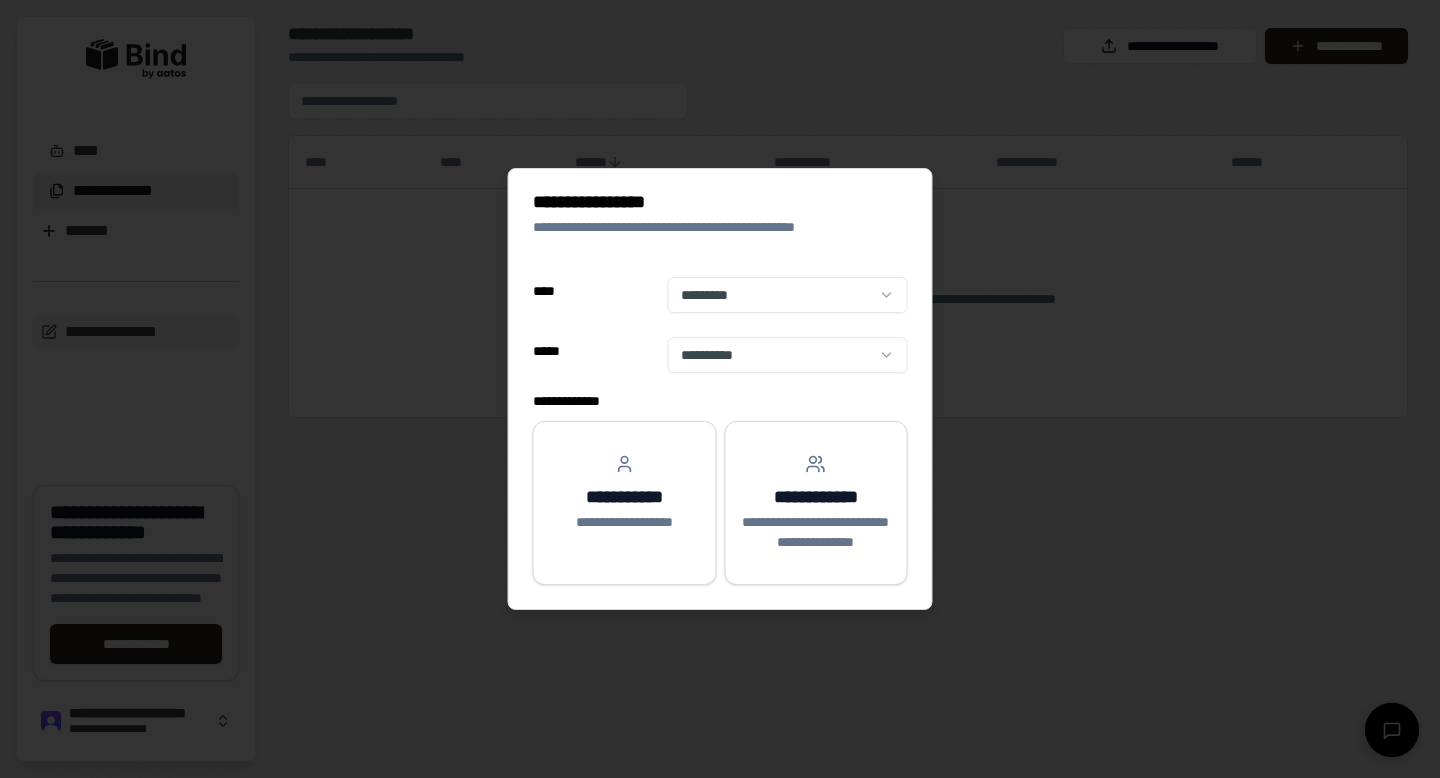 select on "**" 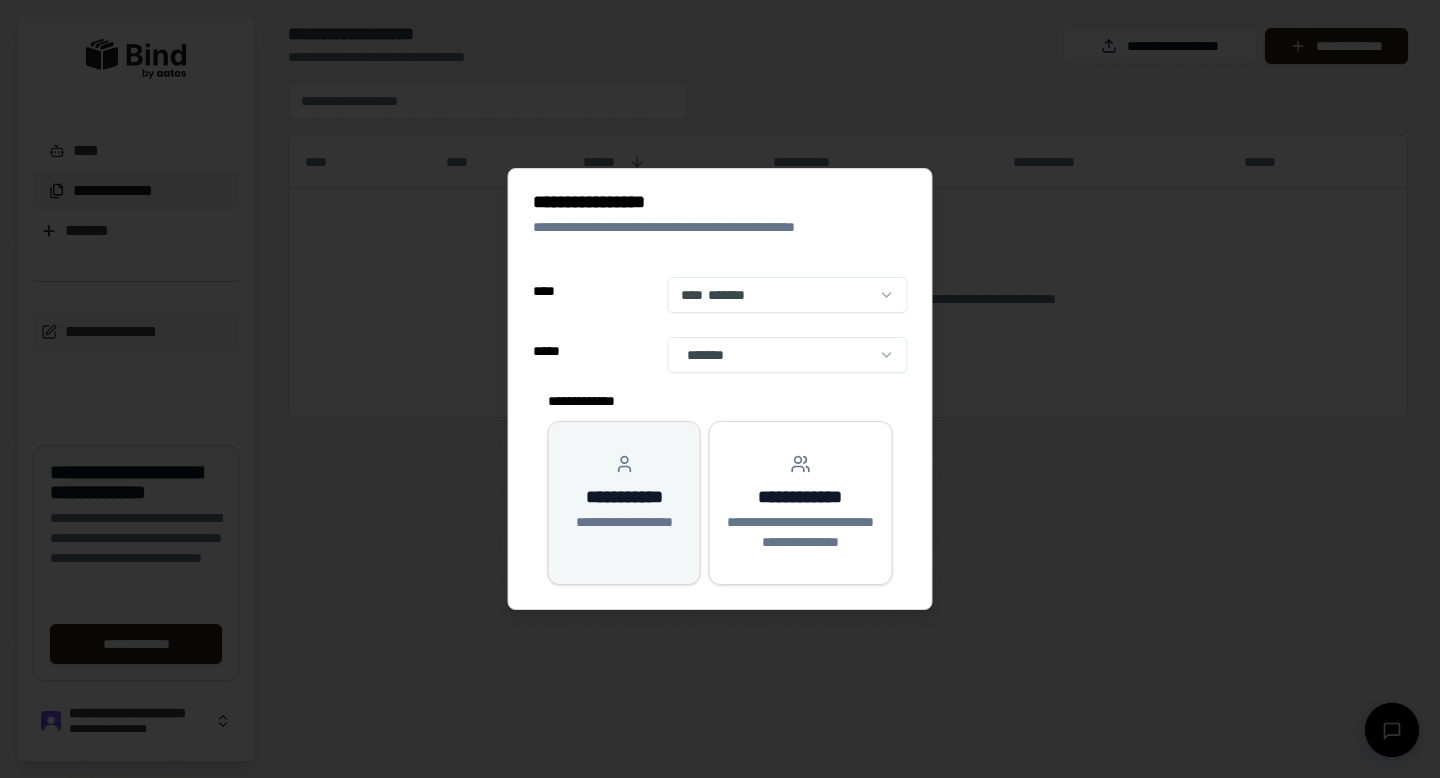 click on "**********" at bounding box center [624, 493] 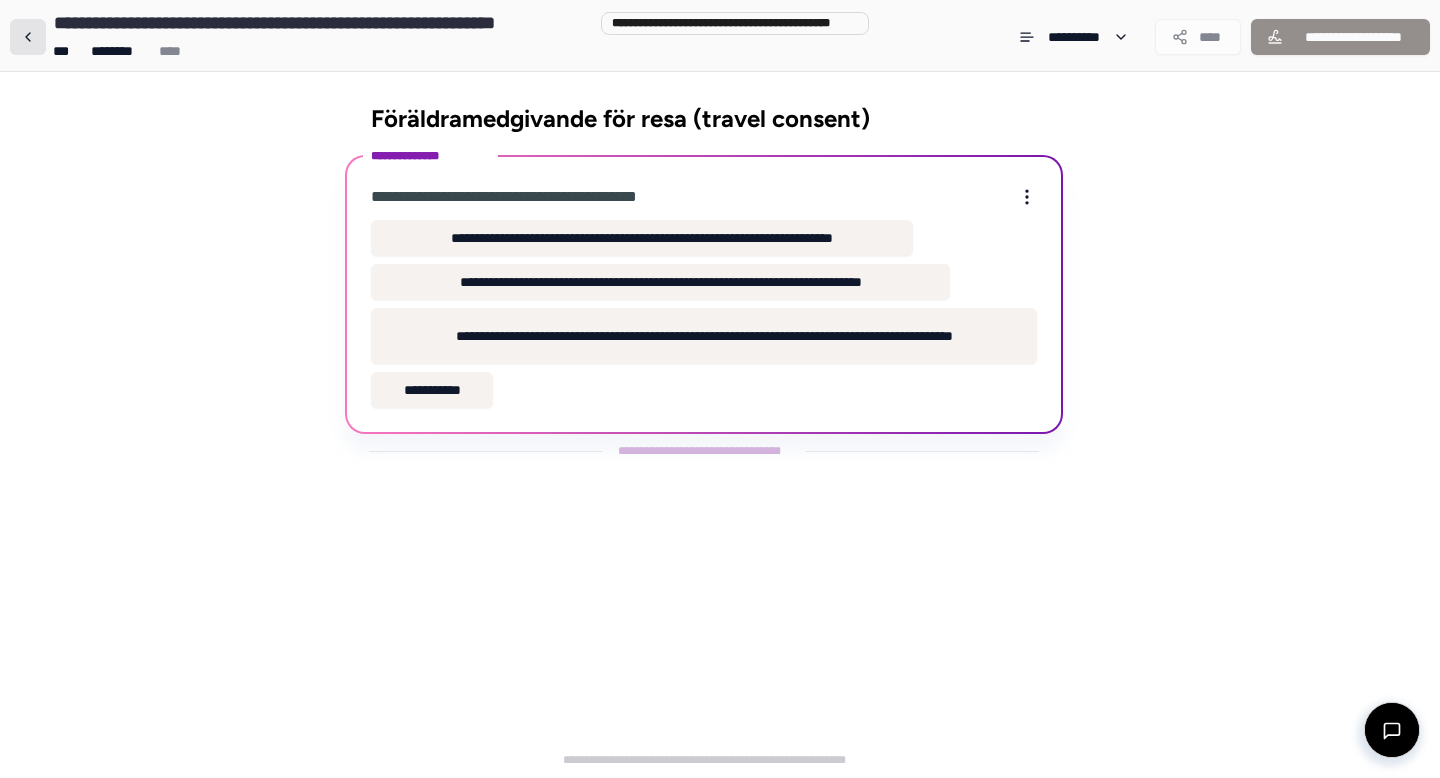 click at bounding box center (28, 37) 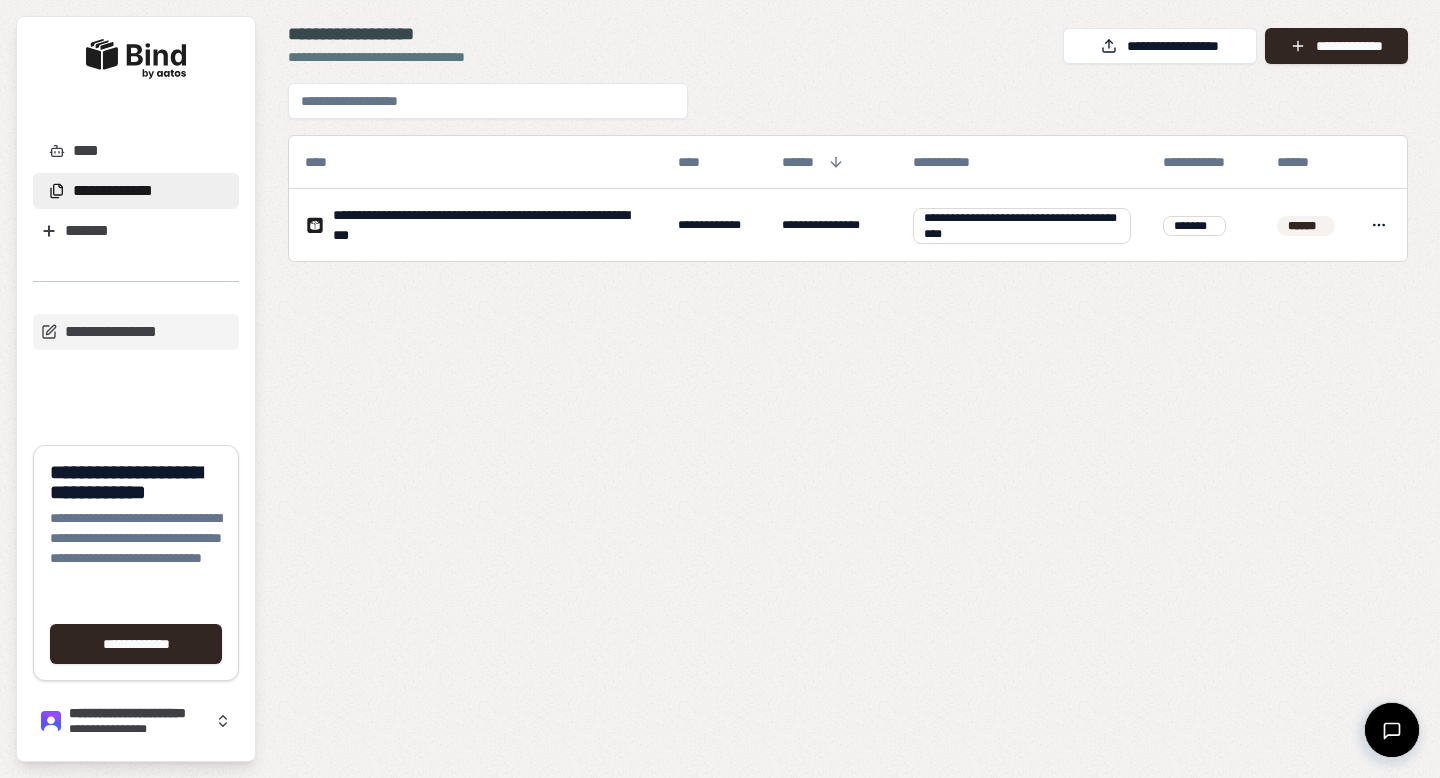 click at bounding box center (488, 101) 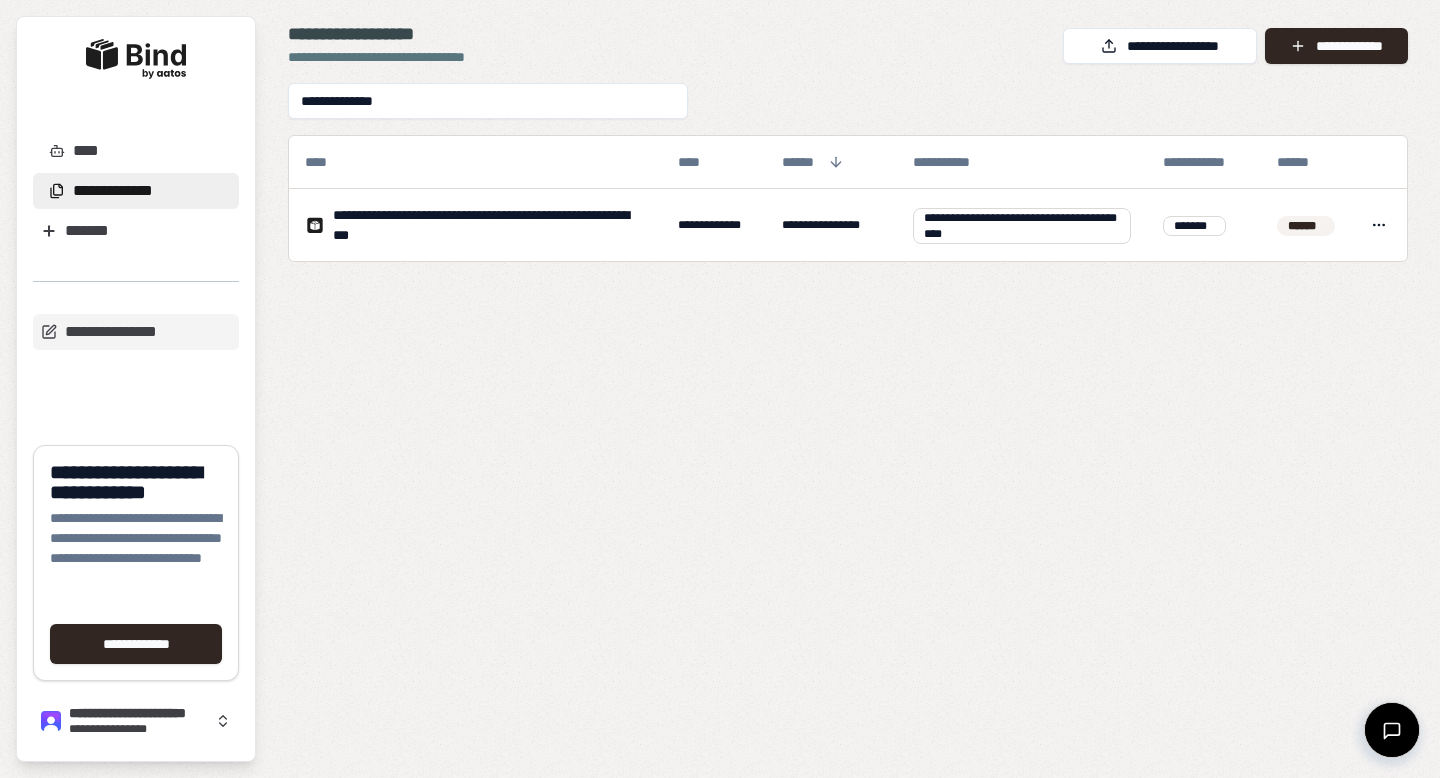 type on "**********" 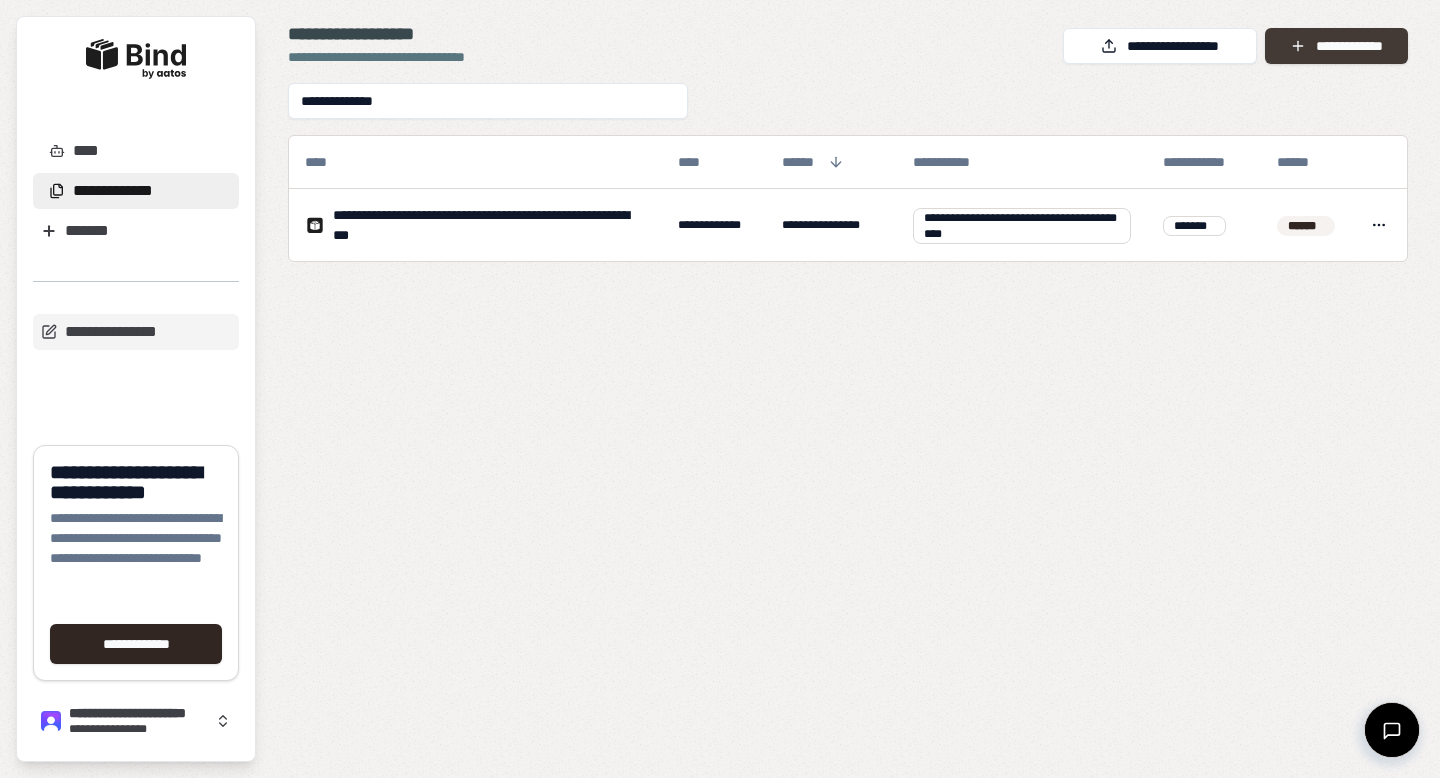 click on "**********" at bounding box center [1336, 46] 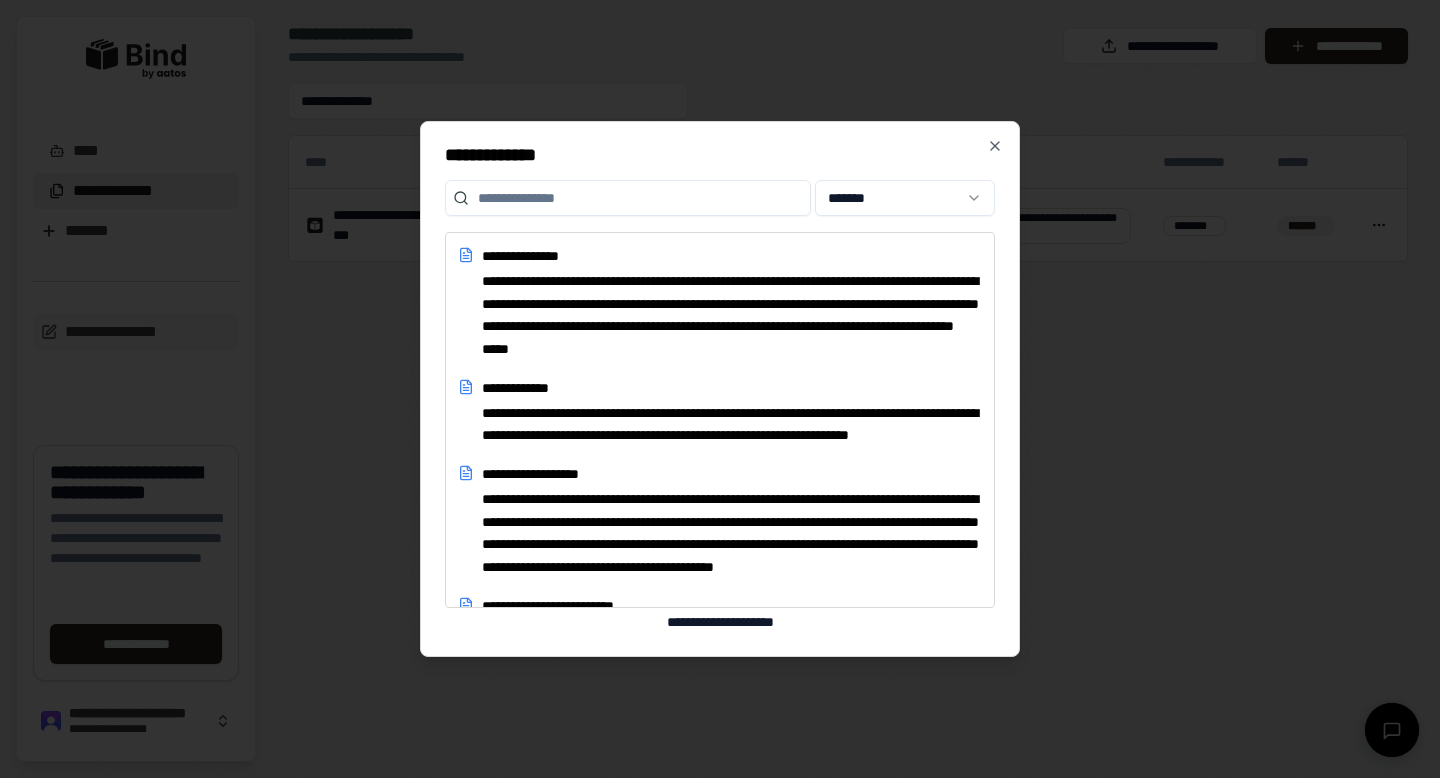 click at bounding box center (720, 389) 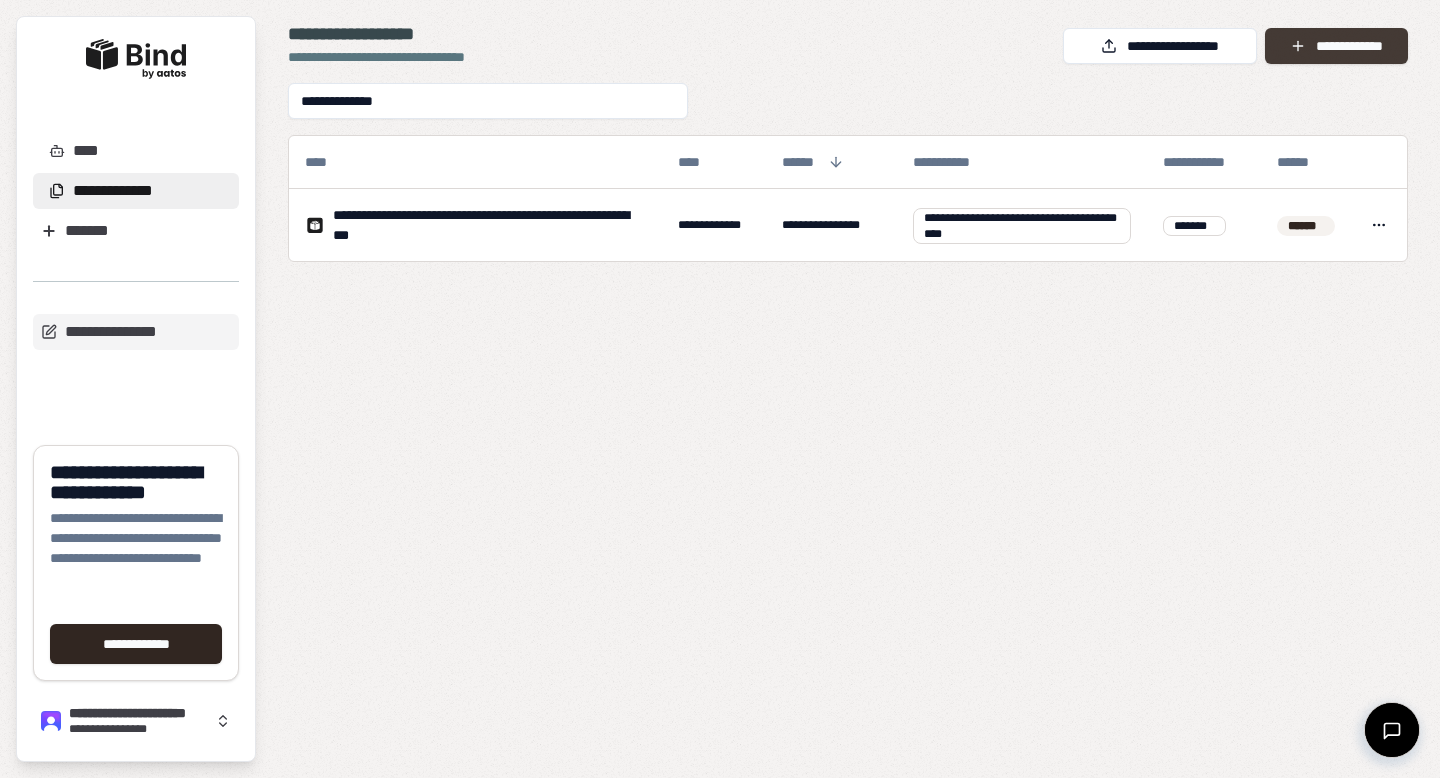 click on "**********" at bounding box center (1336, 46) 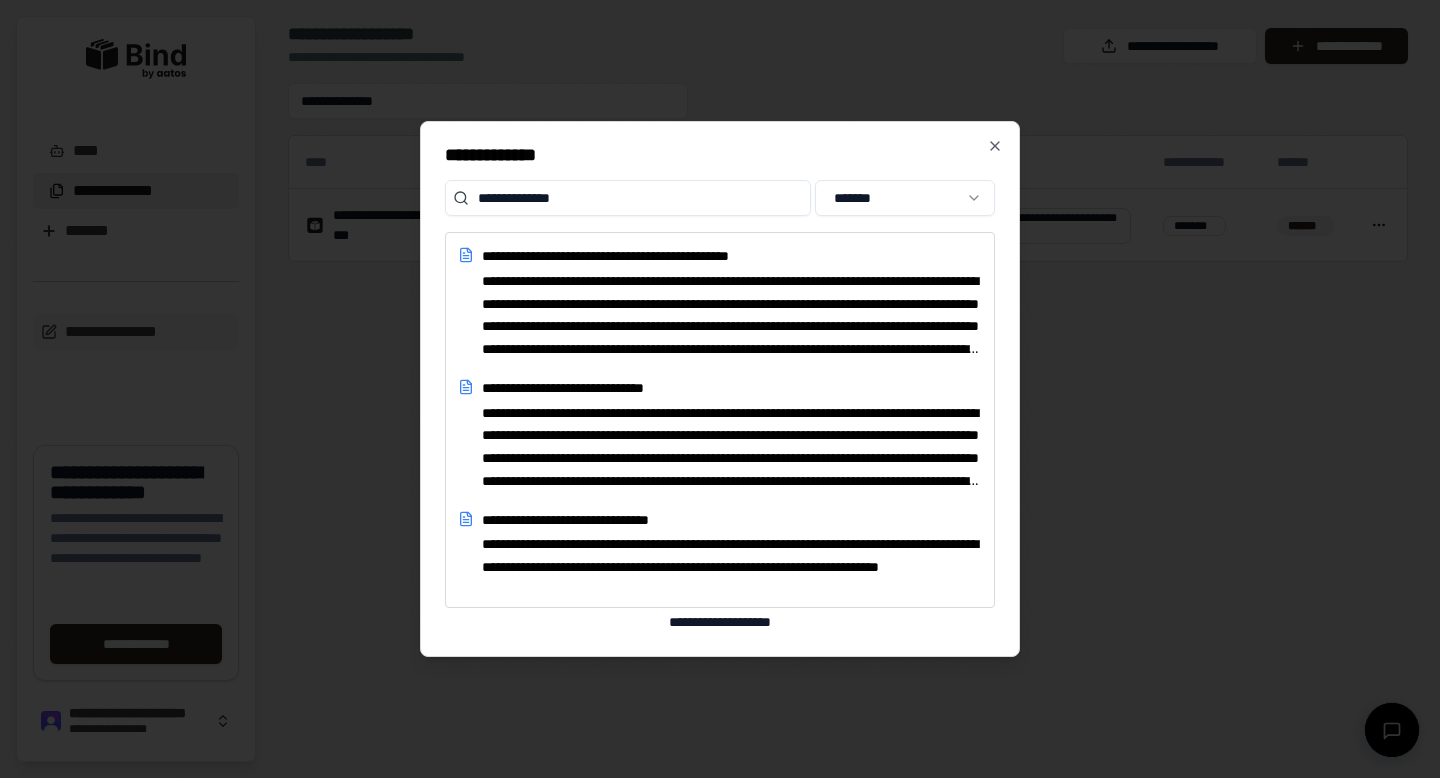 type on "**********" 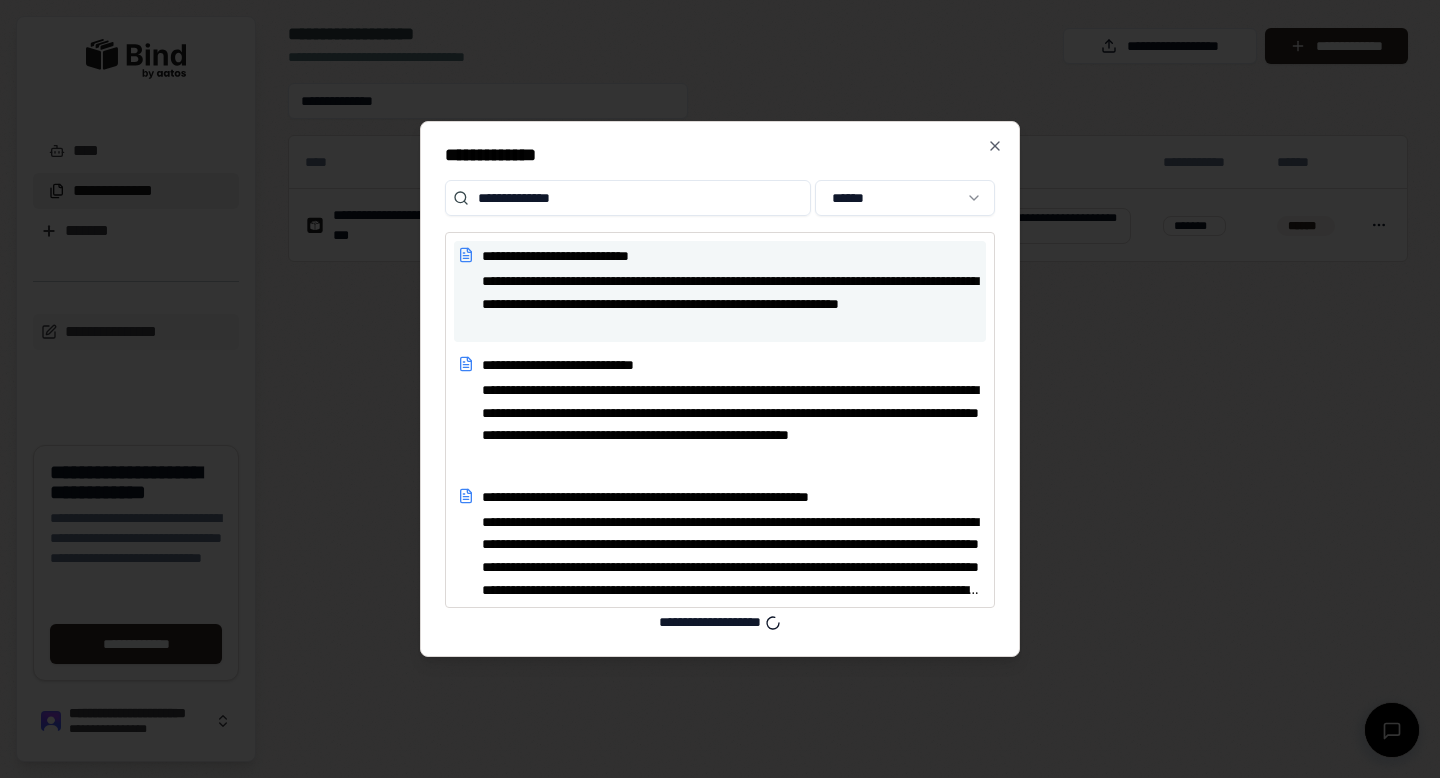 click on "**********" at bounding box center (732, 256) 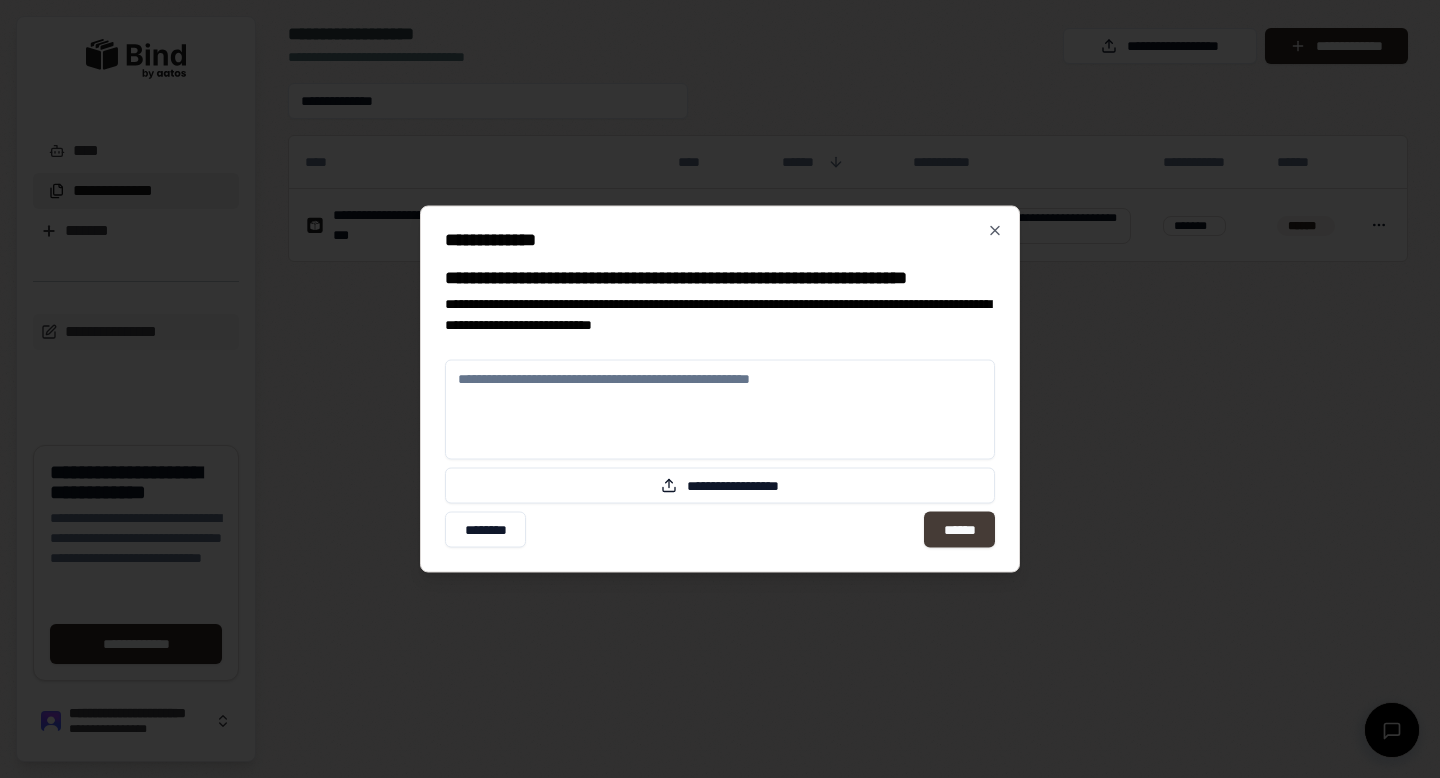 click on "******" at bounding box center (959, 530) 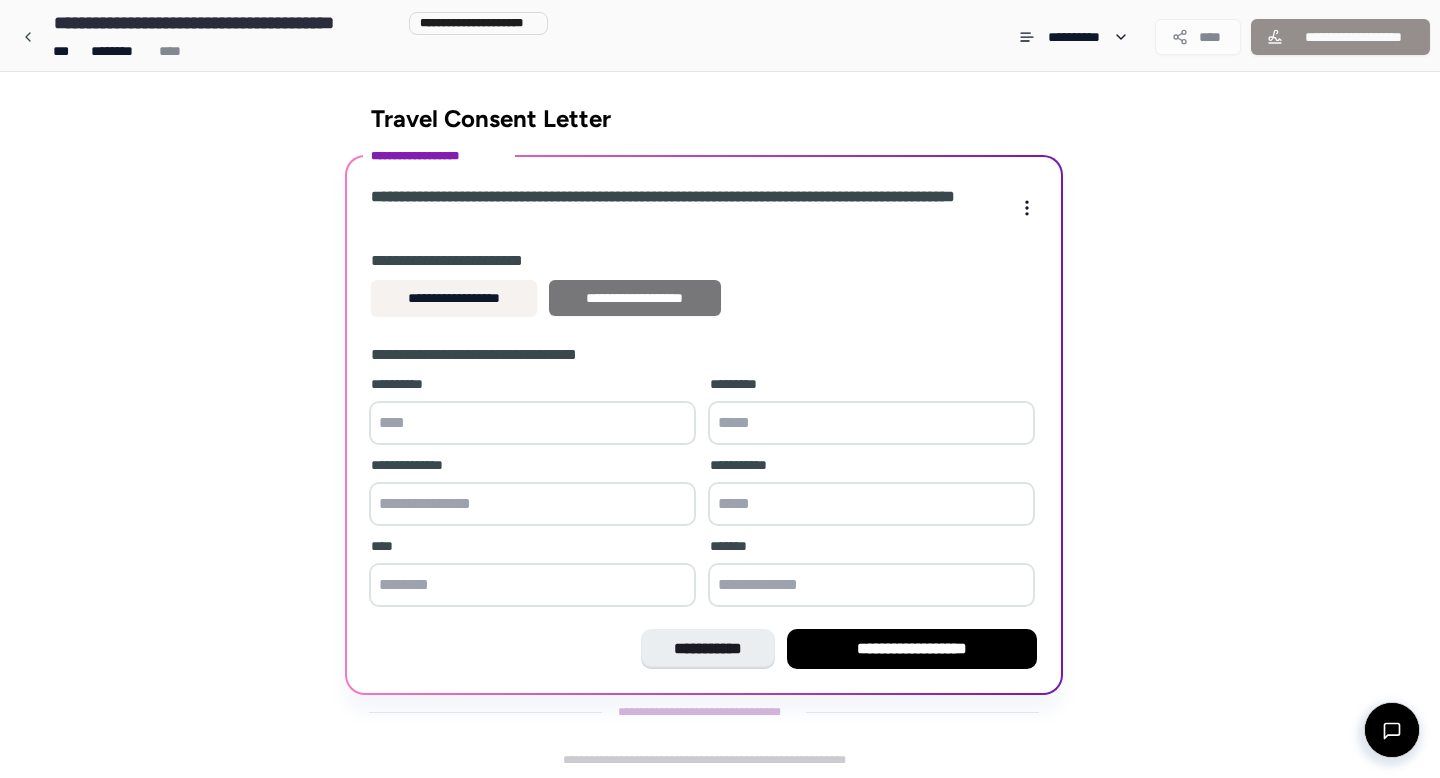 click on "**********" at bounding box center [635, 298] 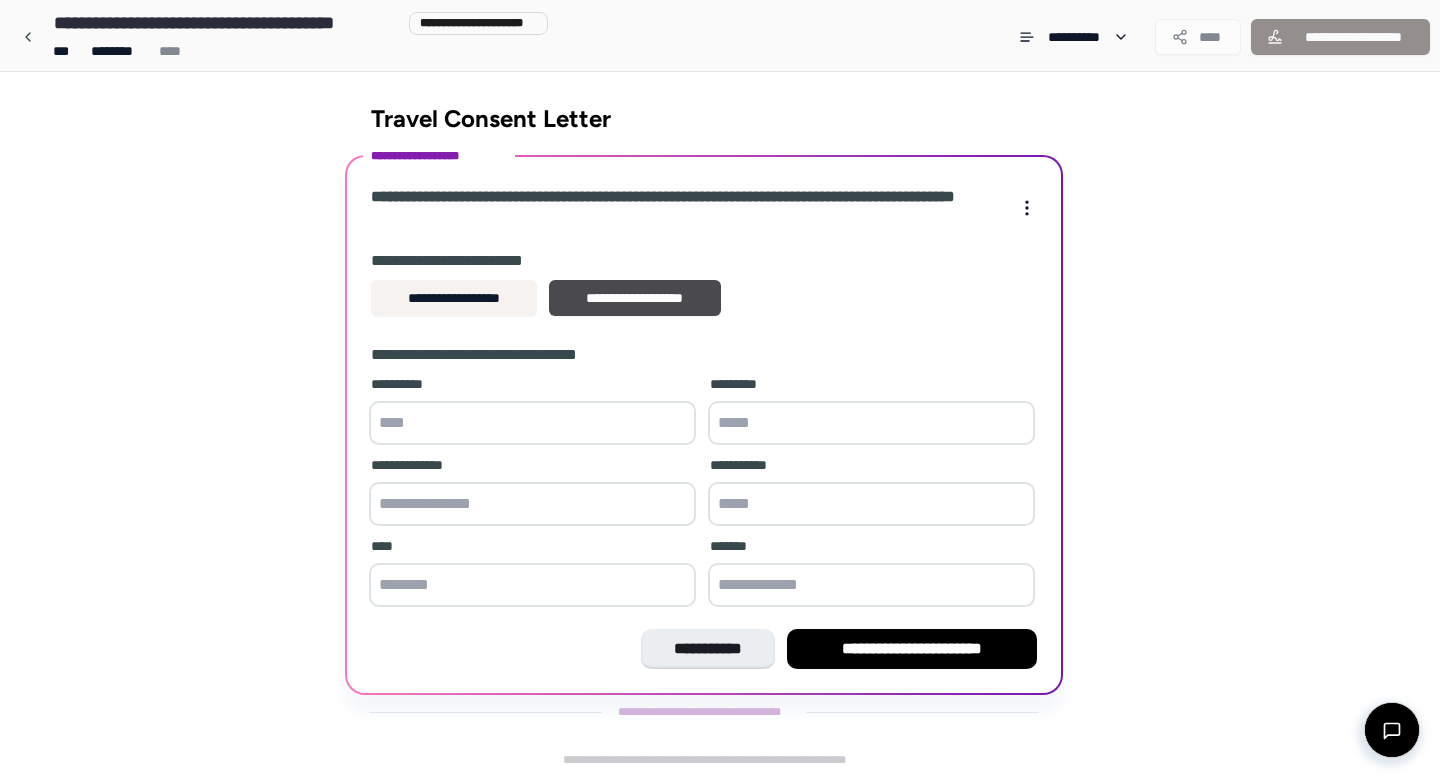 click at bounding box center [532, 423] 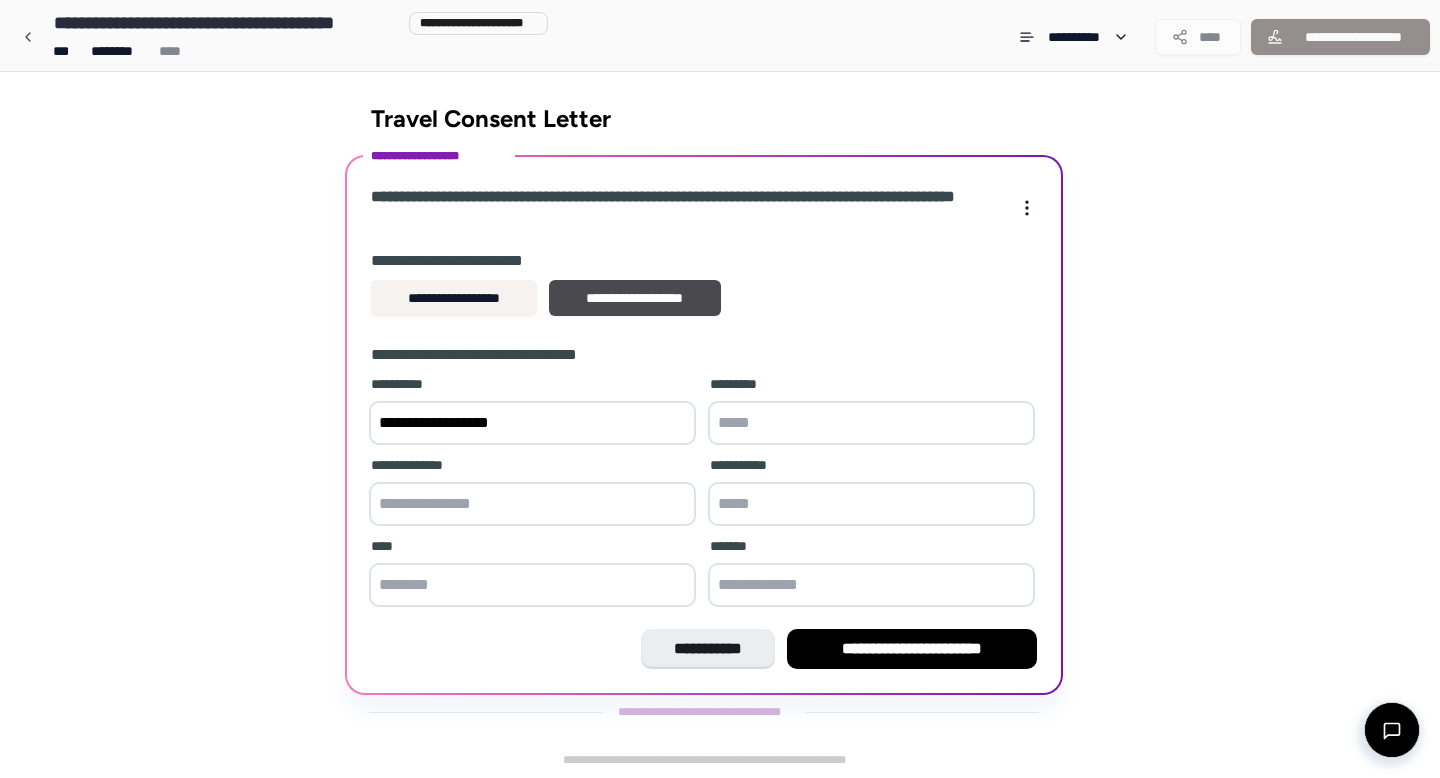 type on "**********" 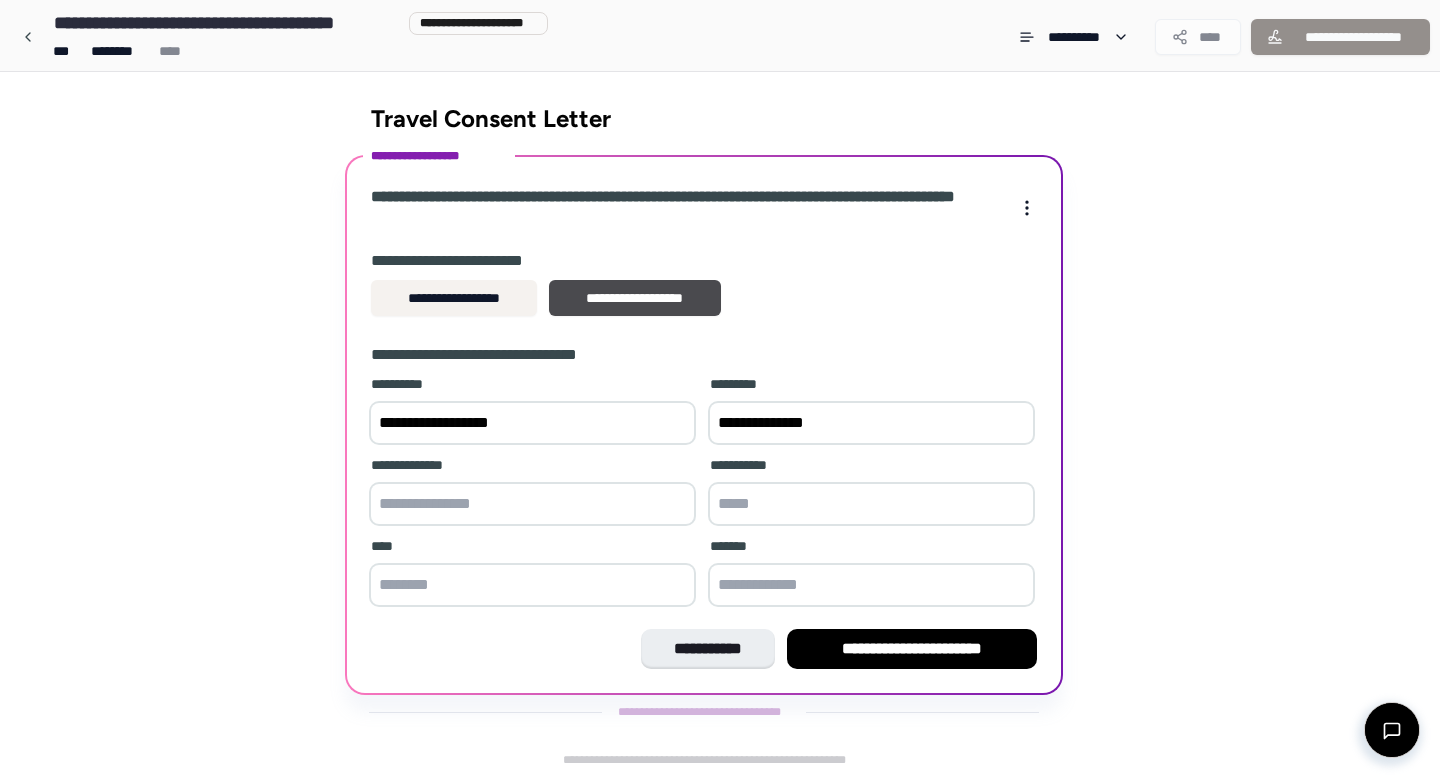 type on "**********" 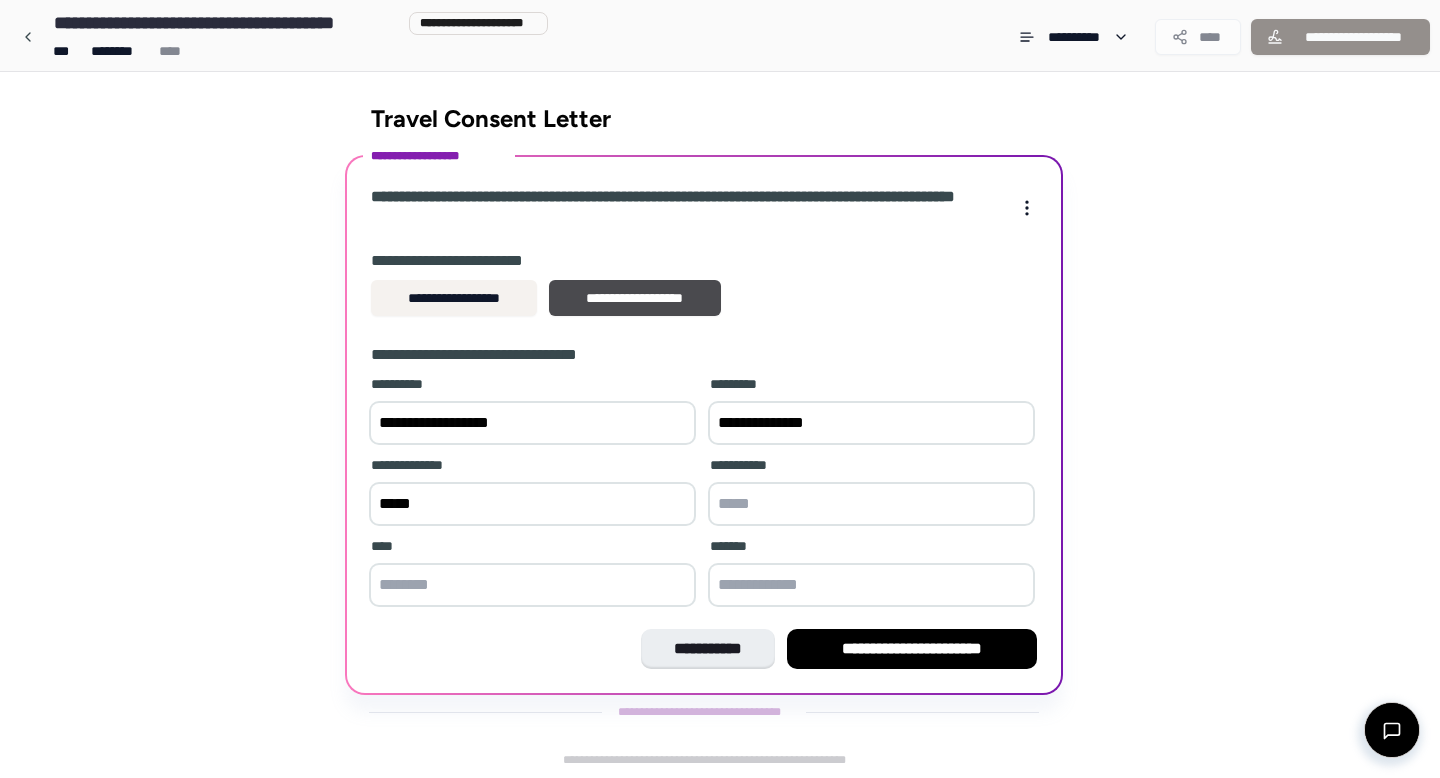 type on "**********" 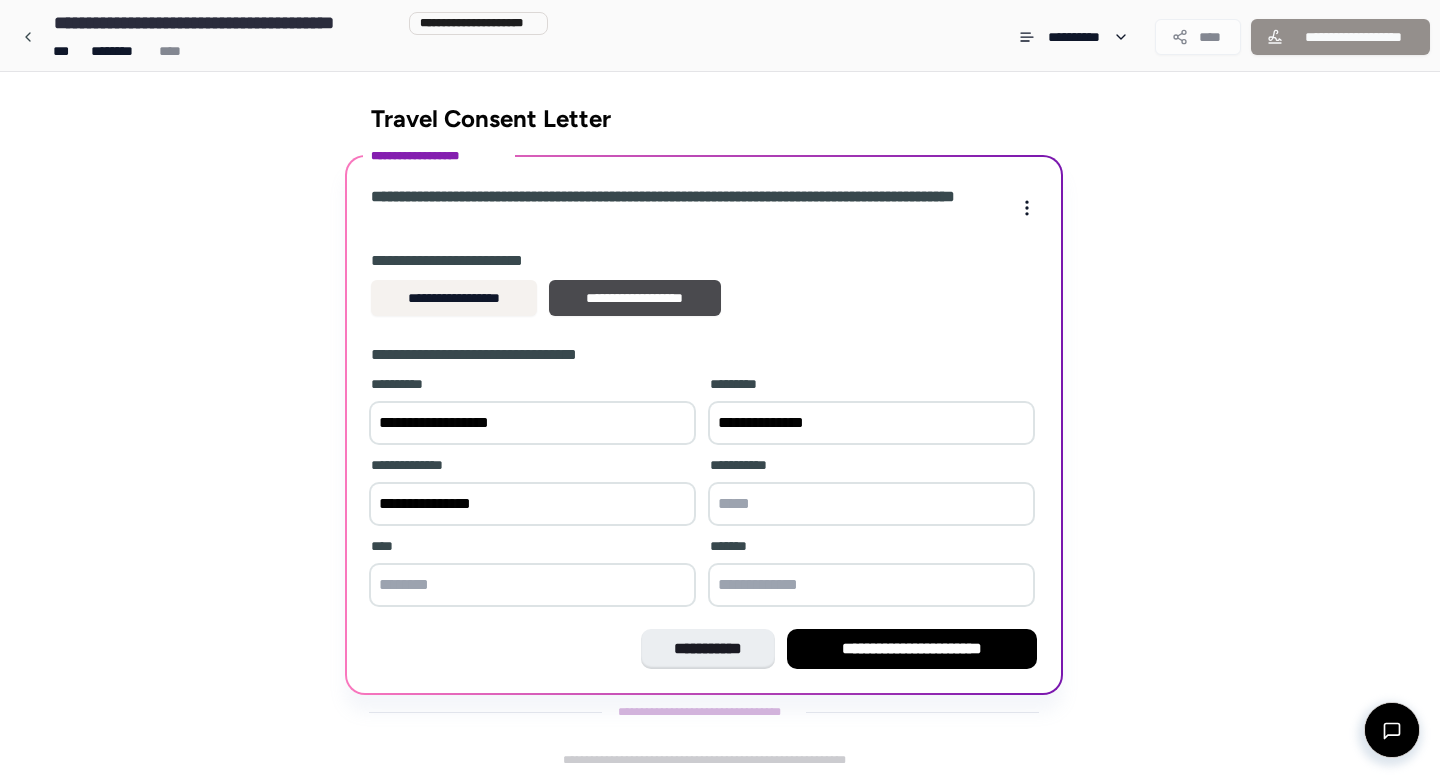 type on "******" 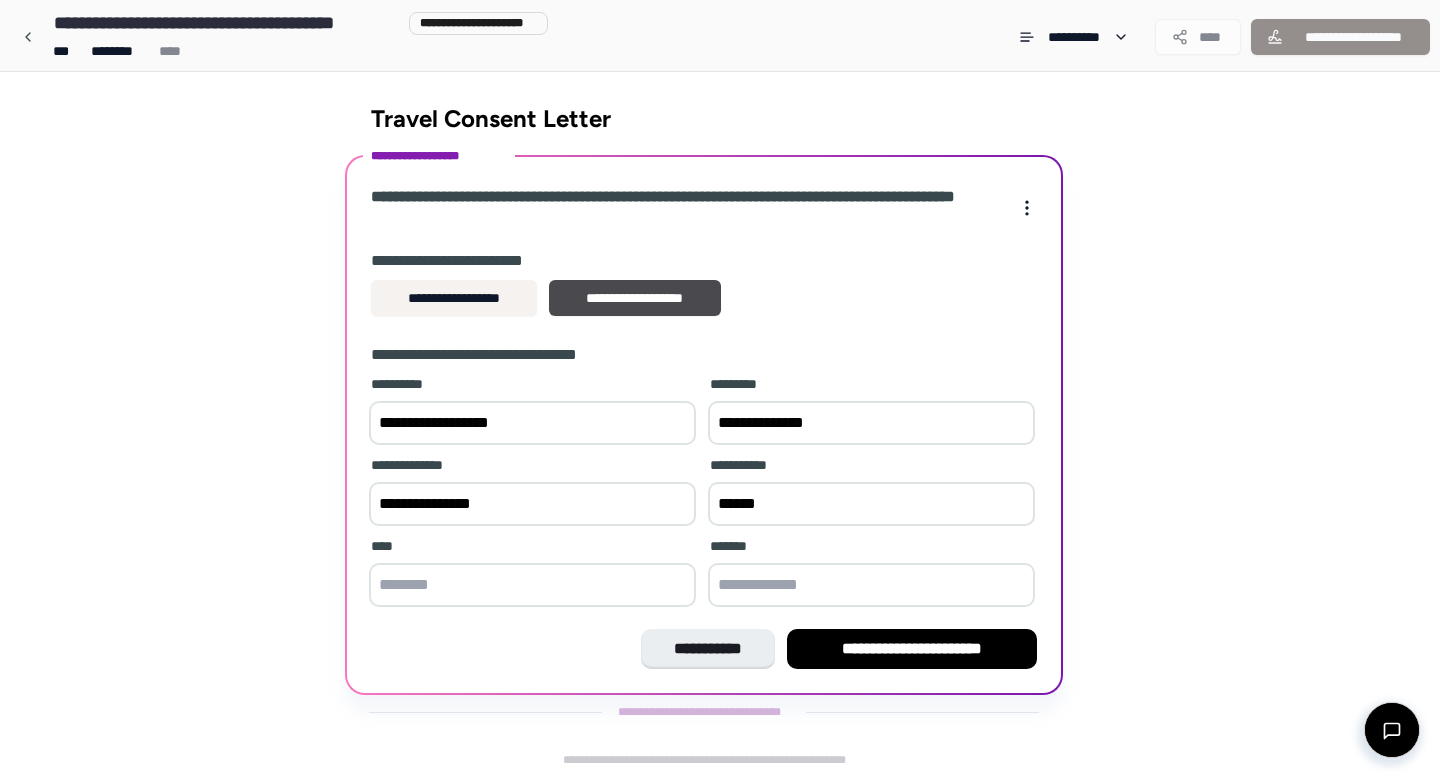 type on "*******" 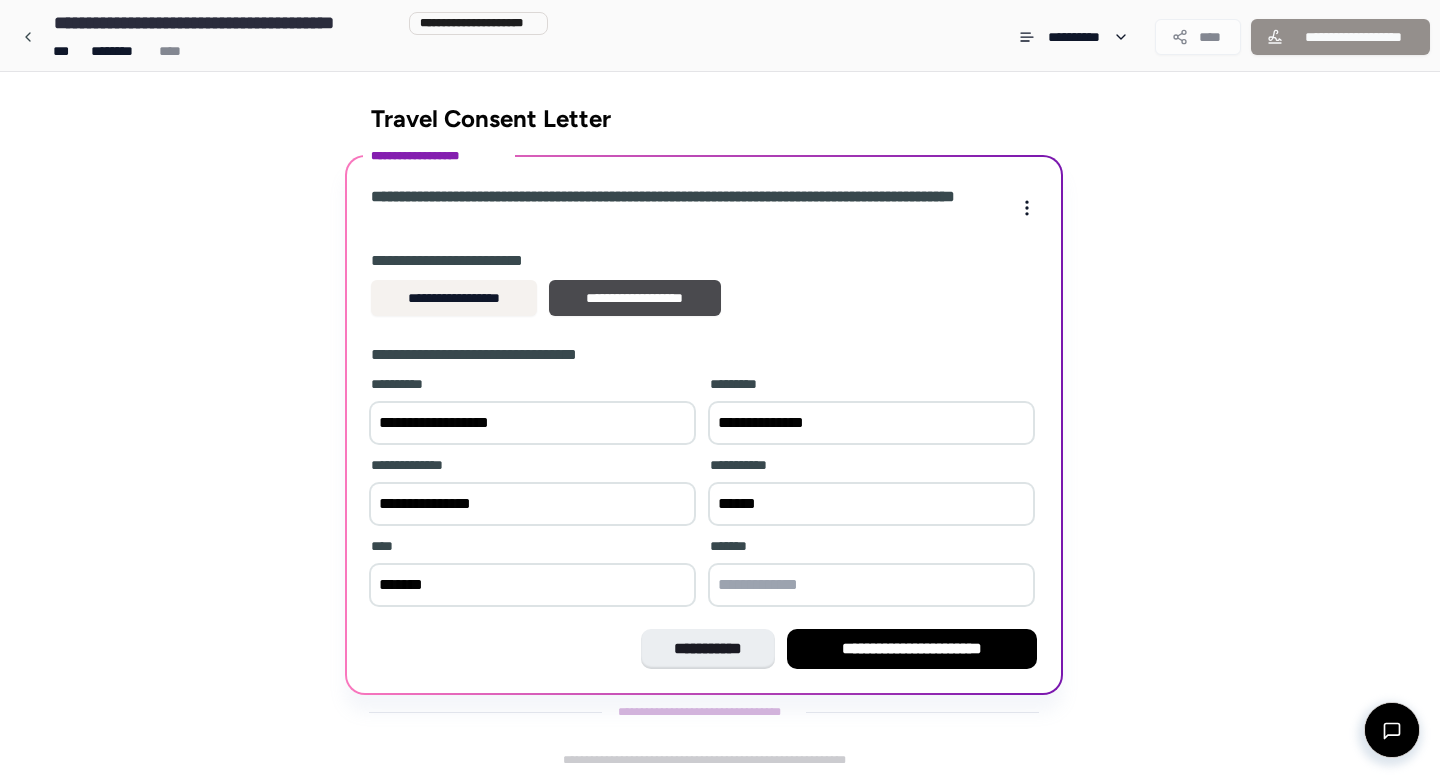 type on "*******" 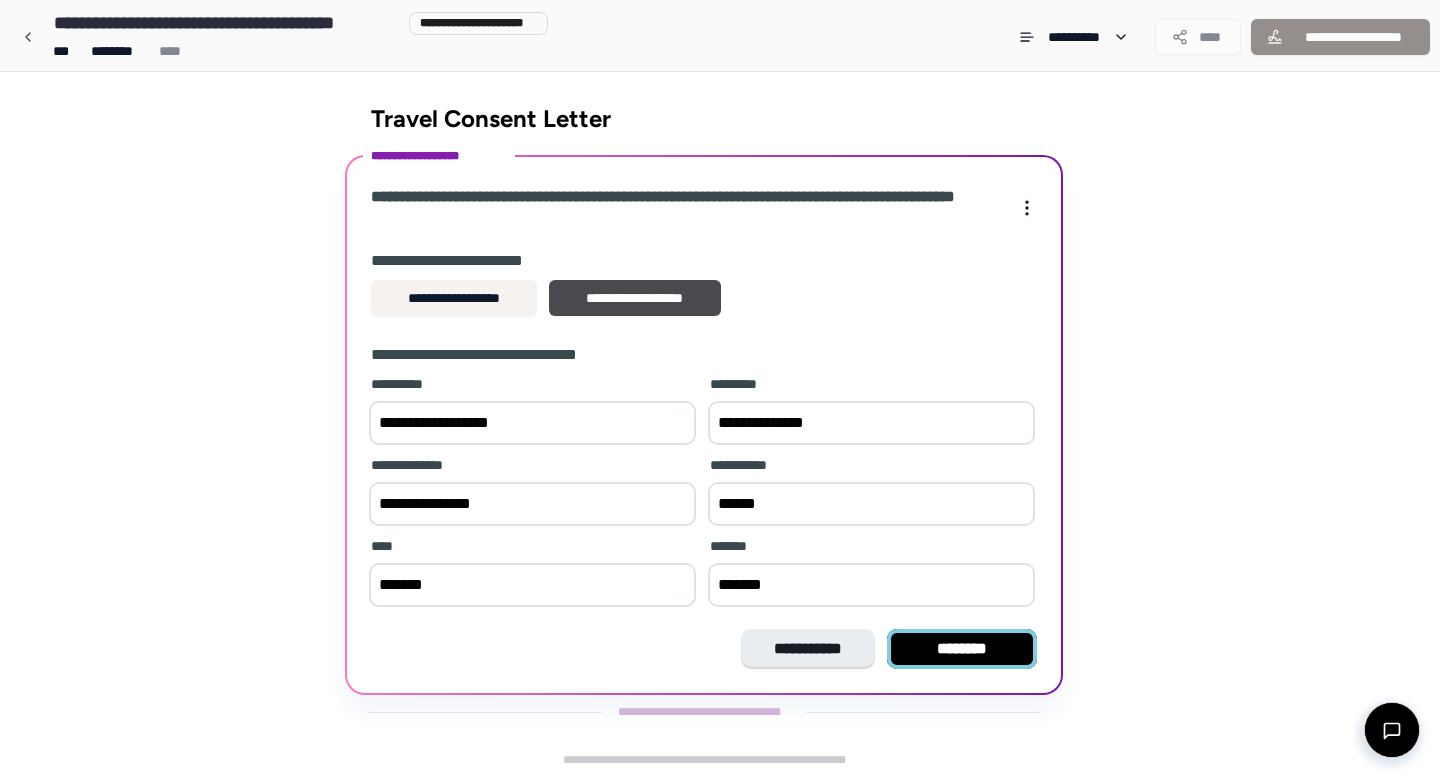 click on "********" at bounding box center [962, 649] 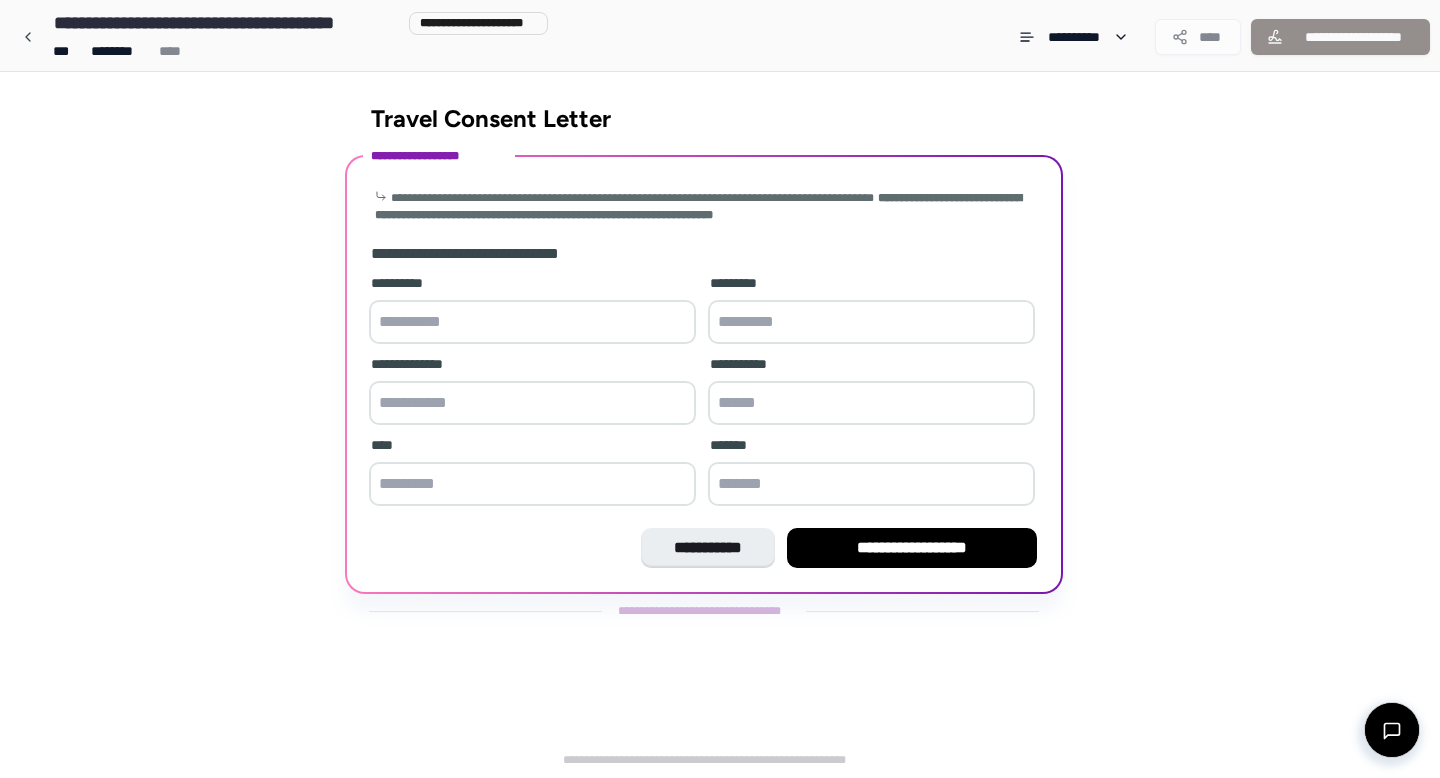 click at bounding box center (532, 322) 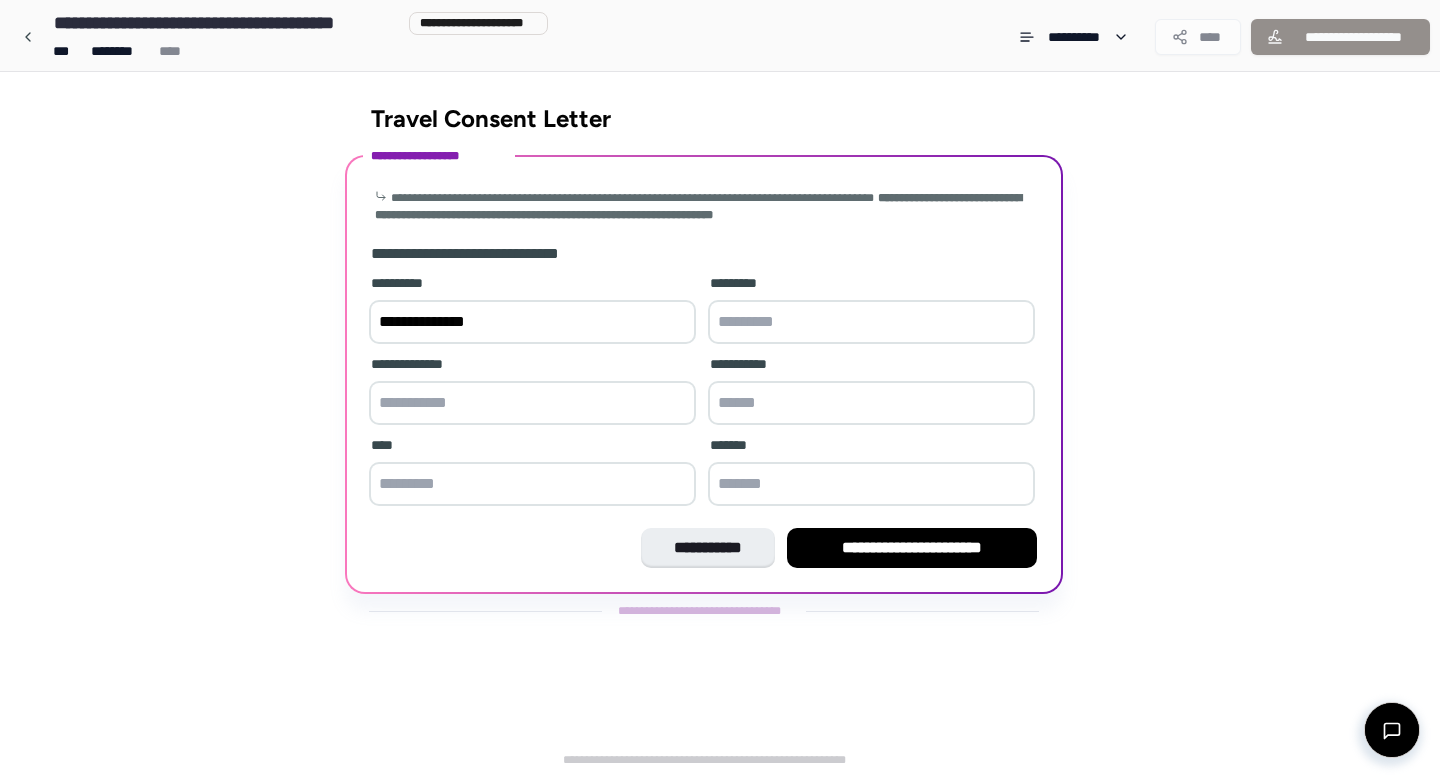 type on "**********" 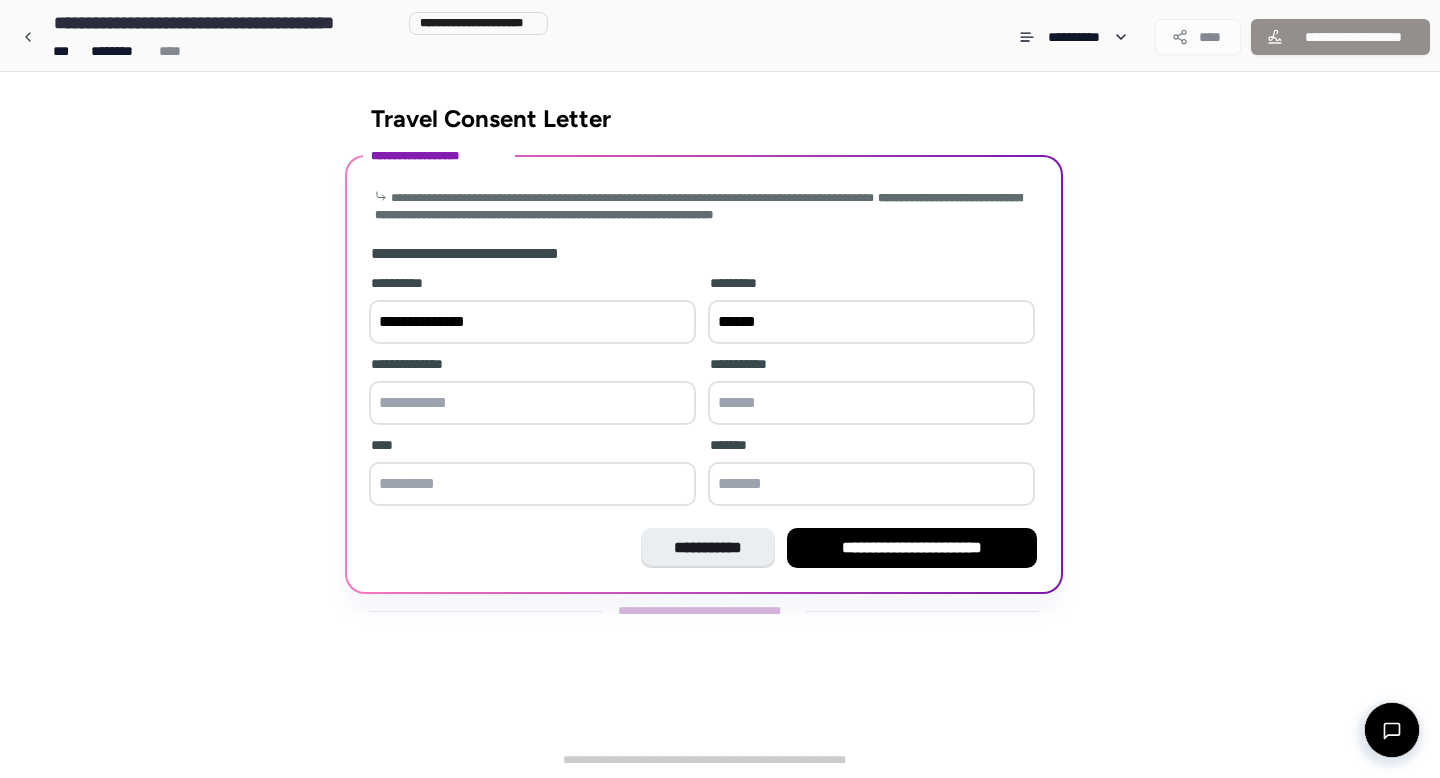 type on "******" 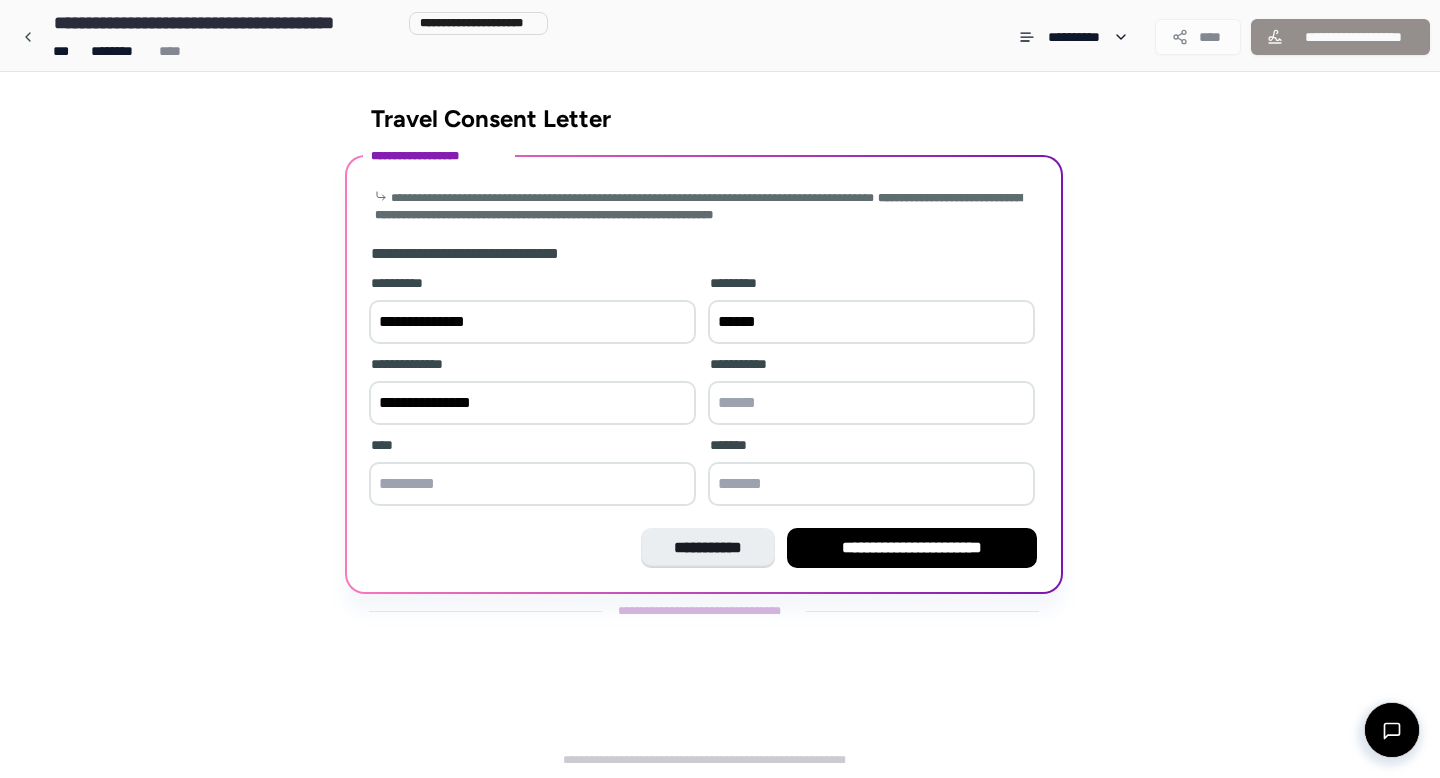 type on "**********" 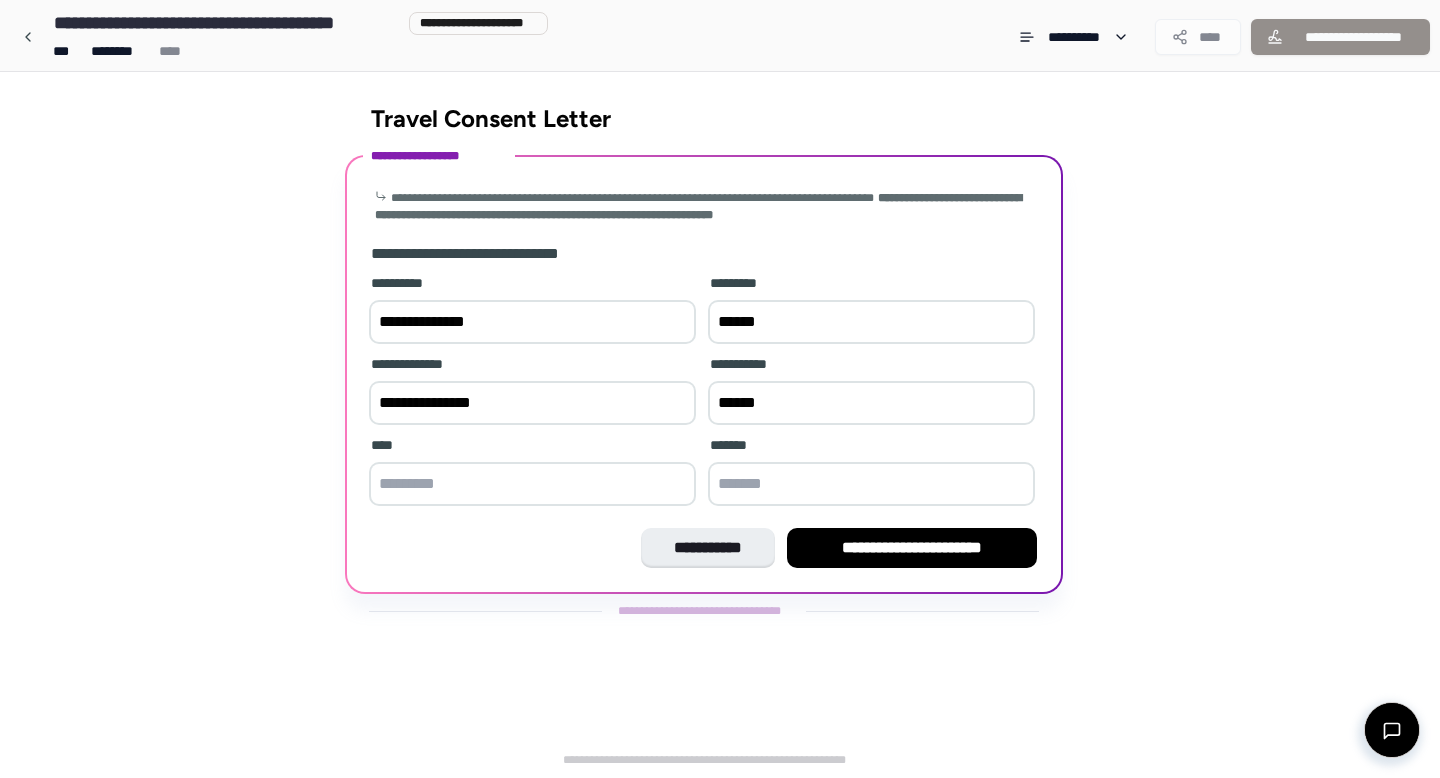 type on "******" 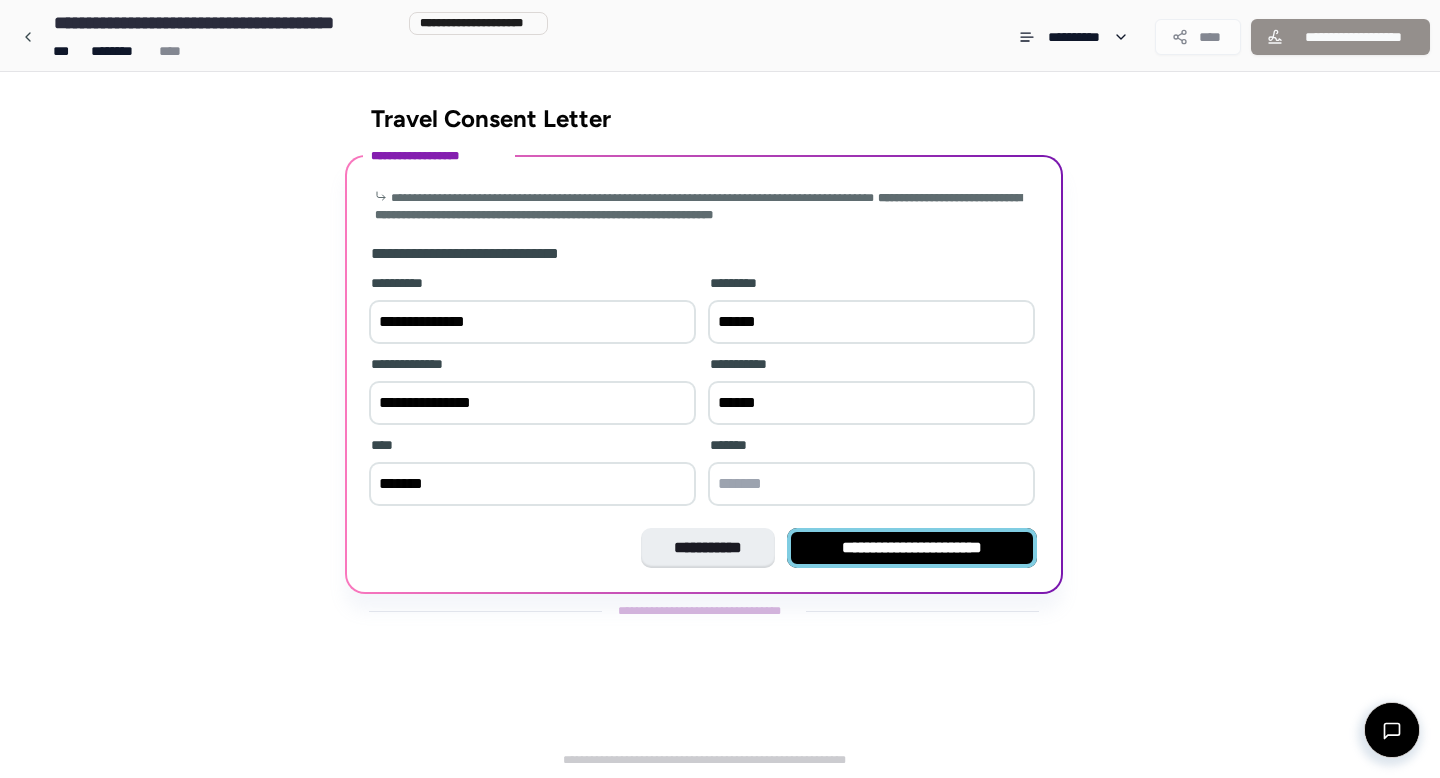 type on "*******" 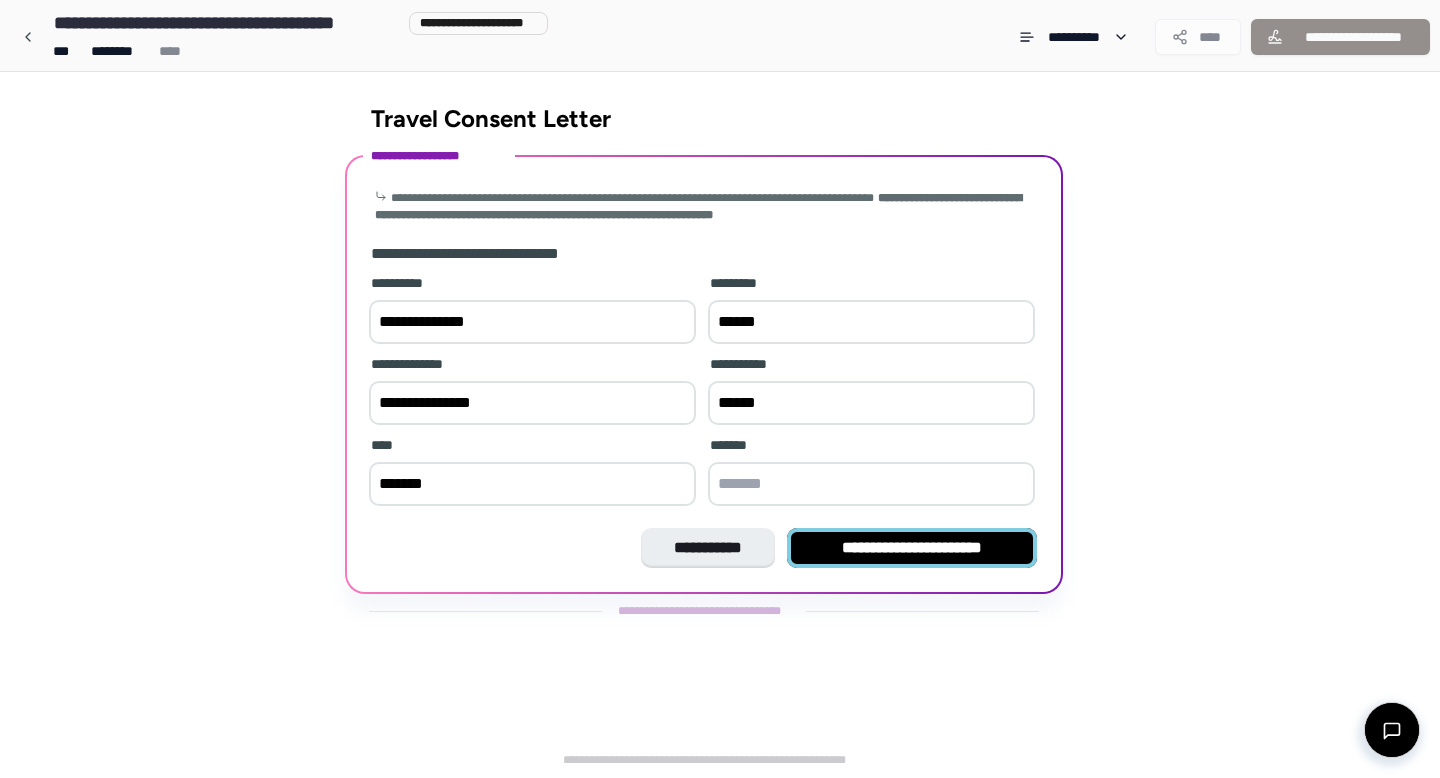 click on "**********" at bounding box center (912, 548) 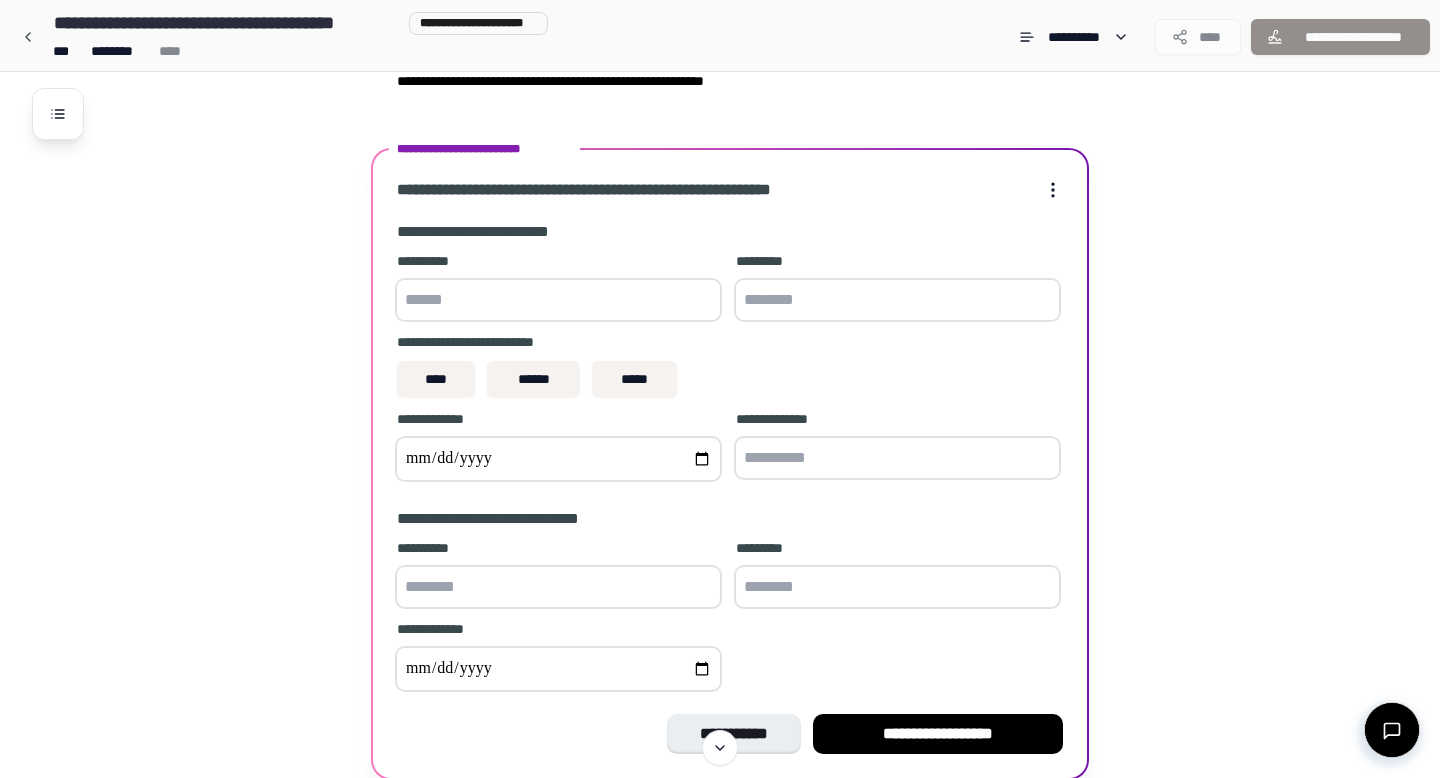 scroll, scrollTop: 145, scrollLeft: 0, axis: vertical 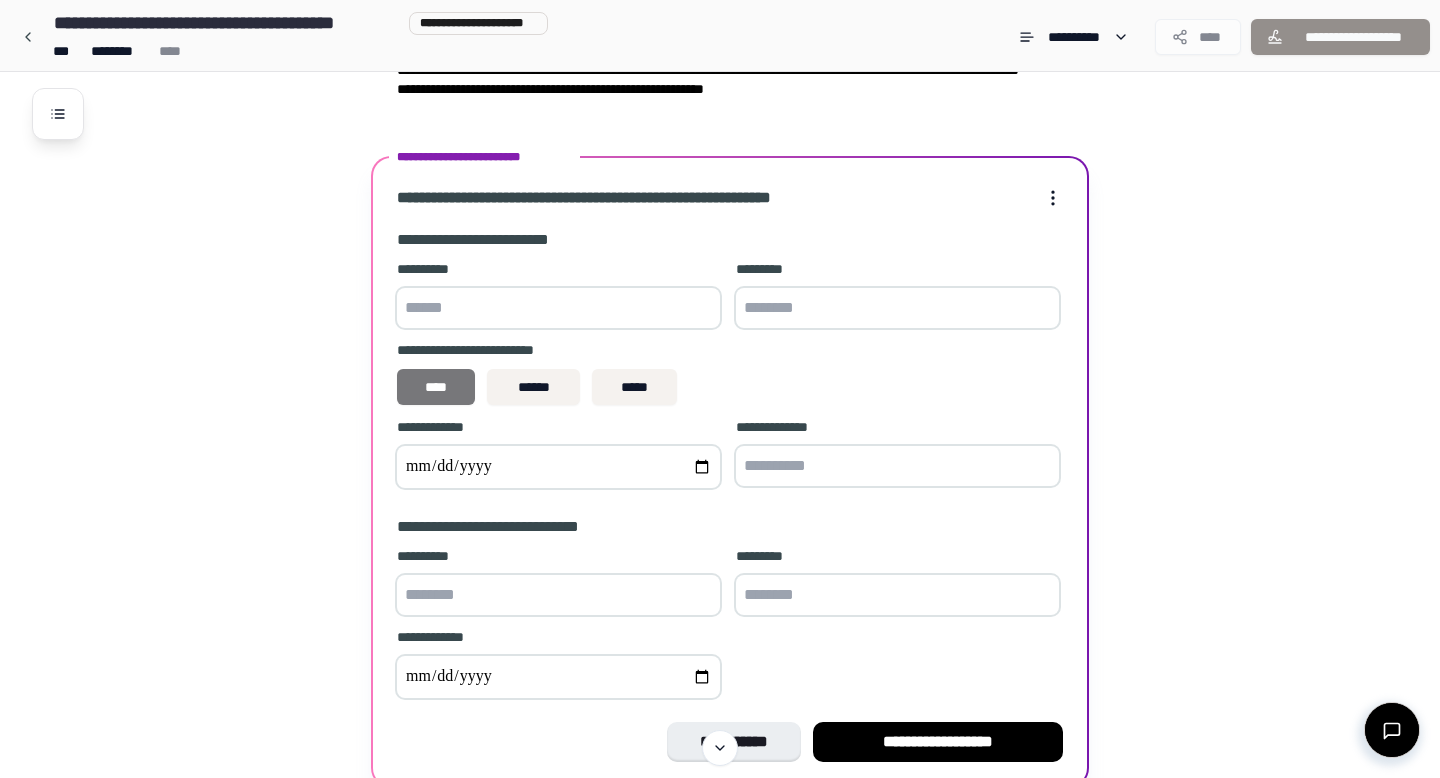 click on "****" at bounding box center (436, 387) 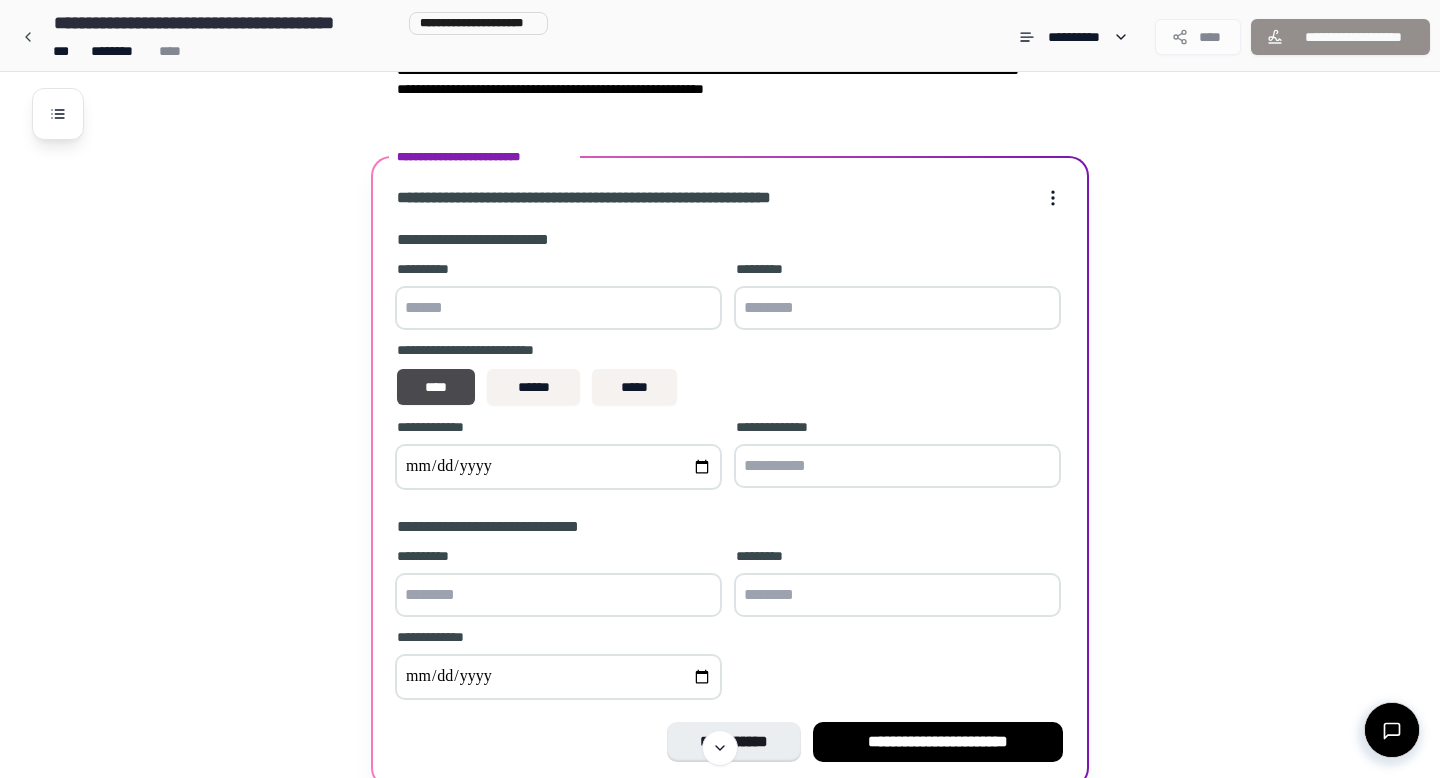 click at bounding box center (558, 308) 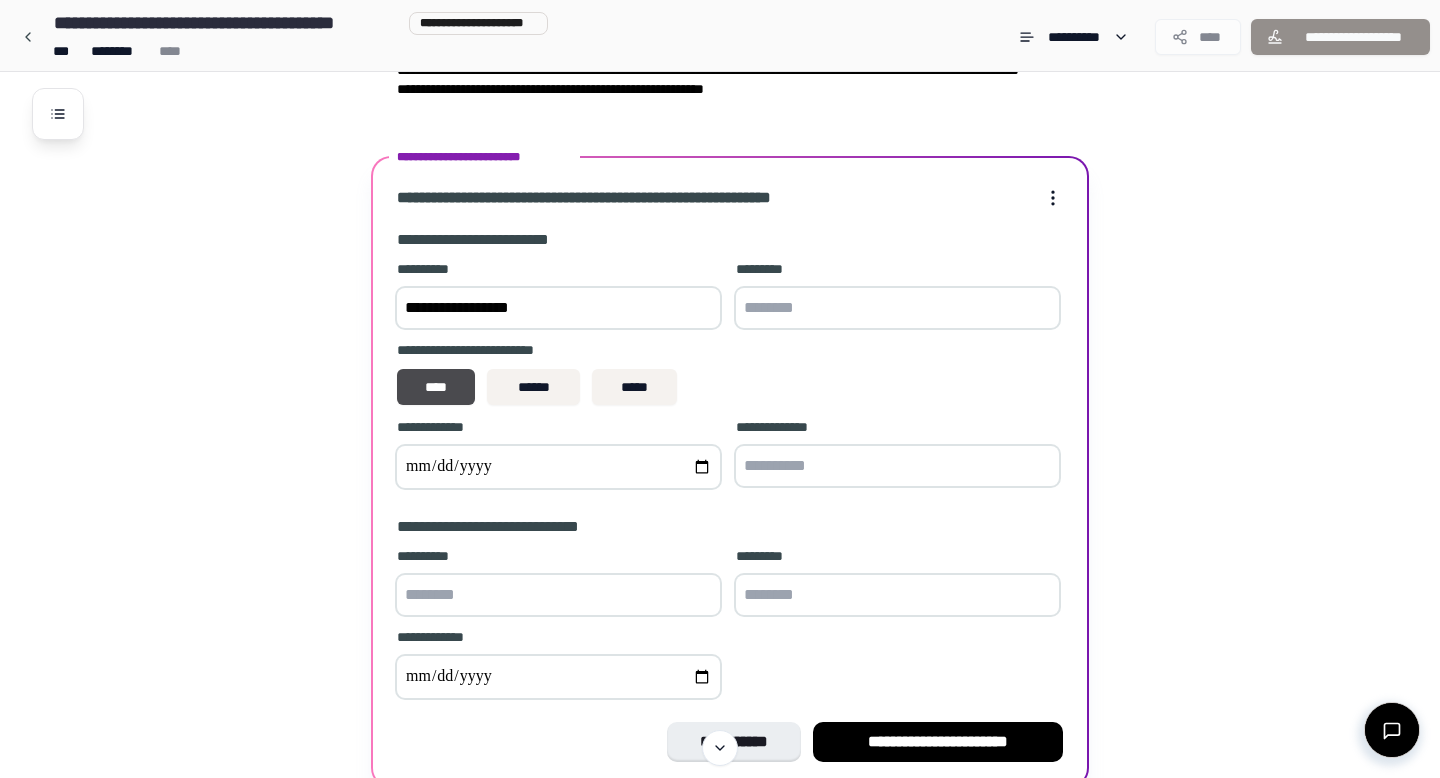 type on "**********" 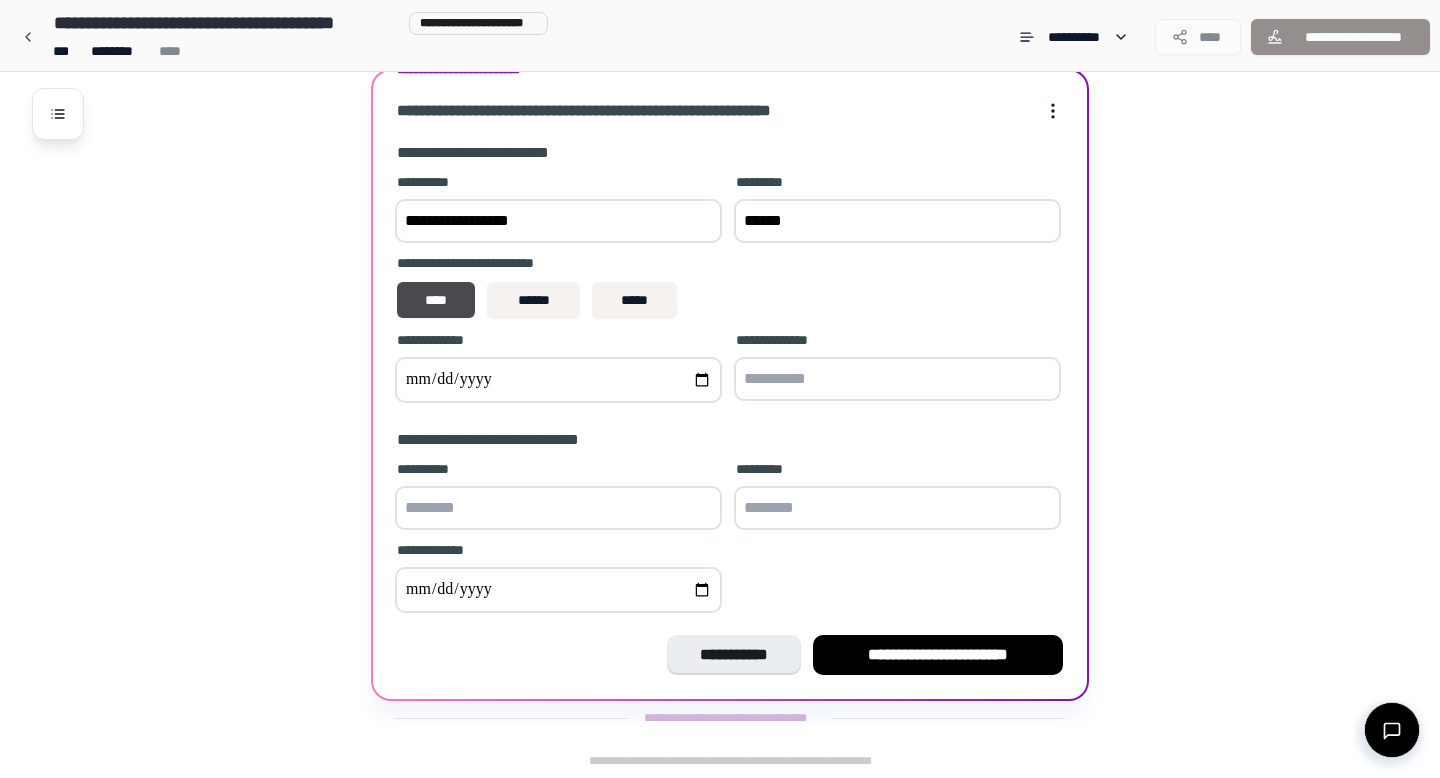scroll, scrollTop: 233, scrollLeft: 0, axis: vertical 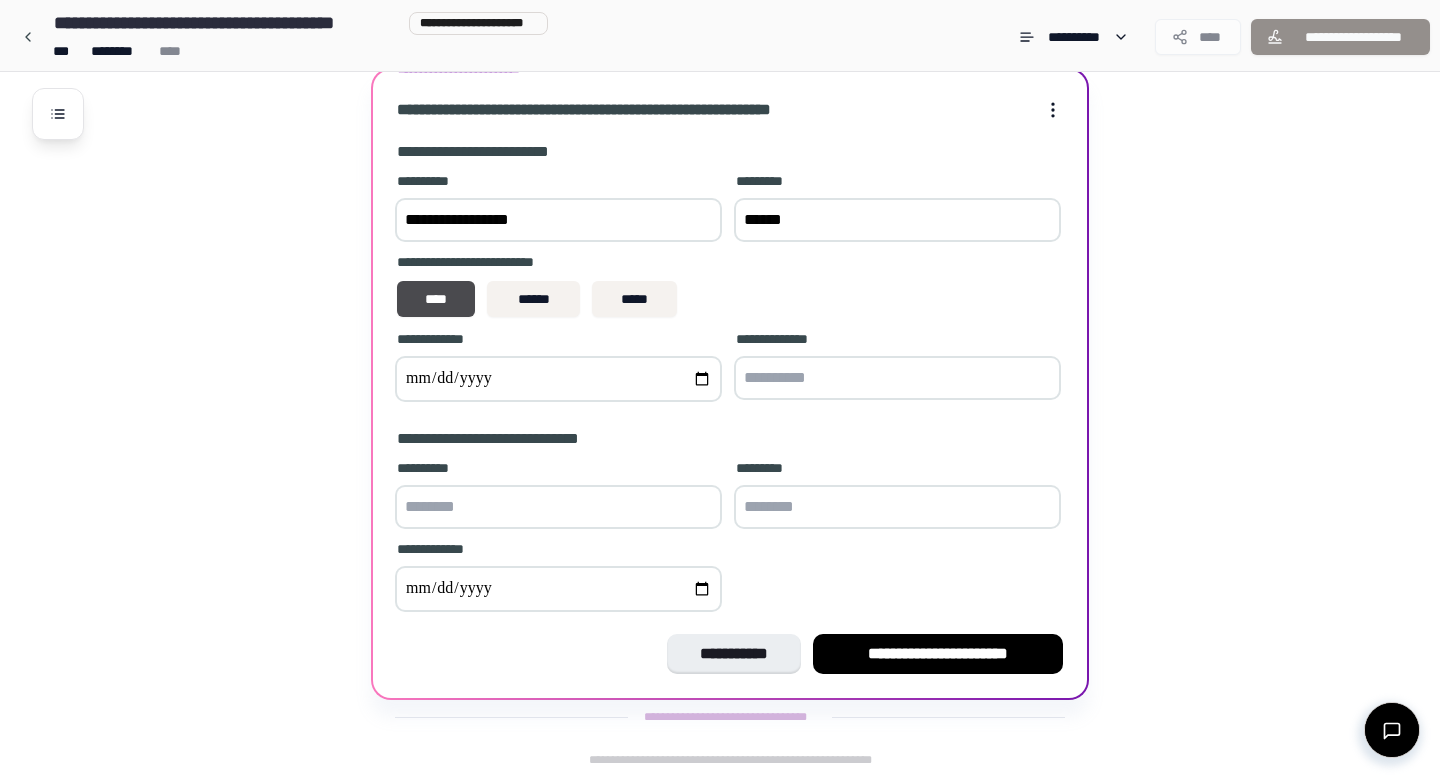 type on "******" 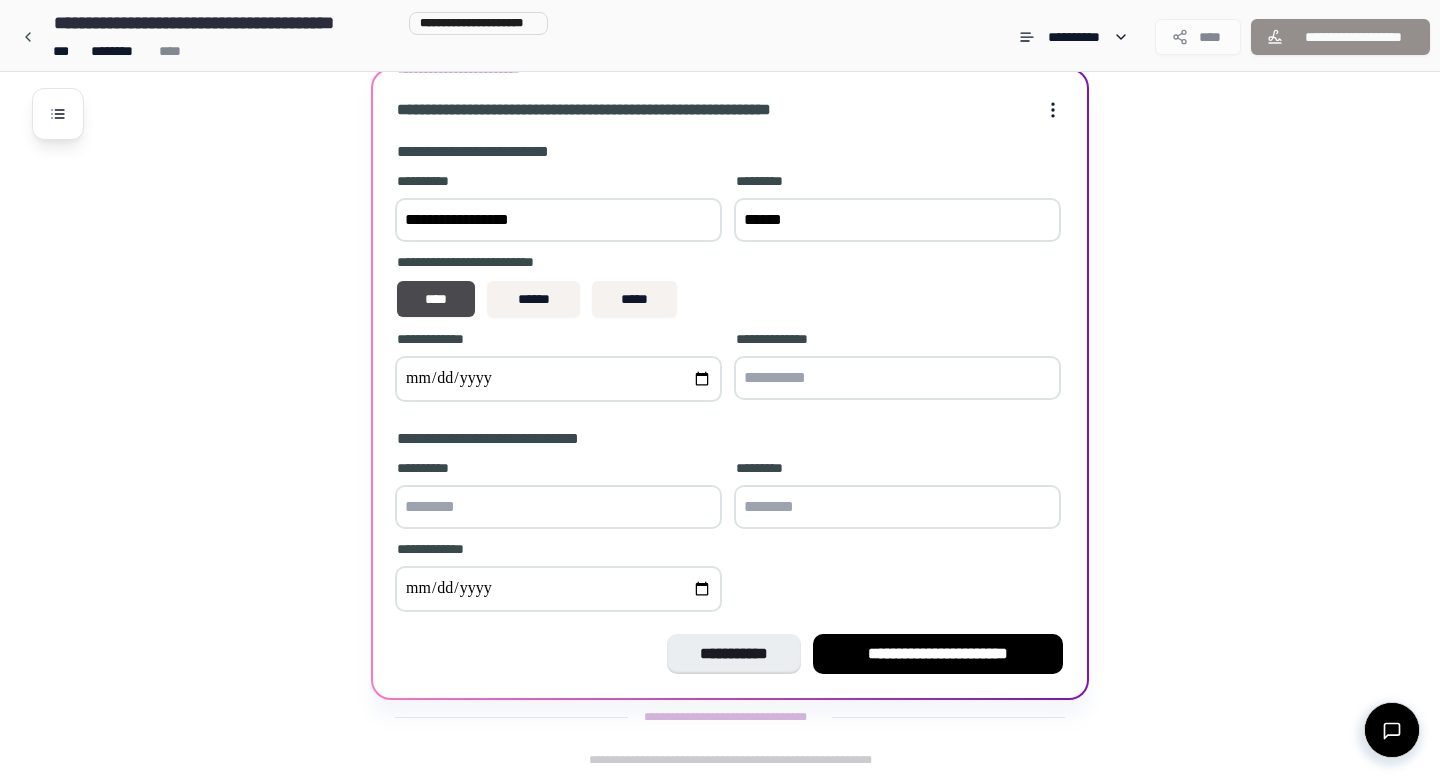 click at bounding box center (558, 379) 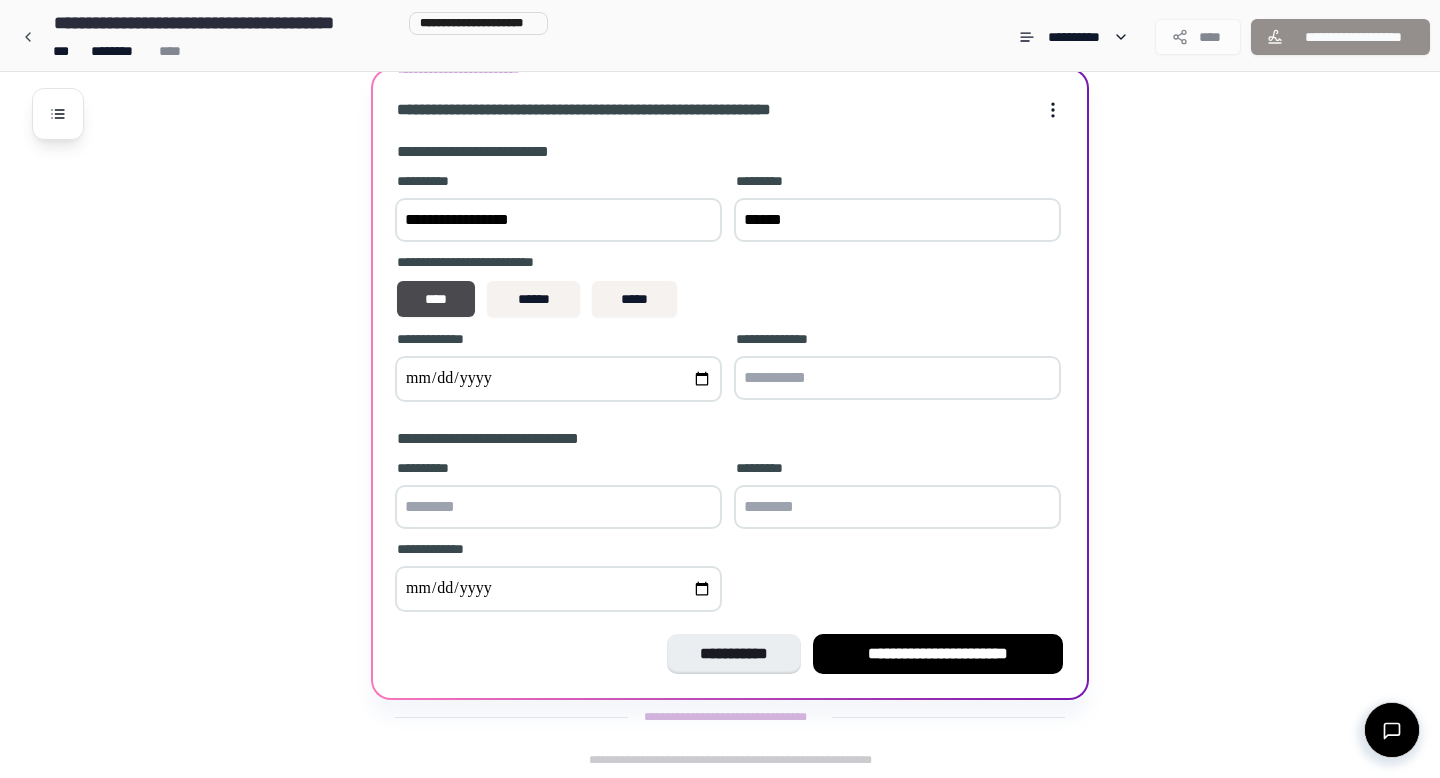 click at bounding box center (558, 379) 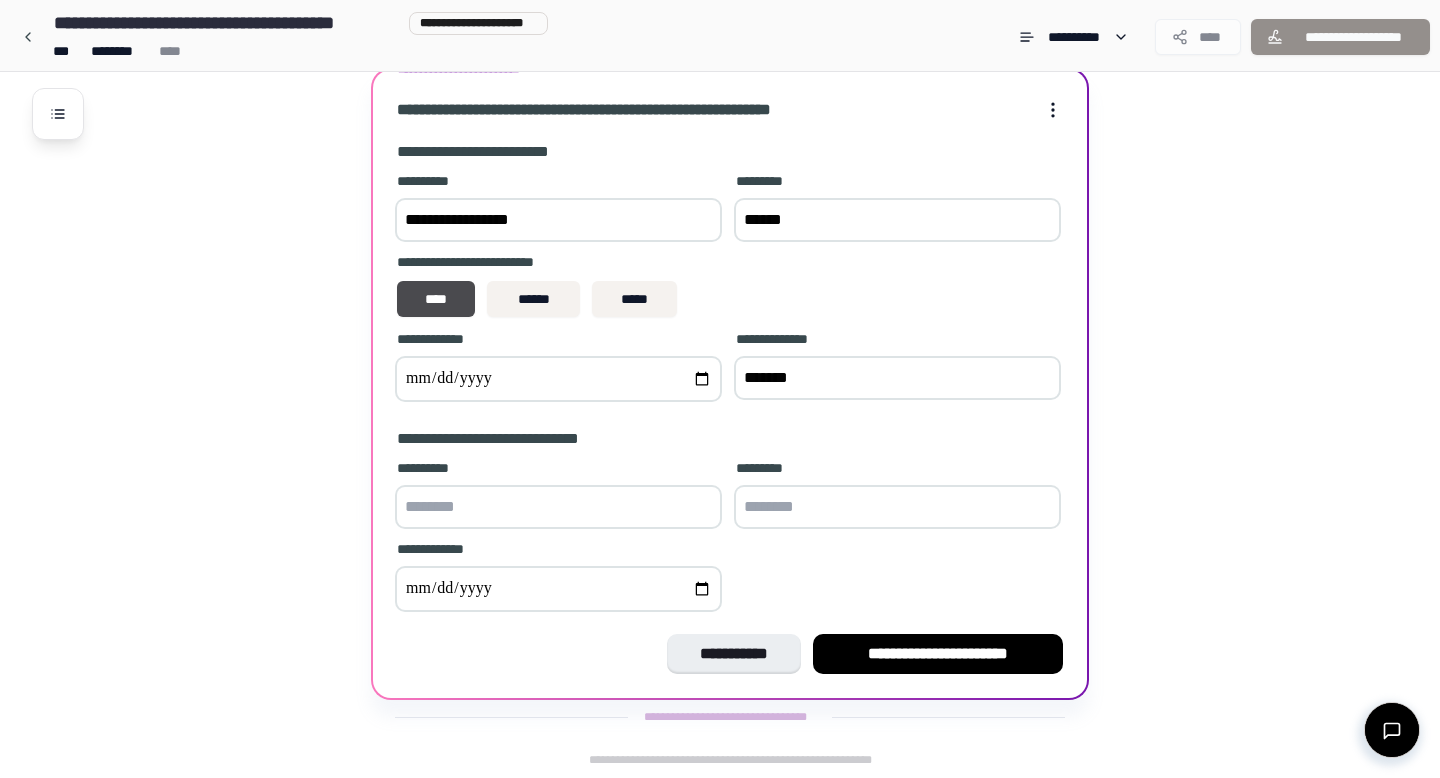 type on "*******" 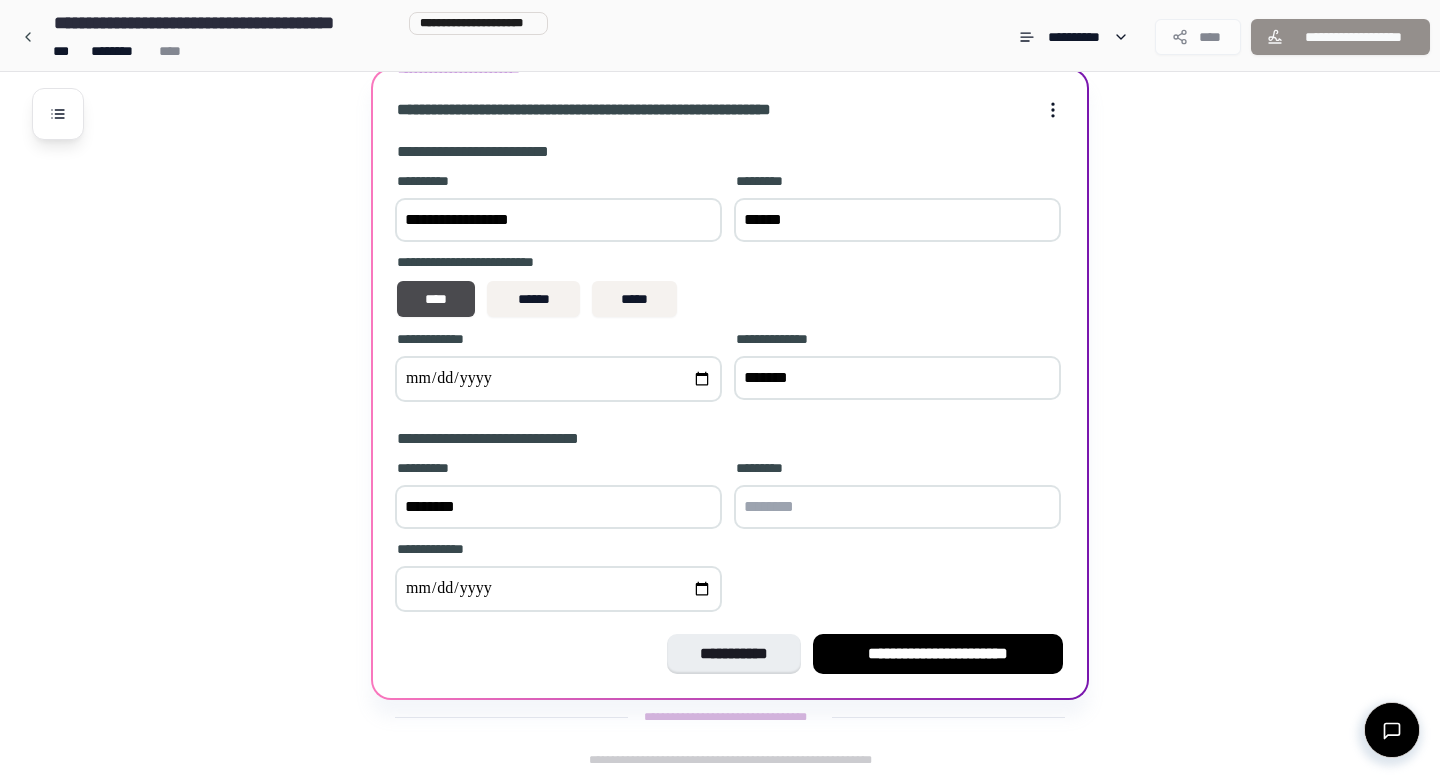type on "********" 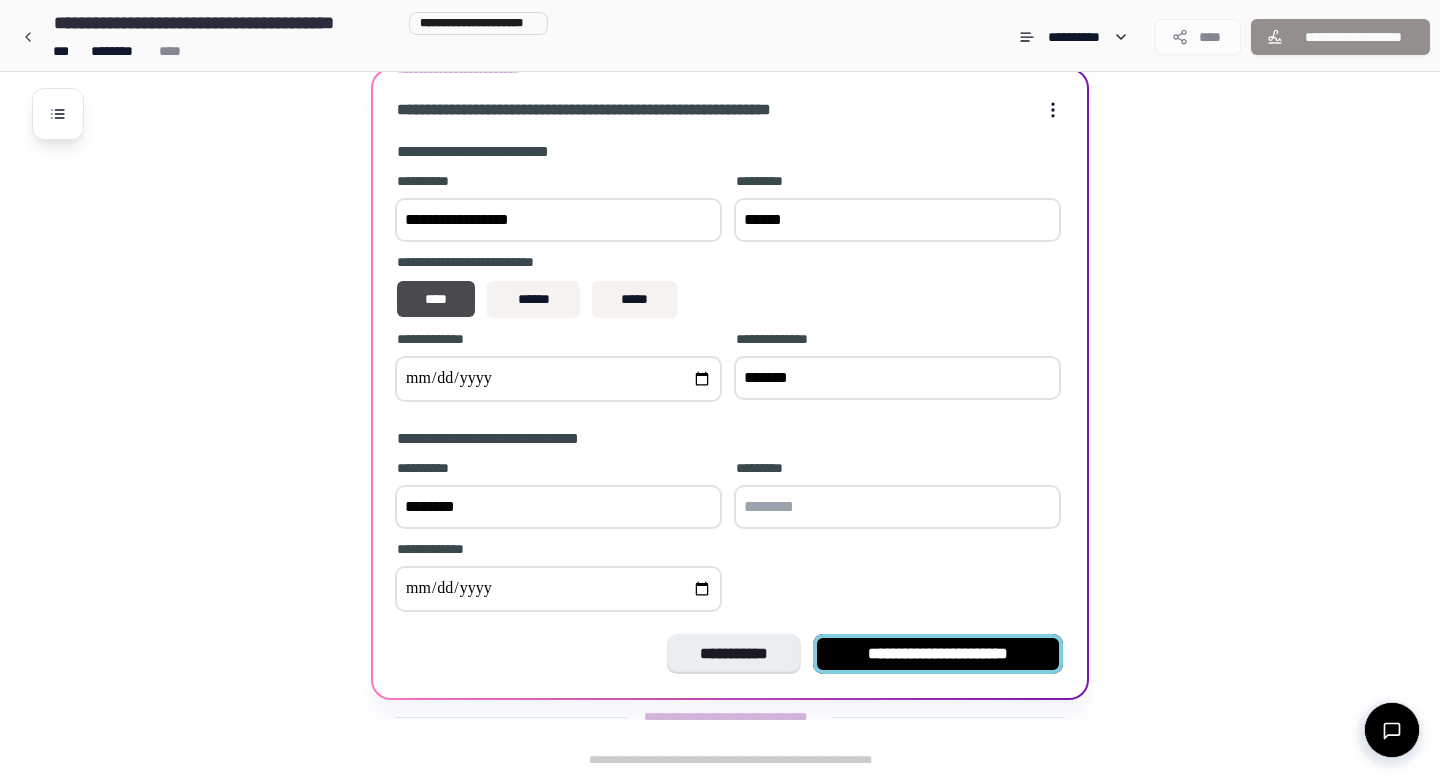 click on "**********" at bounding box center (938, 654) 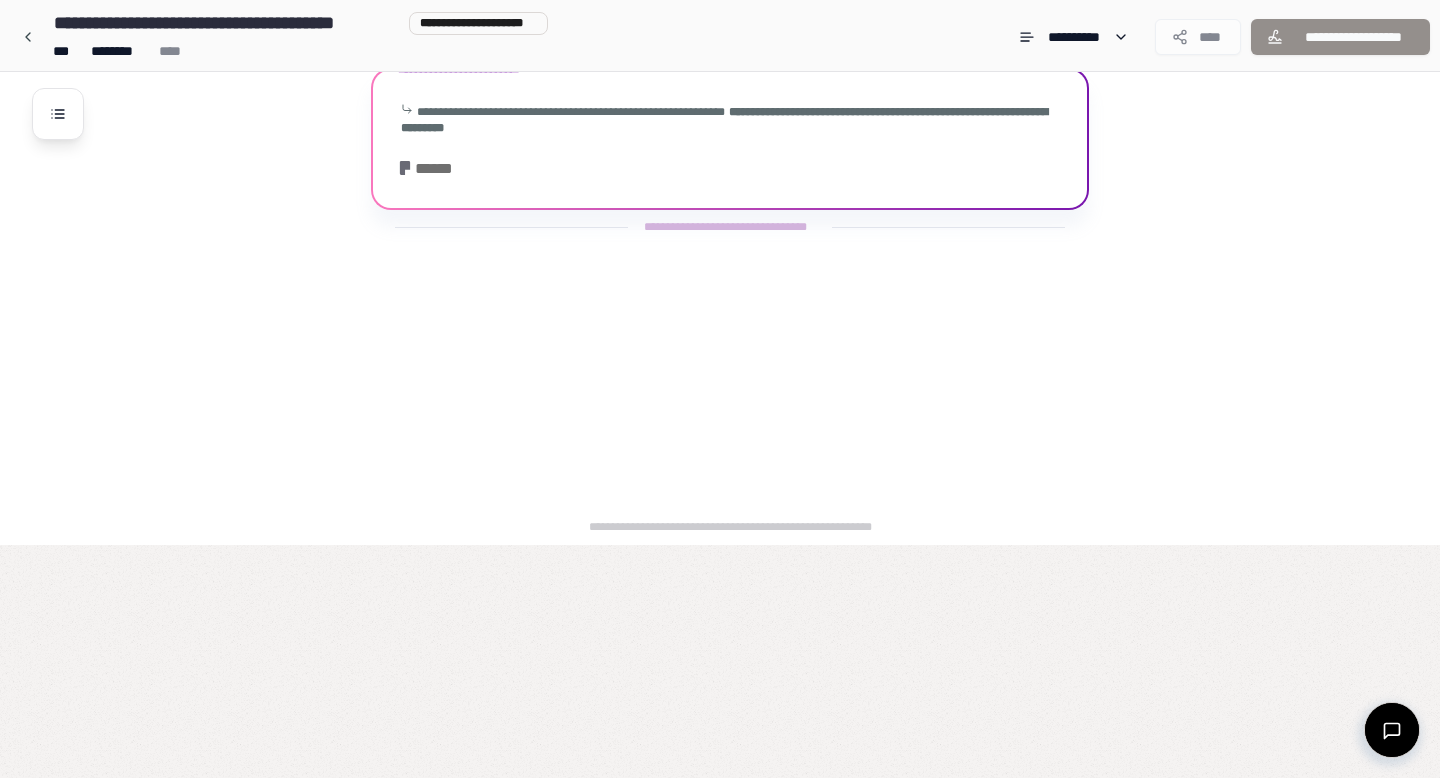 scroll, scrollTop: 0, scrollLeft: 0, axis: both 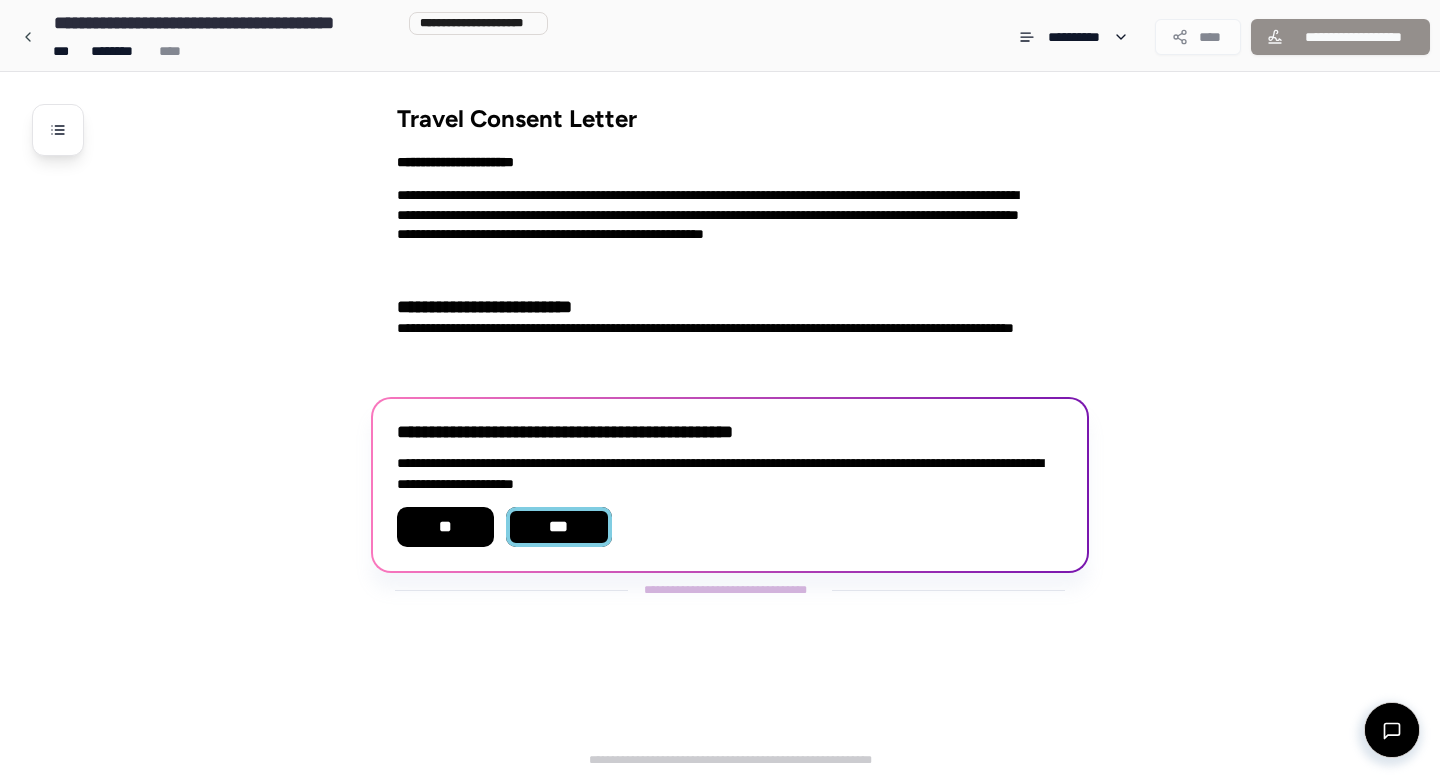 click on "***" at bounding box center (559, 527) 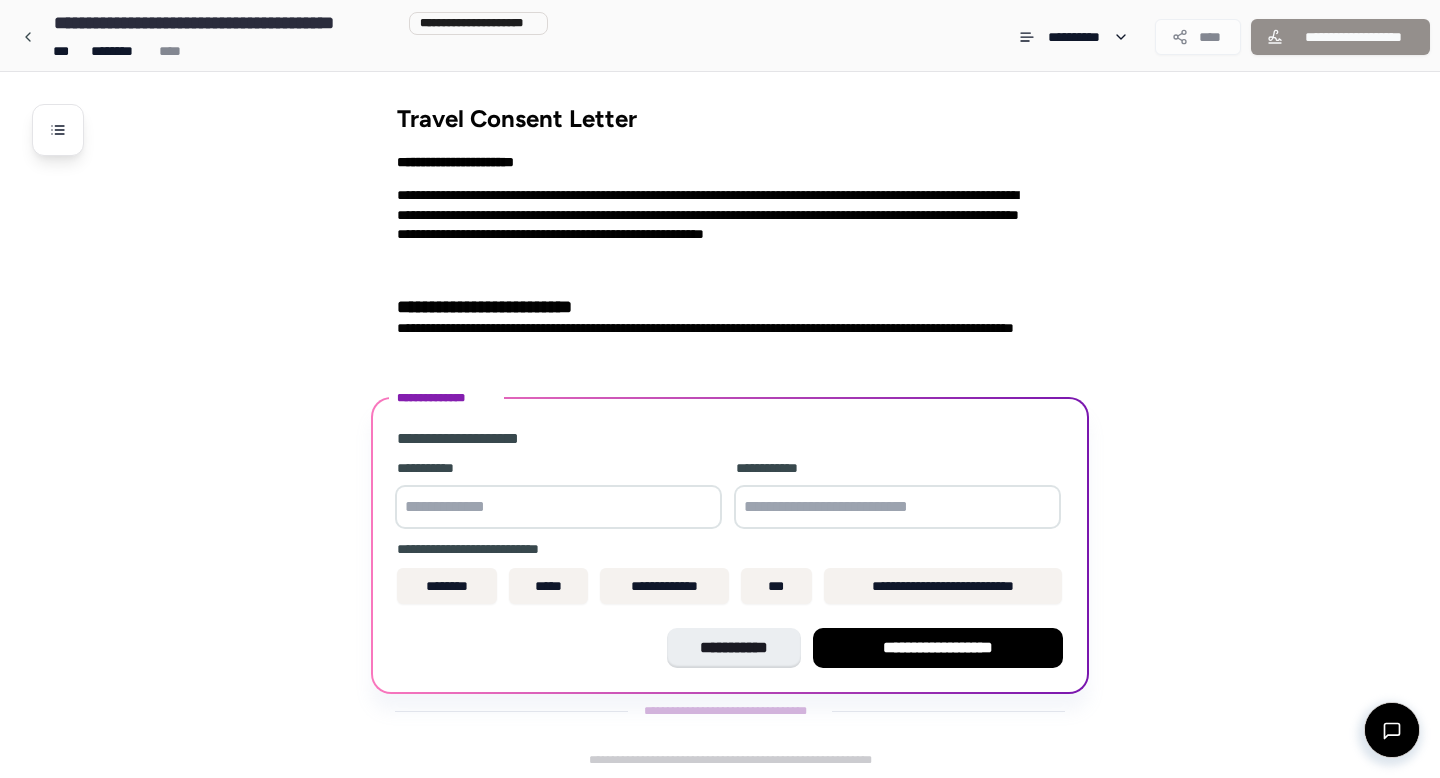 click at bounding box center (558, 507) 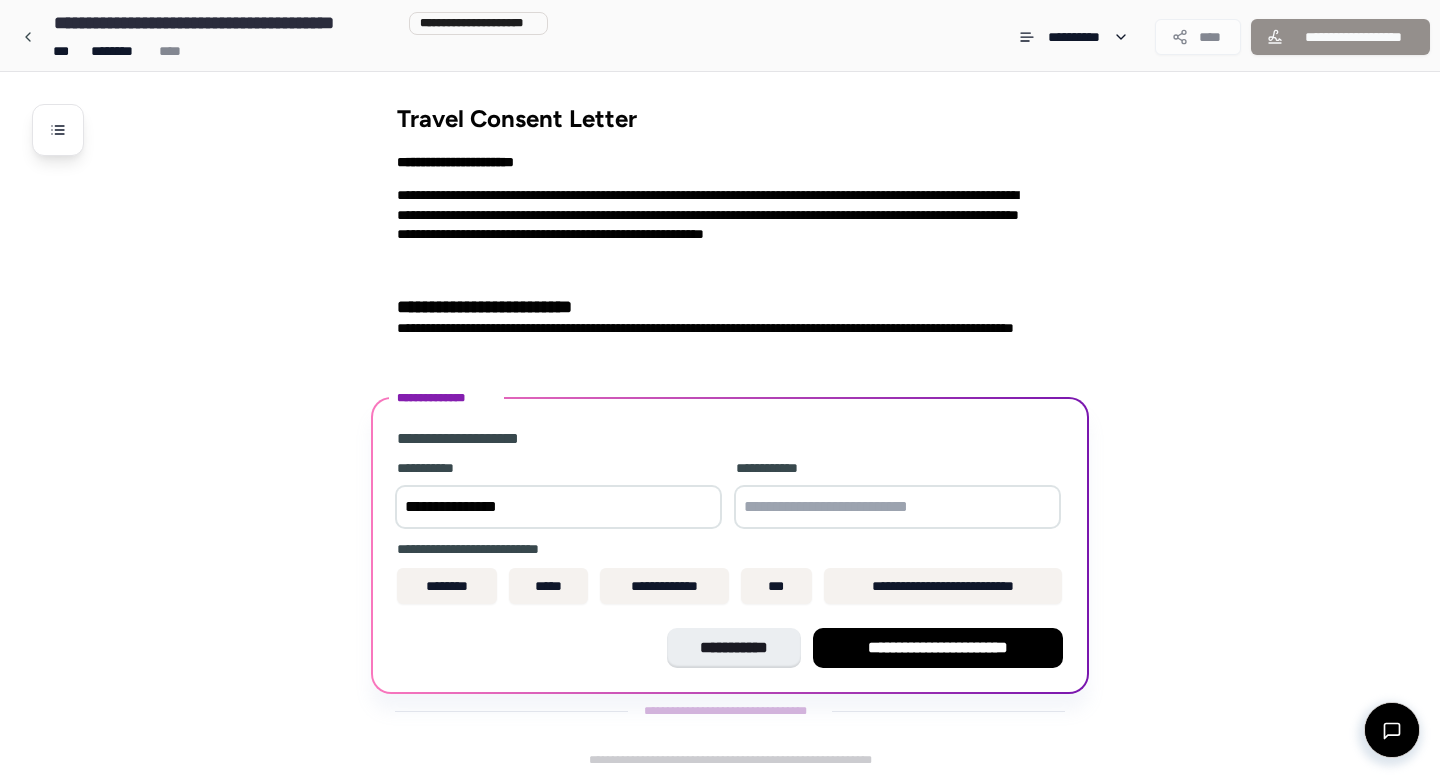 type on "**********" 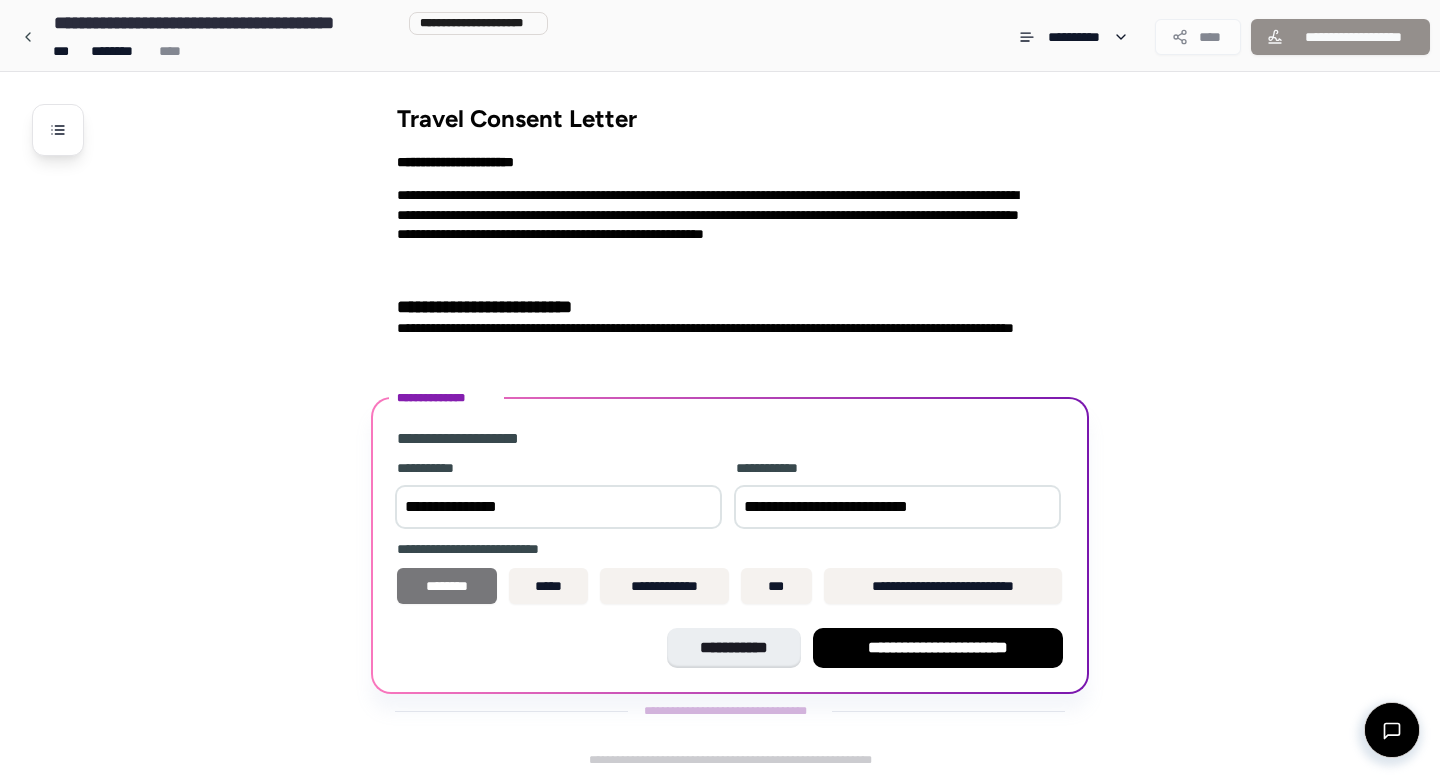 type on "**********" 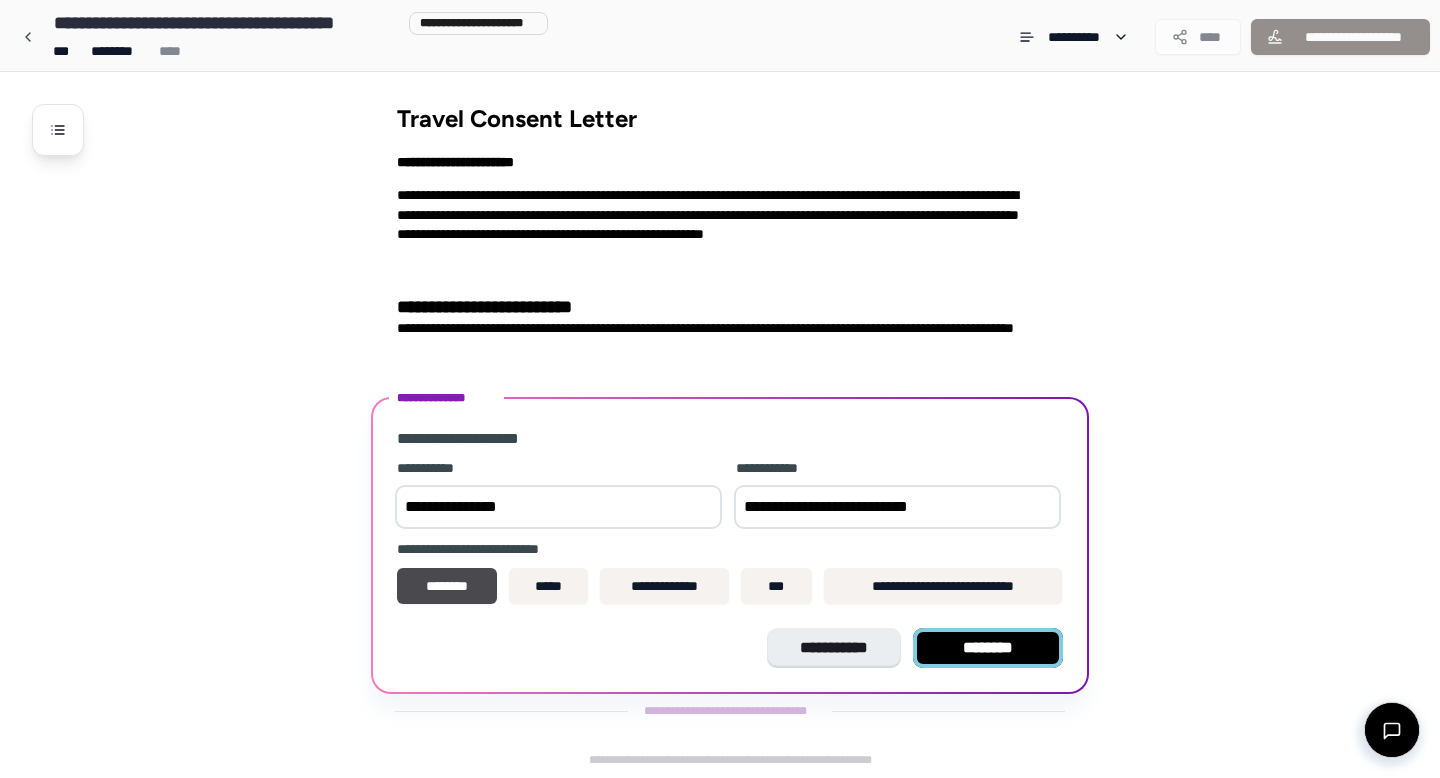 click on "********" at bounding box center (988, 648) 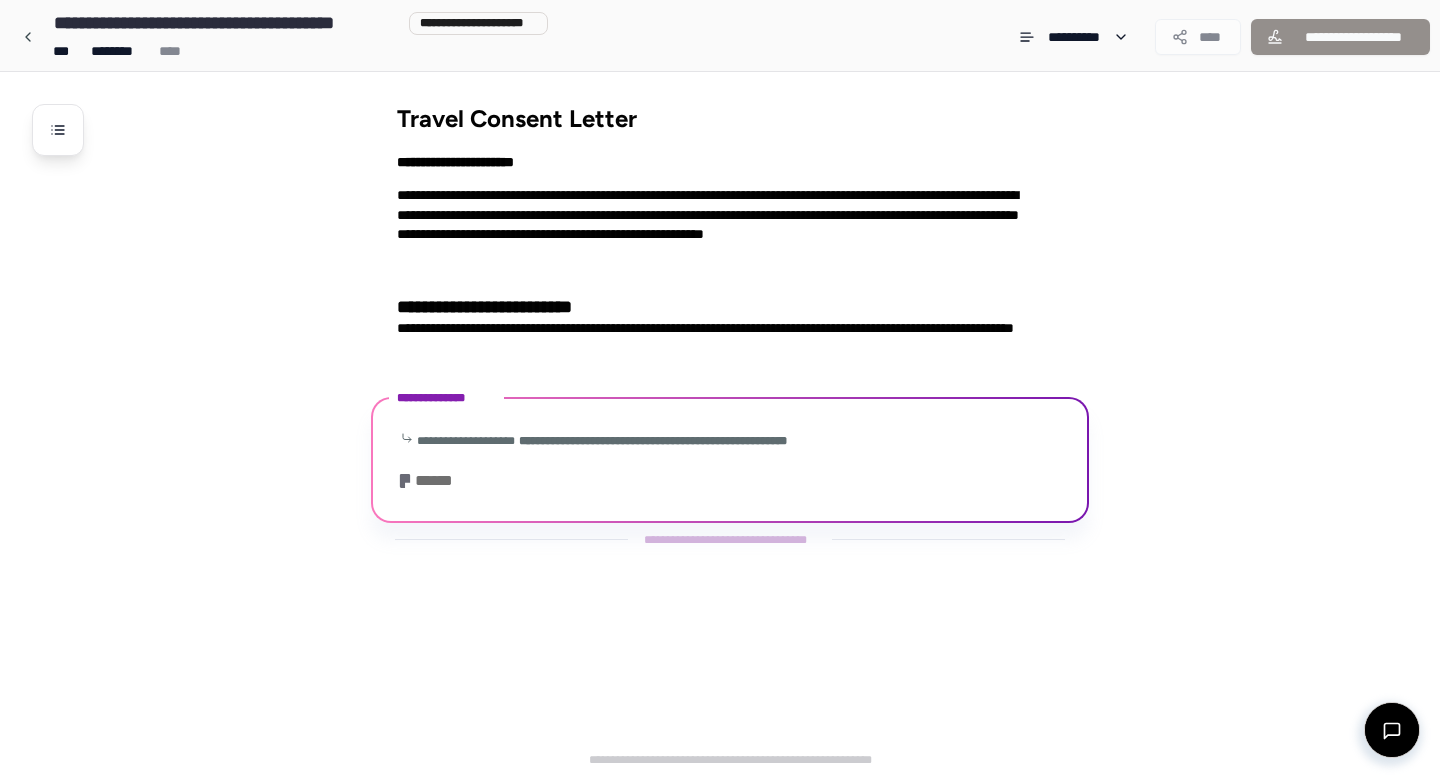 scroll, scrollTop: 40, scrollLeft: 0, axis: vertical 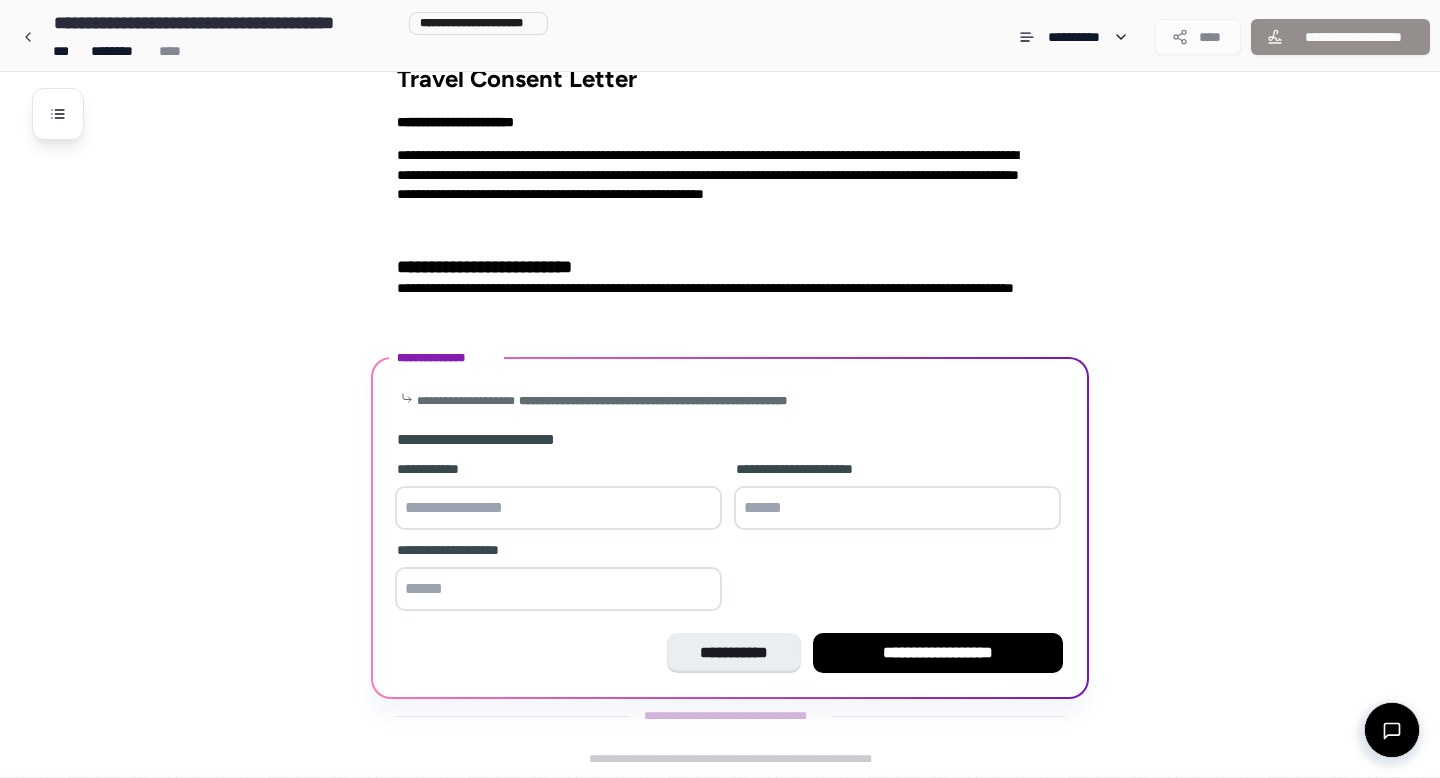 click at bounding box center (558, 508) 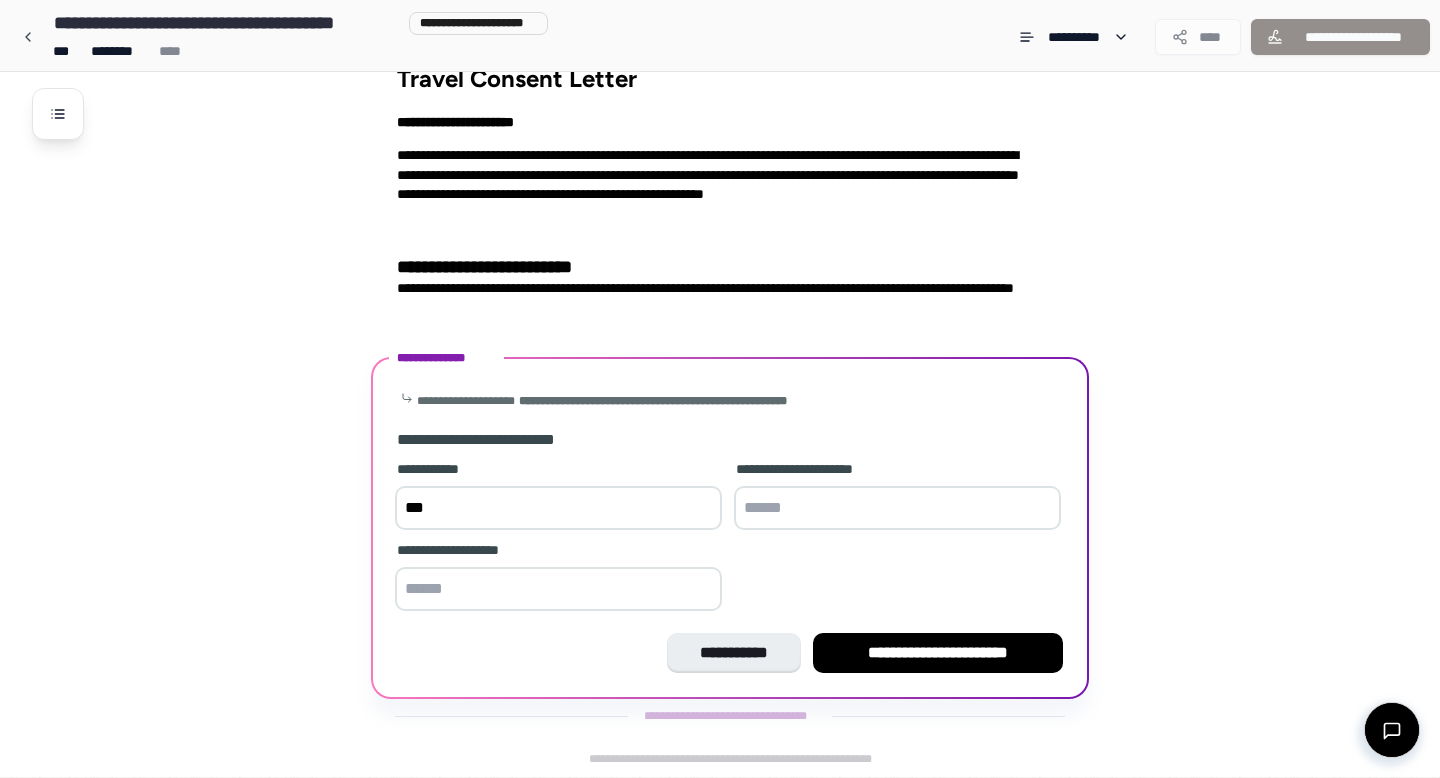 type on "***" 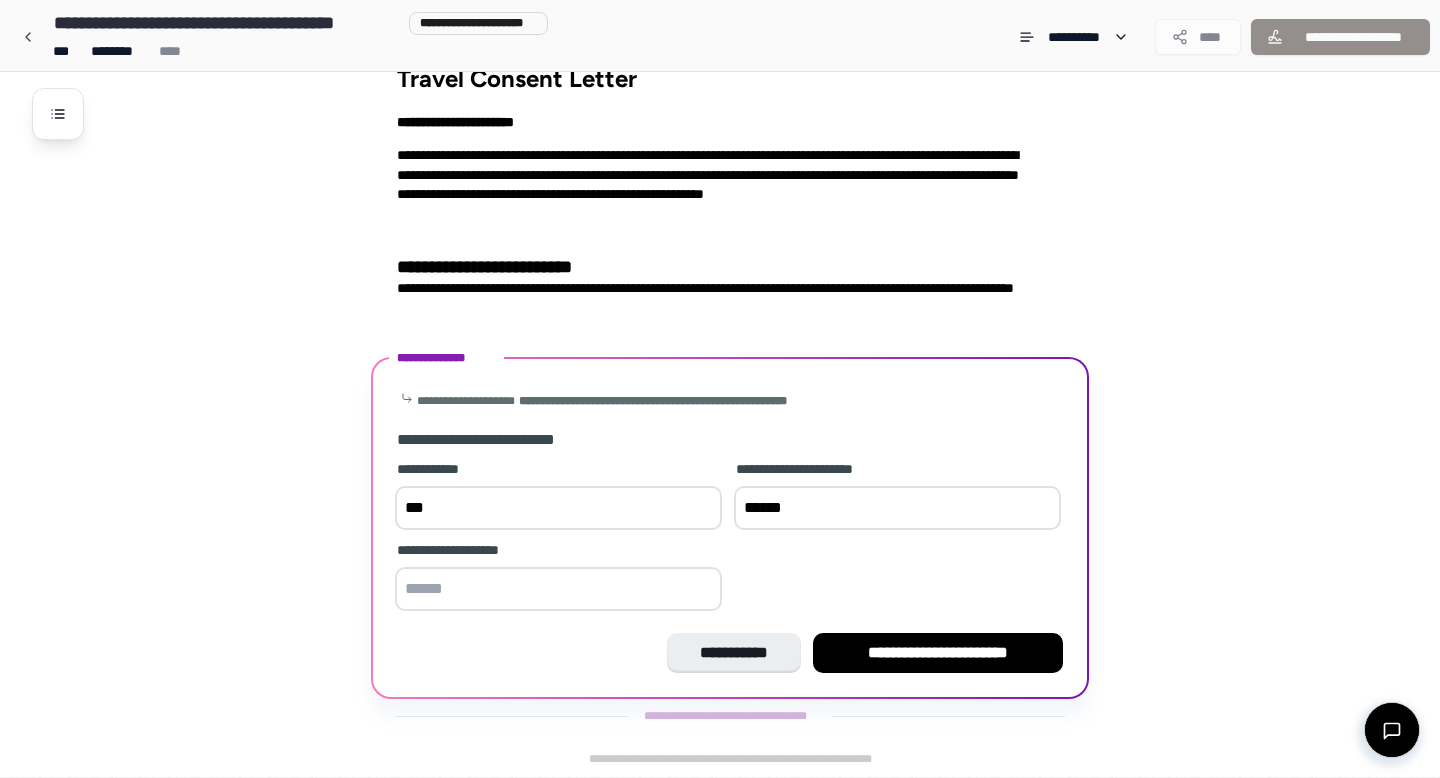 type on "******" 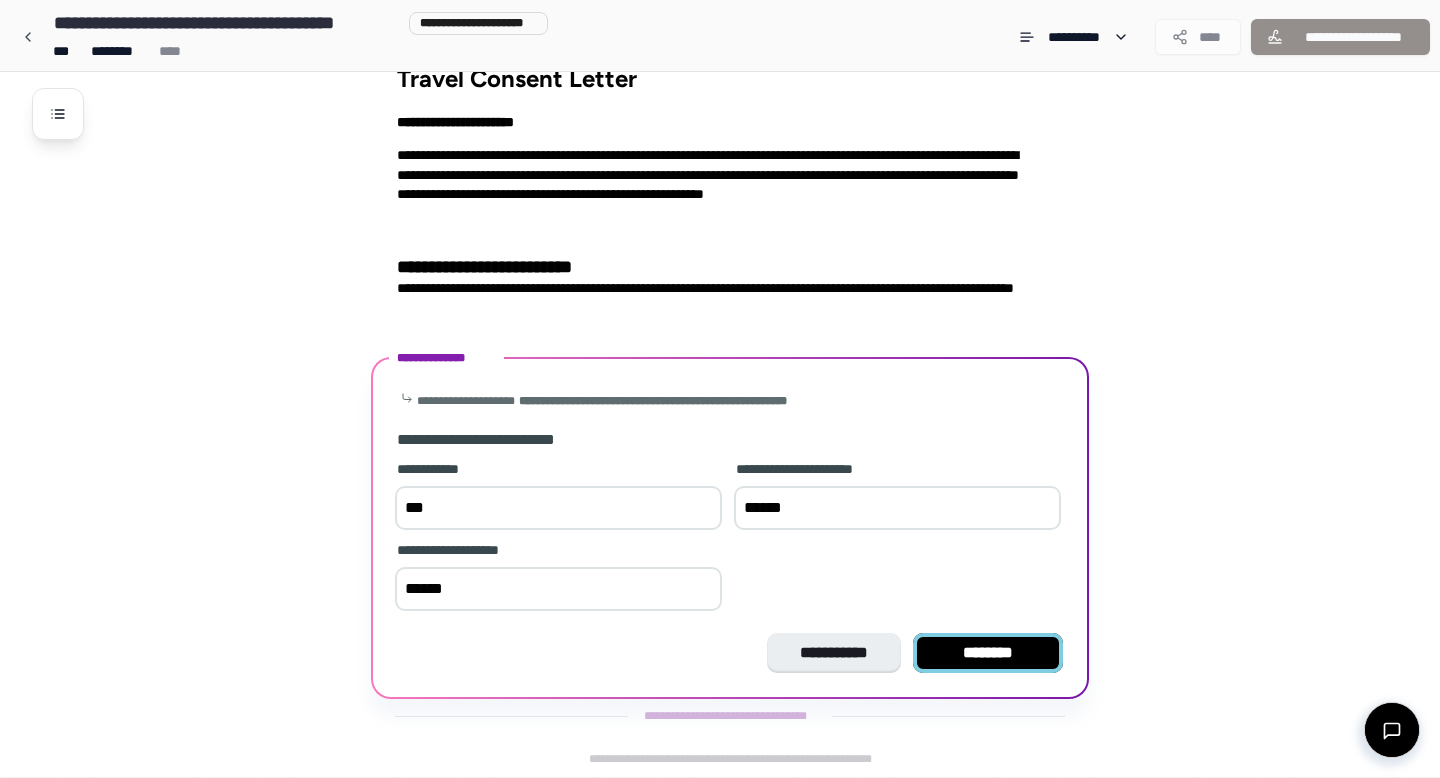 type on "******" 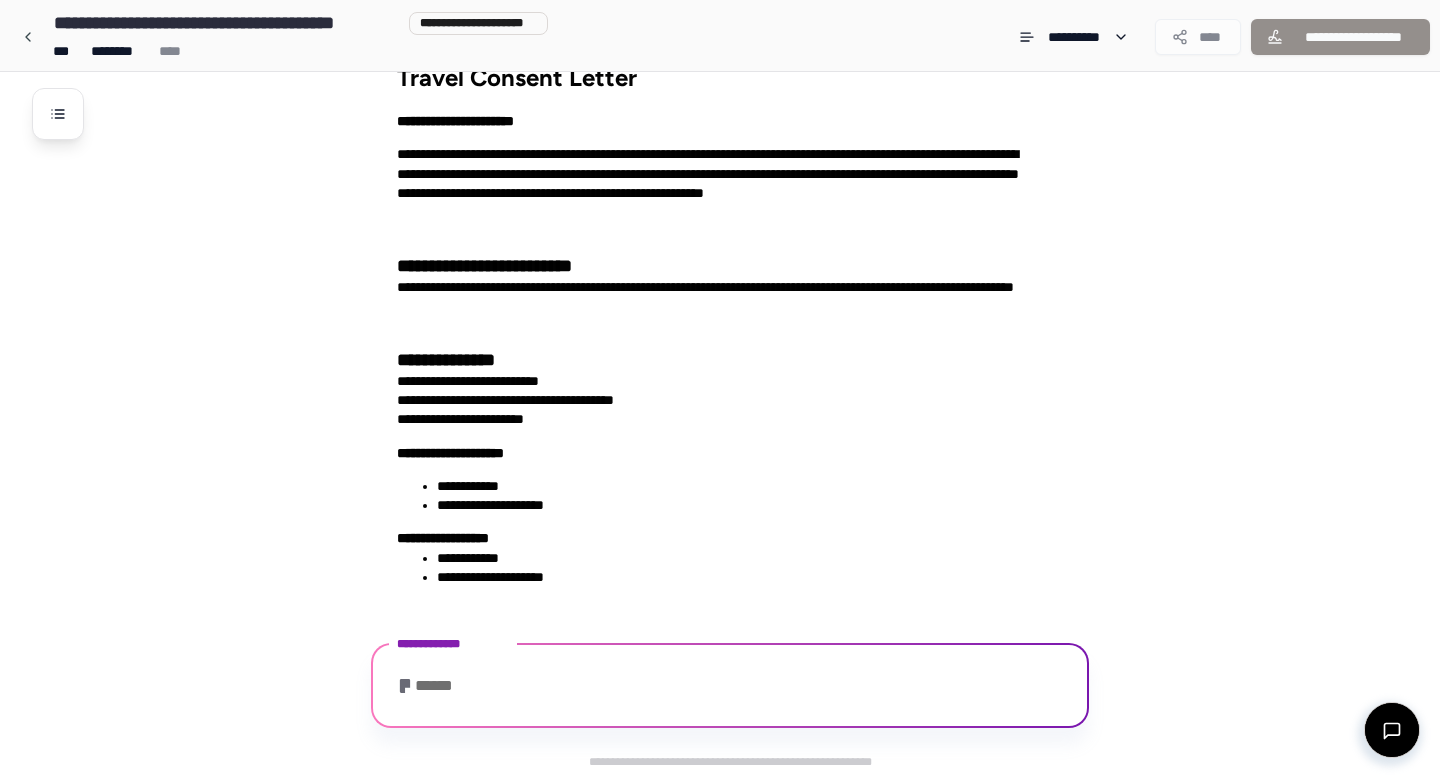 scroll, scrollTop: 177, scrollLeft: 0, axis: vertical 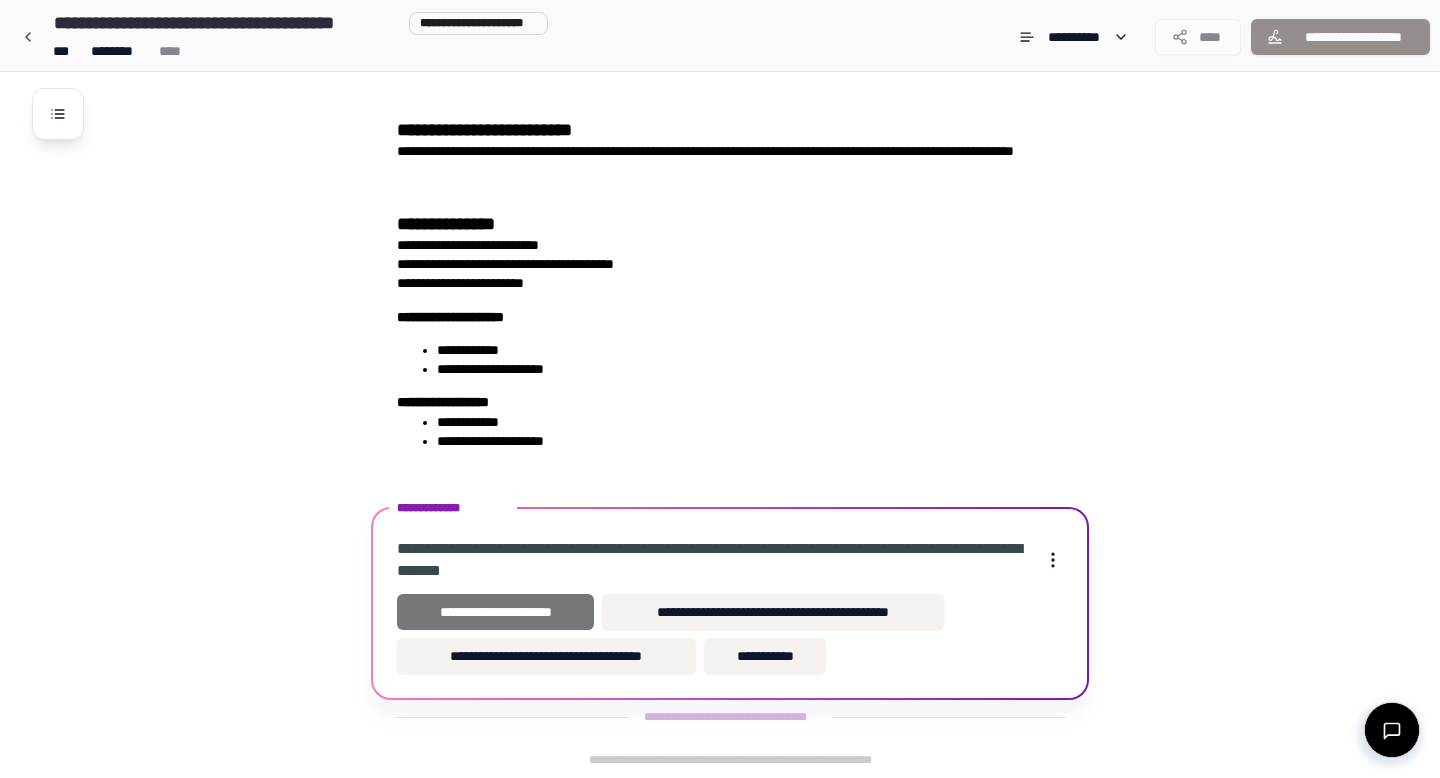 click on "**********" at bounding box center (495, 612) 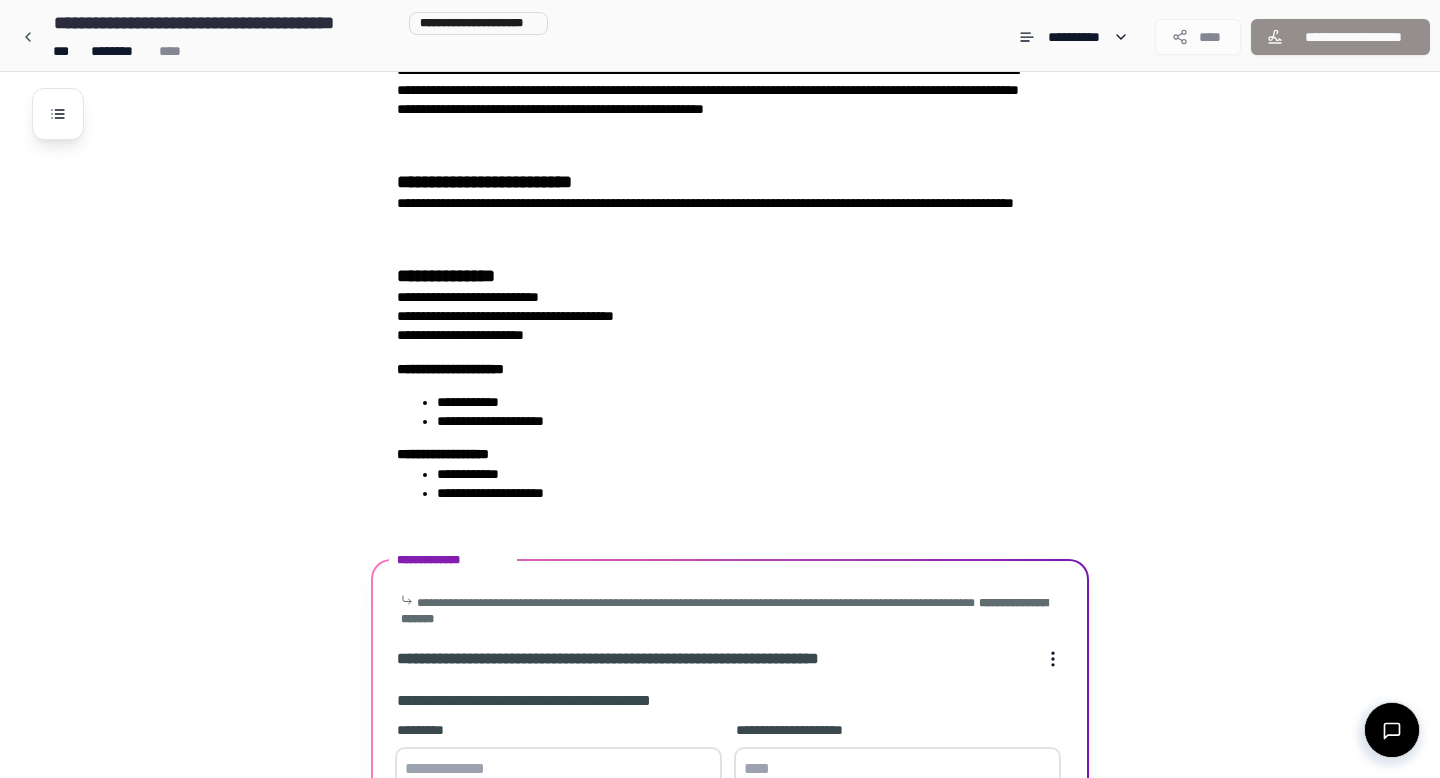 scroll, scrollTop: 593, scrollLeft: 0, axis: vertical 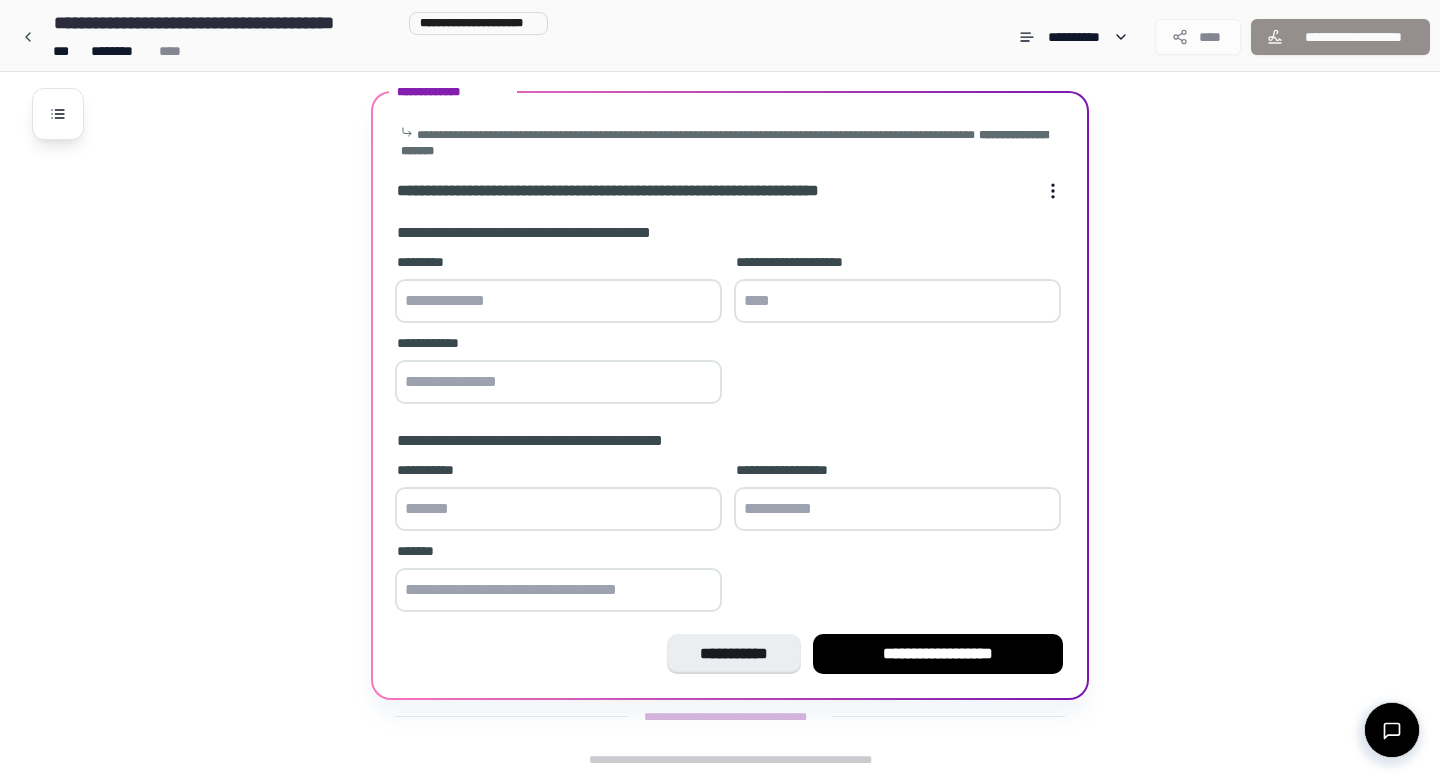 click at bounding box center [558, 301] 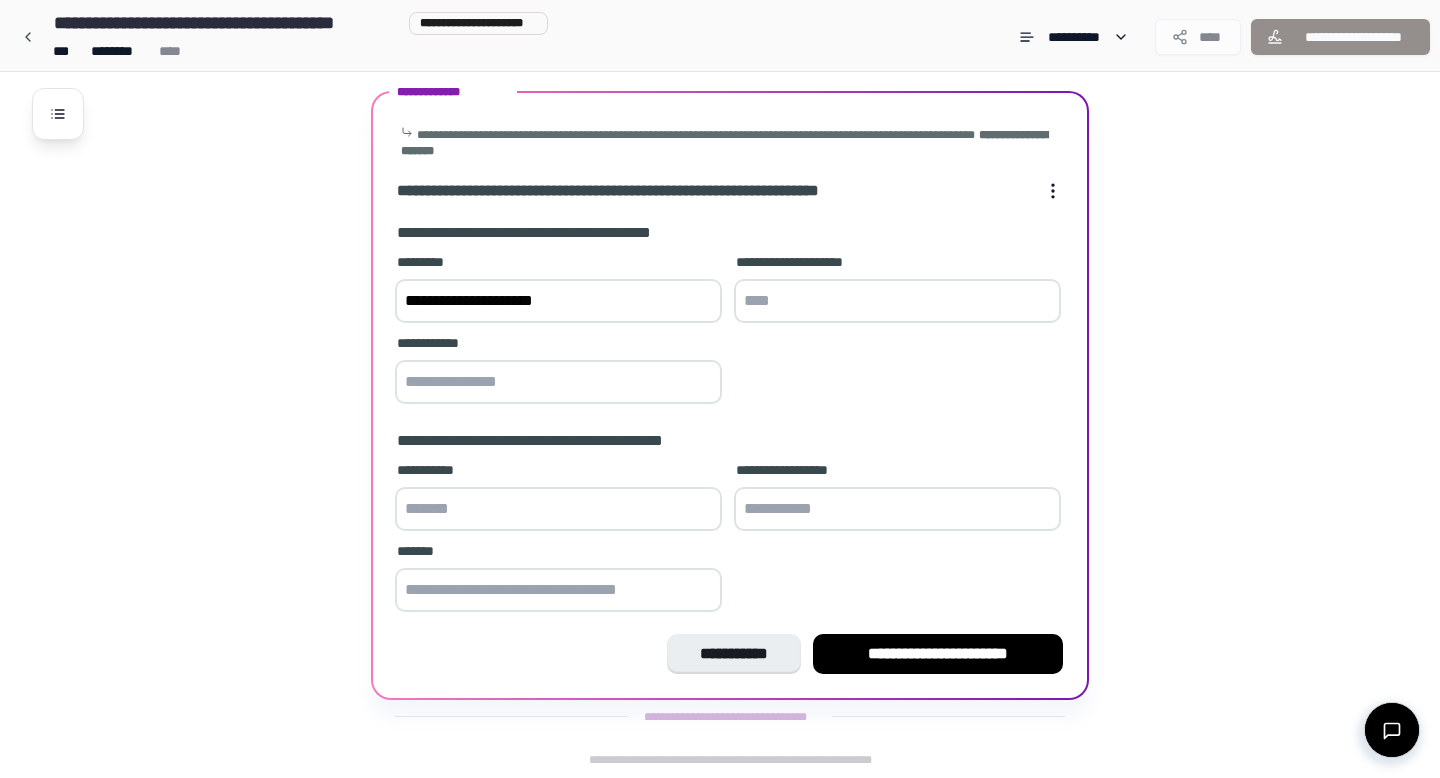 type on "**********" 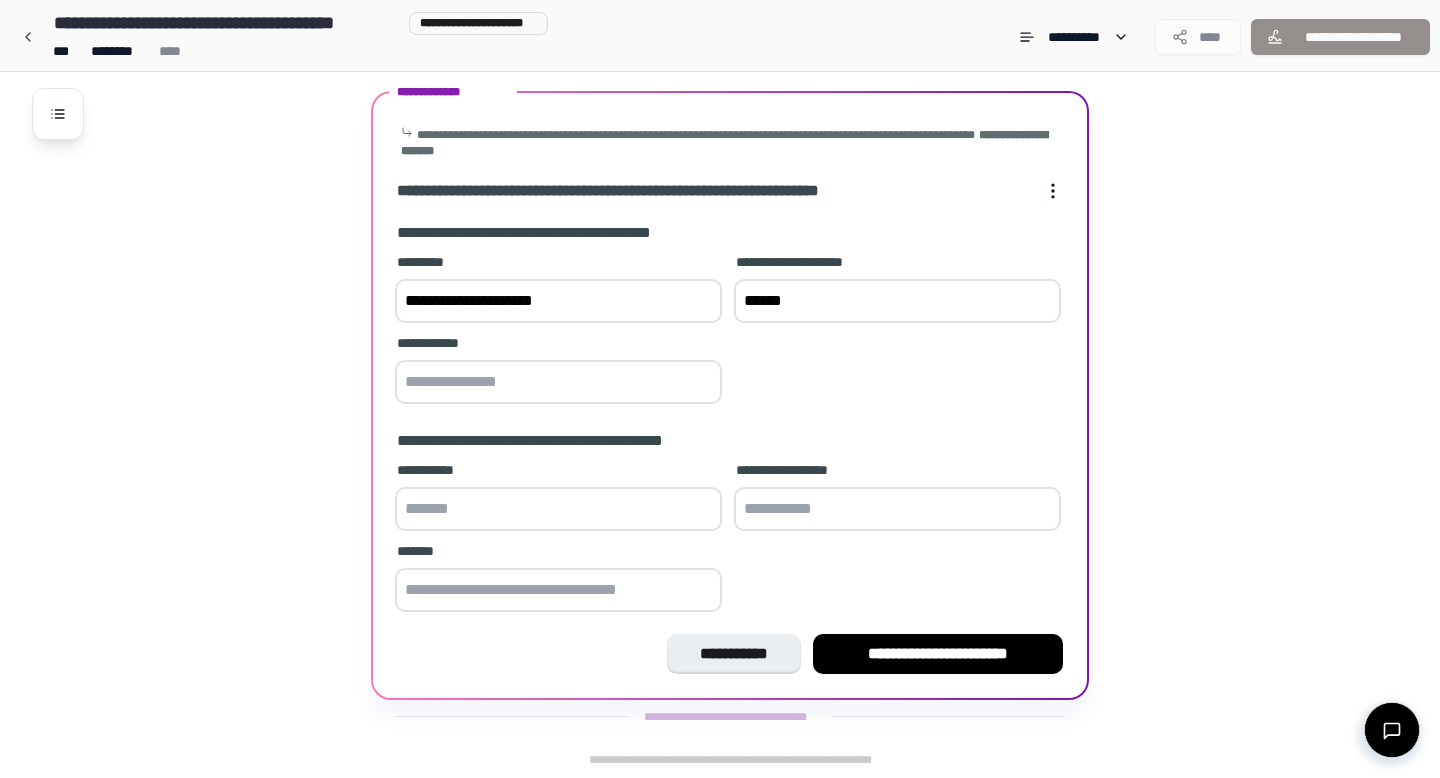 type on "******" 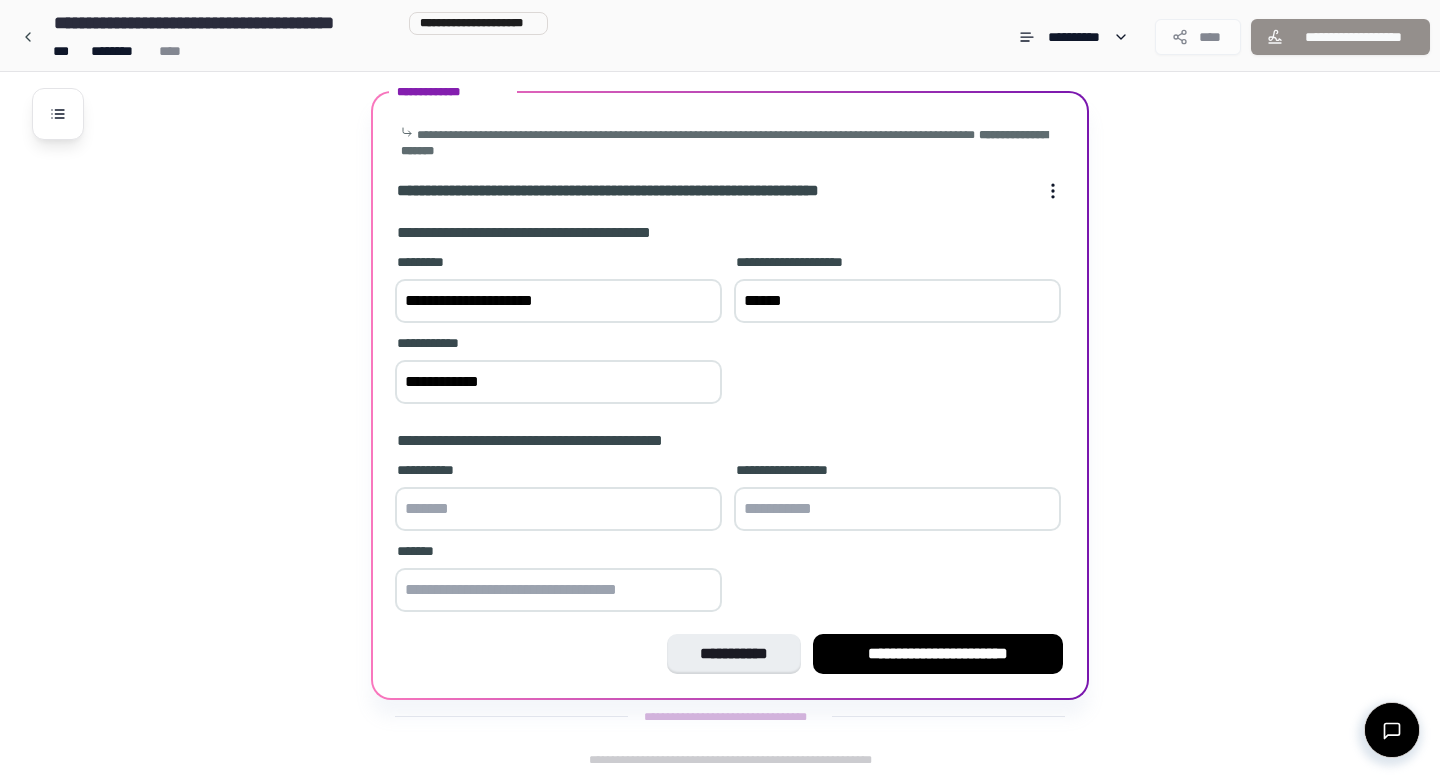 type on "**********" 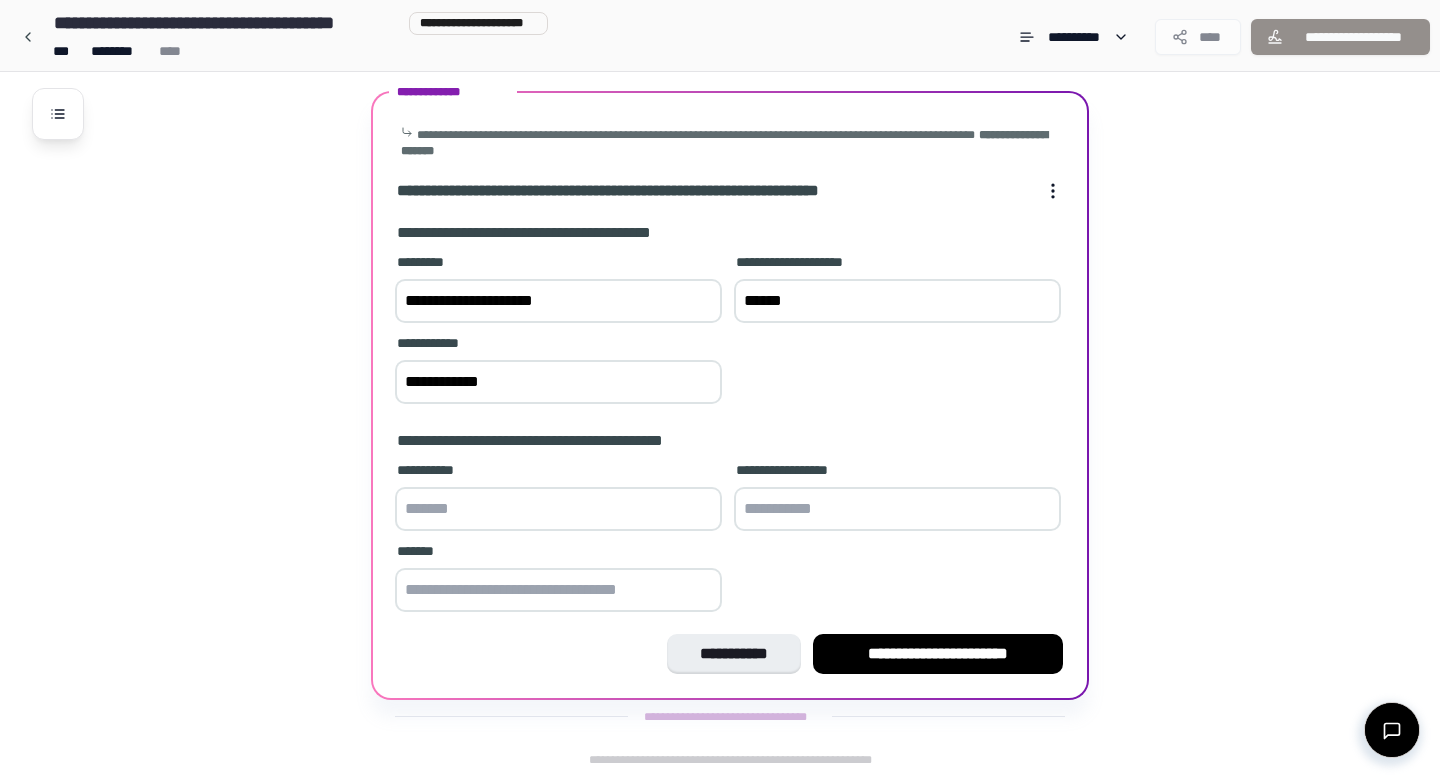 click at bounding box center [558, 509] 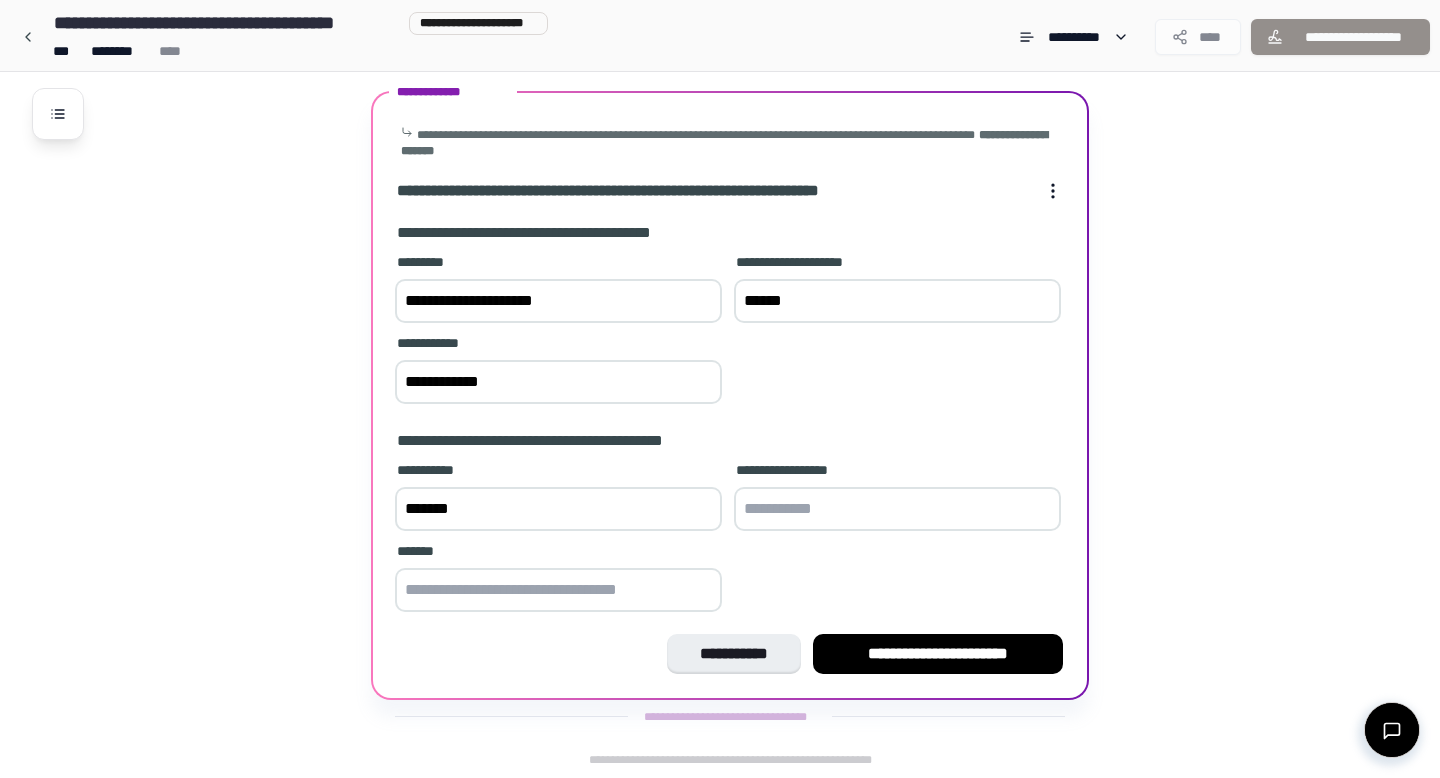 type on "*******" 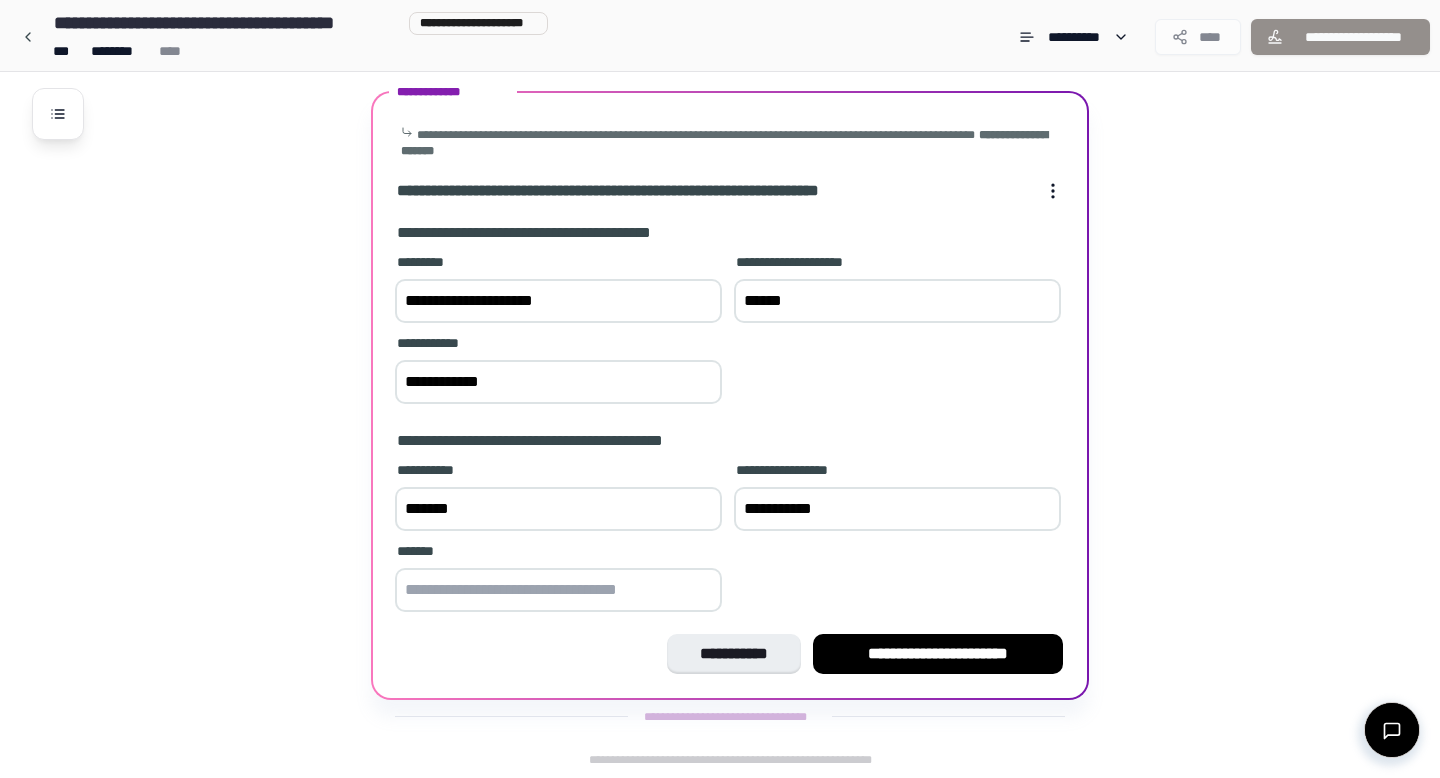 type on "**********" 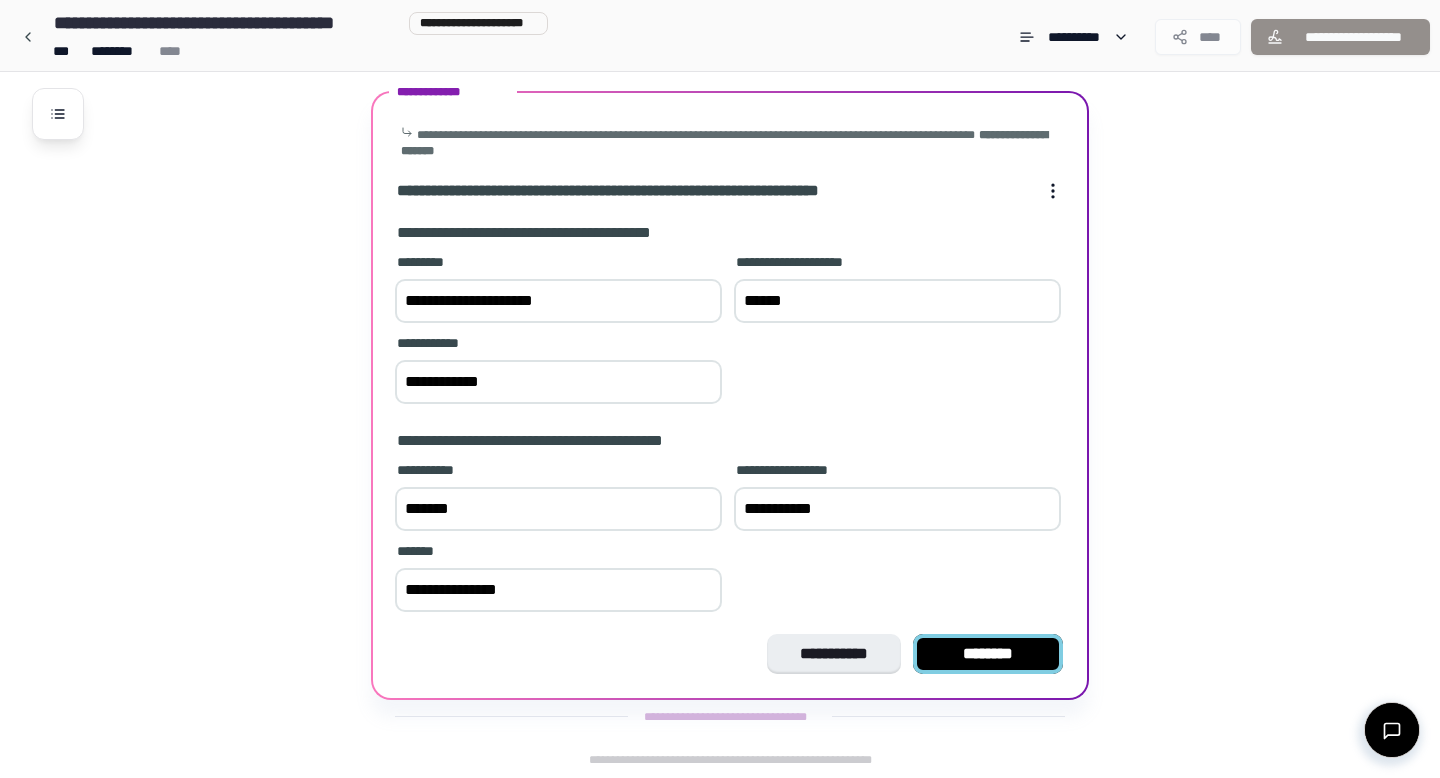 type on "**********" 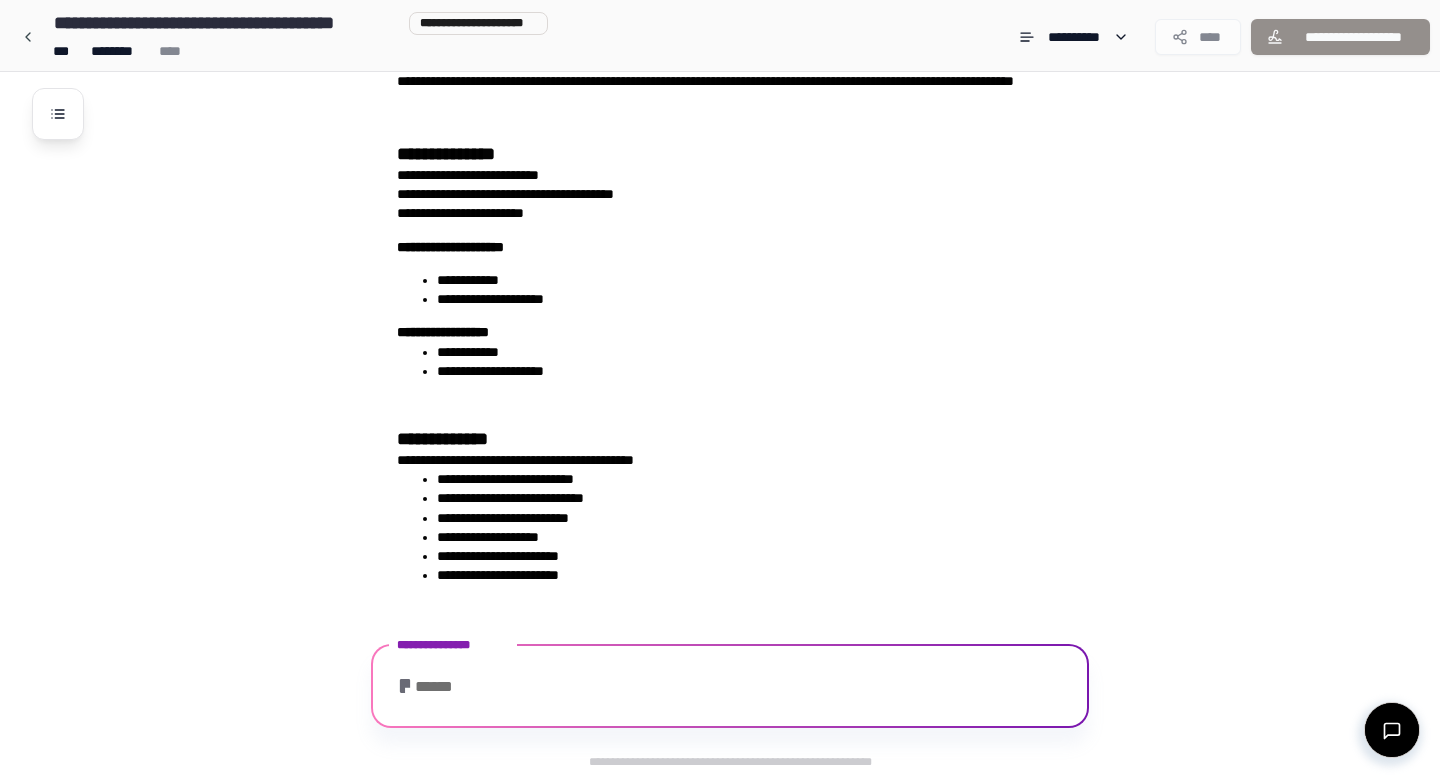 scroll, scrollTop: 596, scrollLeft: 0, axis: vertical 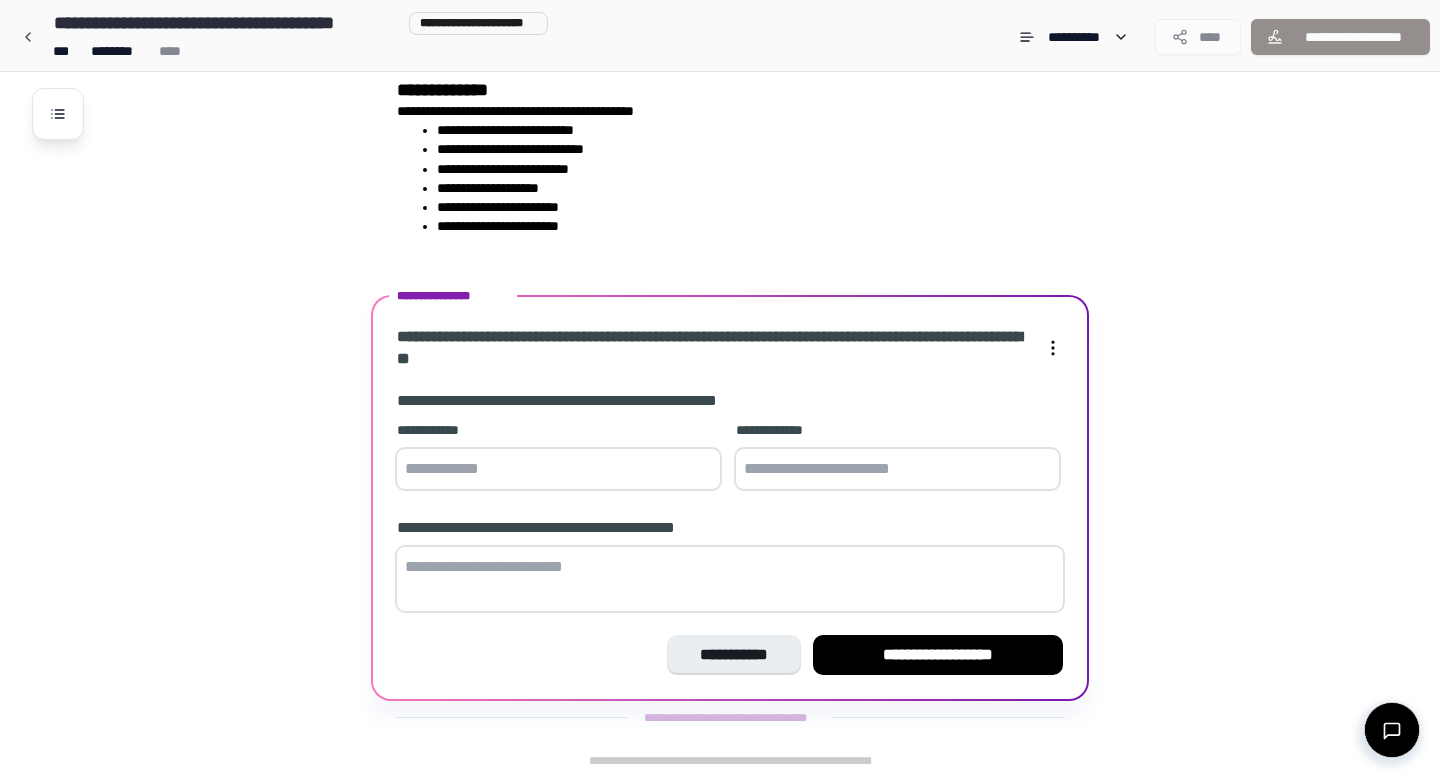 click at bounding box center [558, 469] 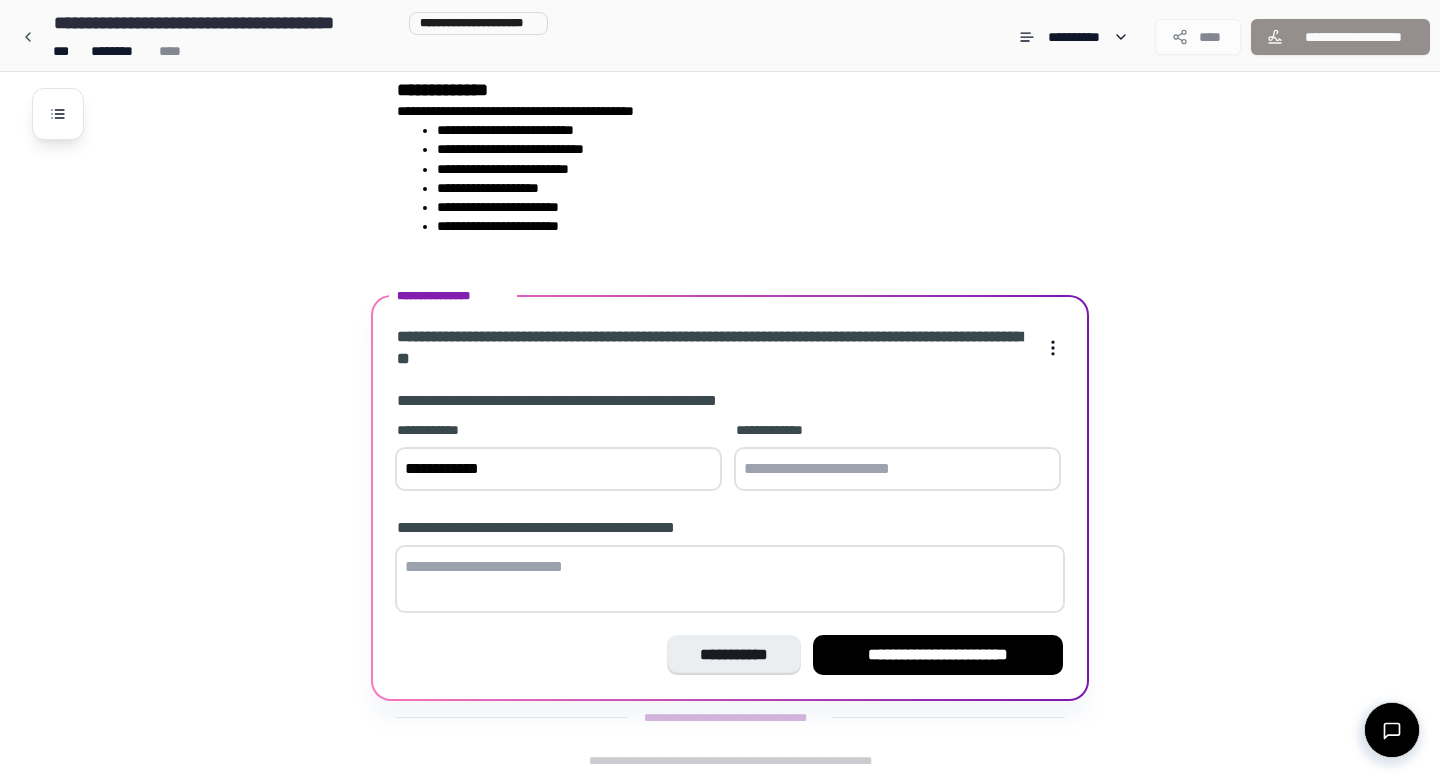 type on "**********" 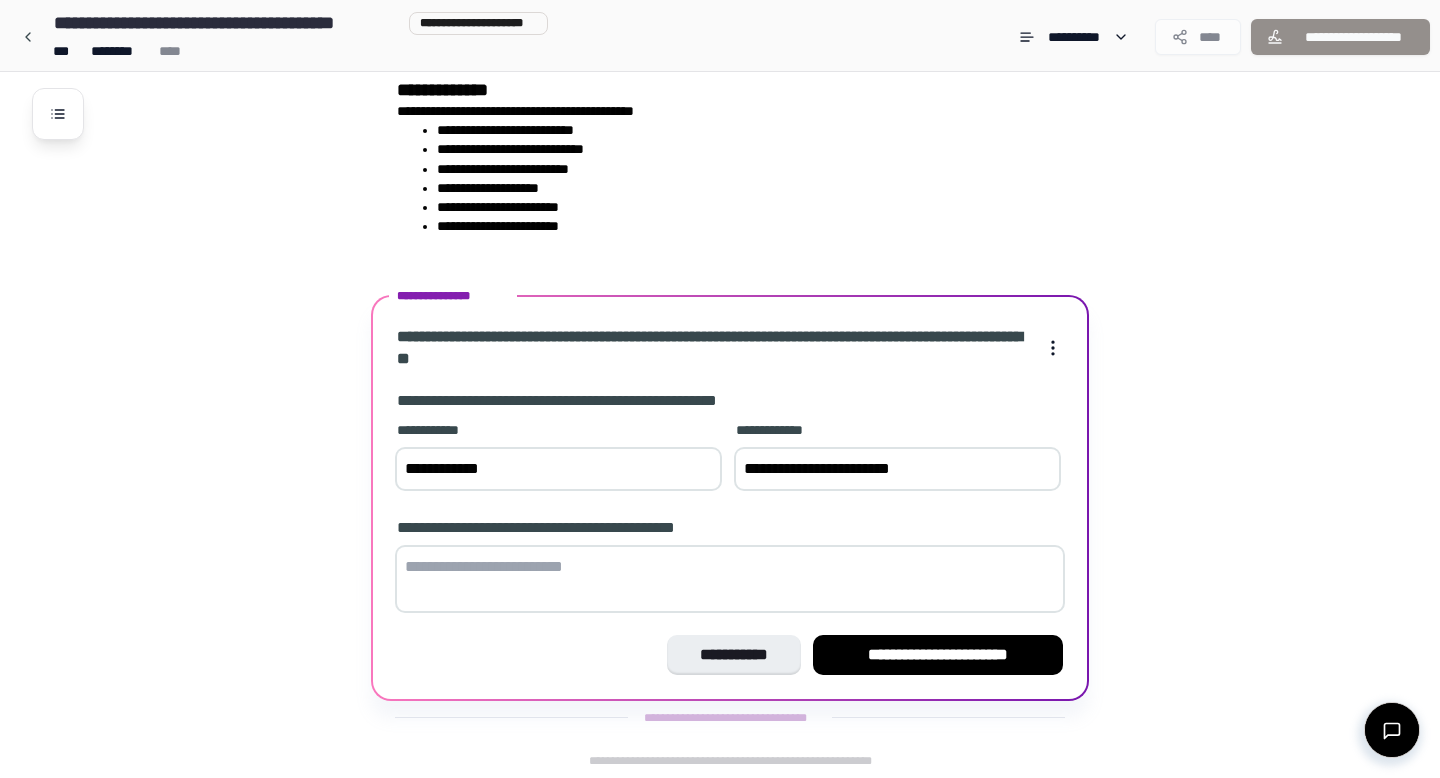 type on "**********" 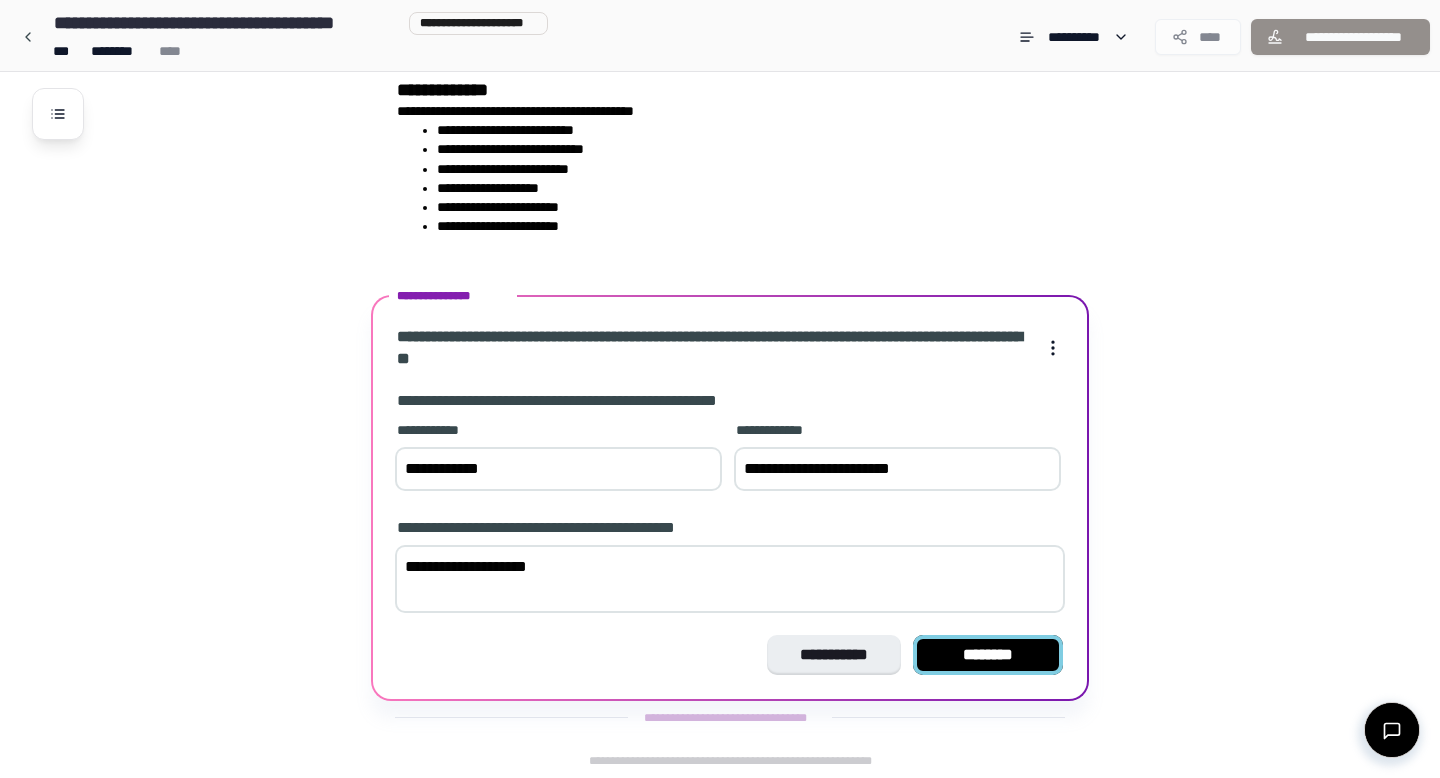 type on "**********" 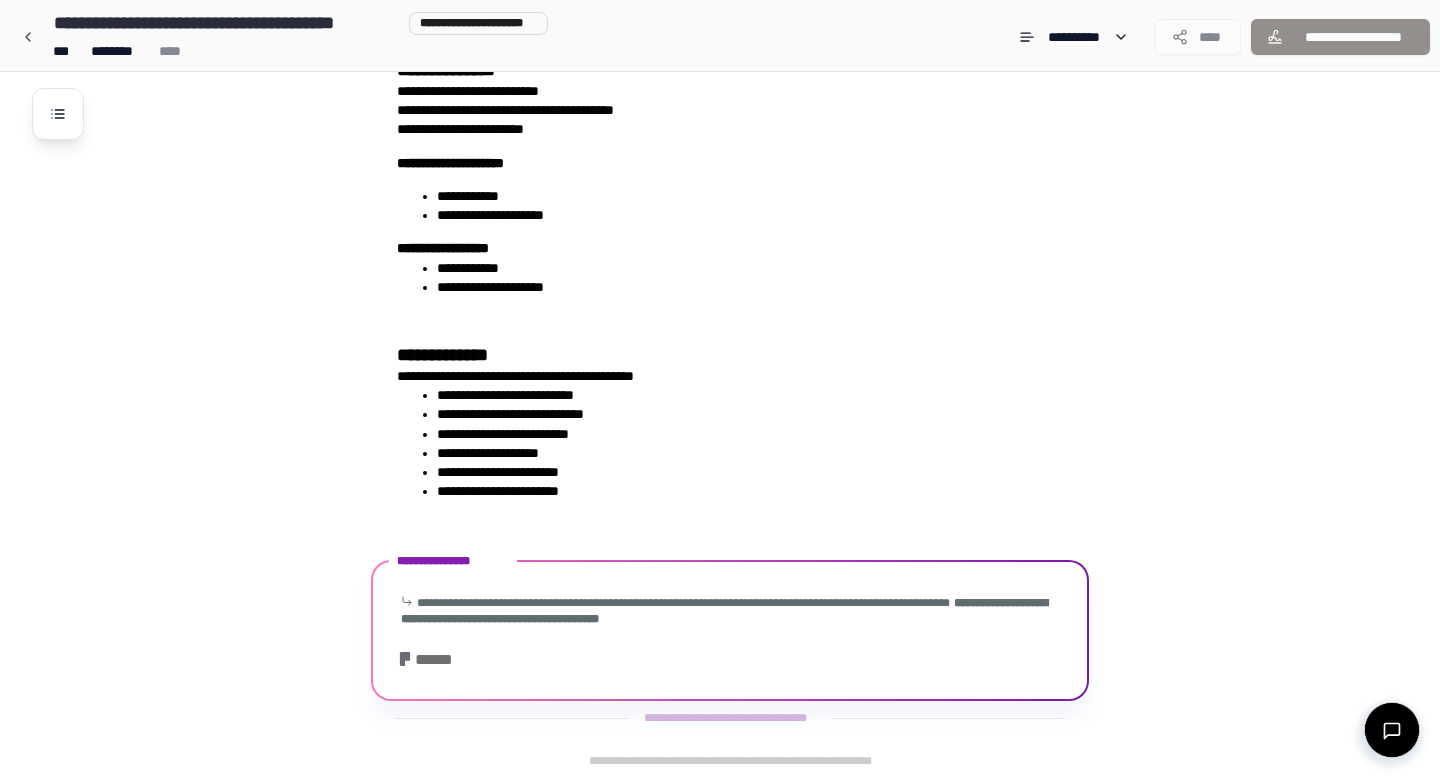 scroll, scrollTop: 463, scrollLeft: 0, axis: vertical 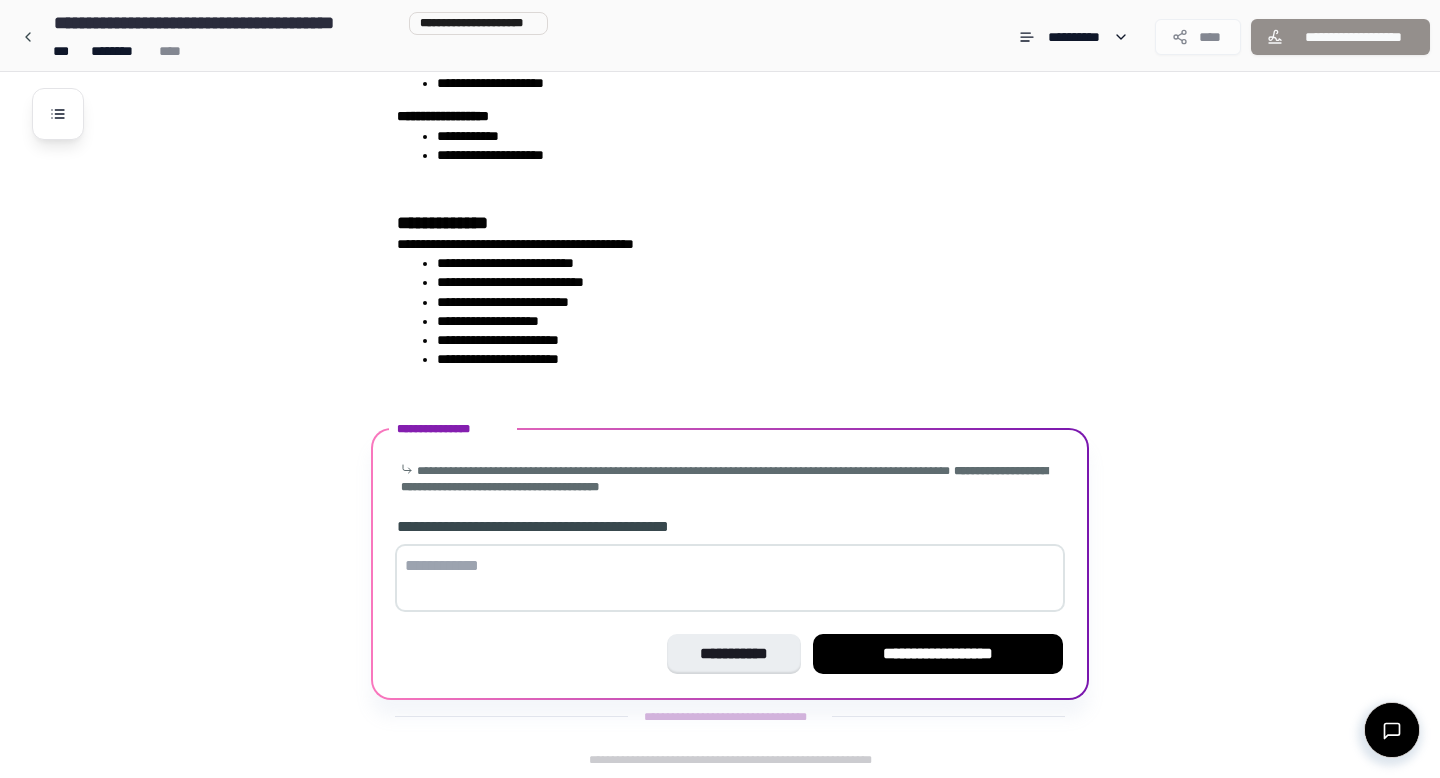 click at bounding box center [730, 578] 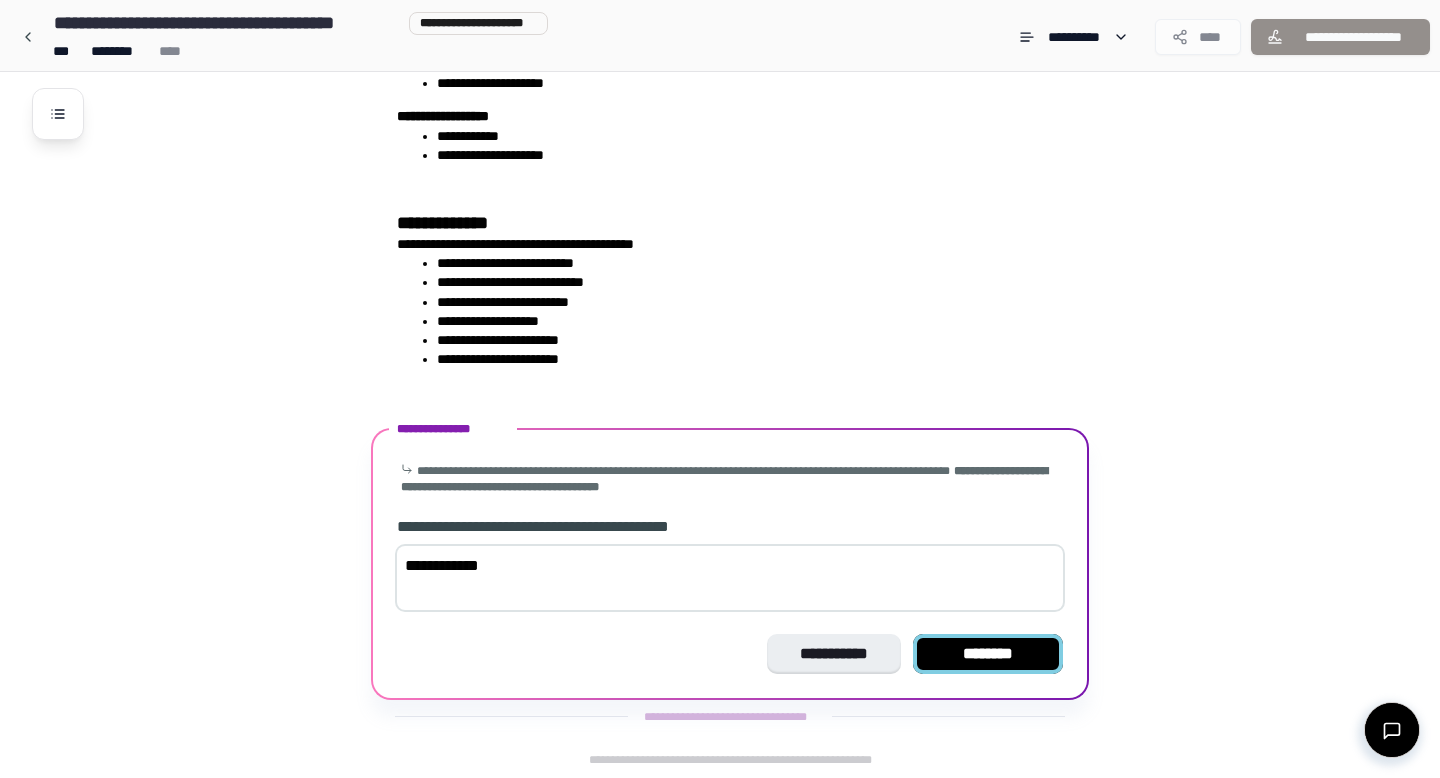 type on "**********" 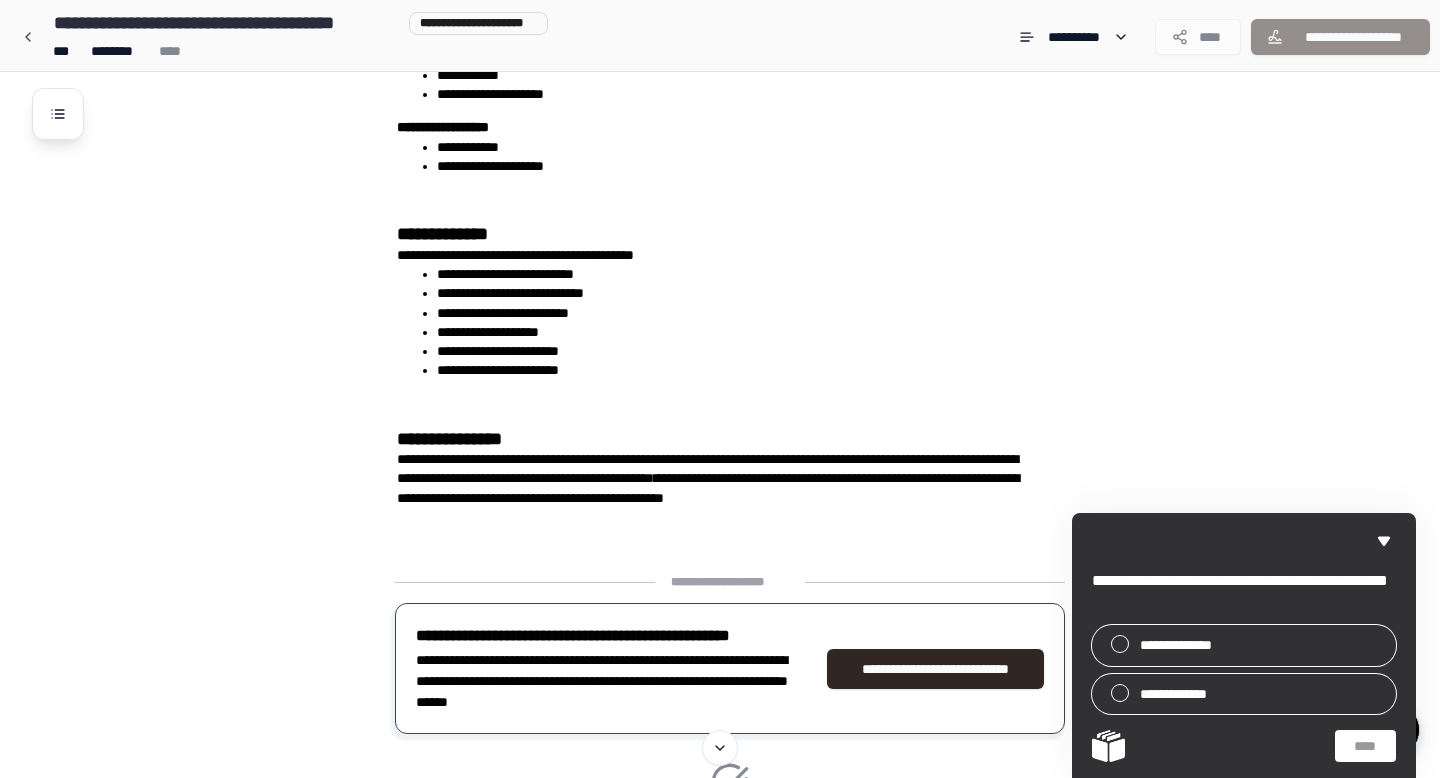 scroll, scrollTop: 445, scrollLeft: 0, axis: vertical 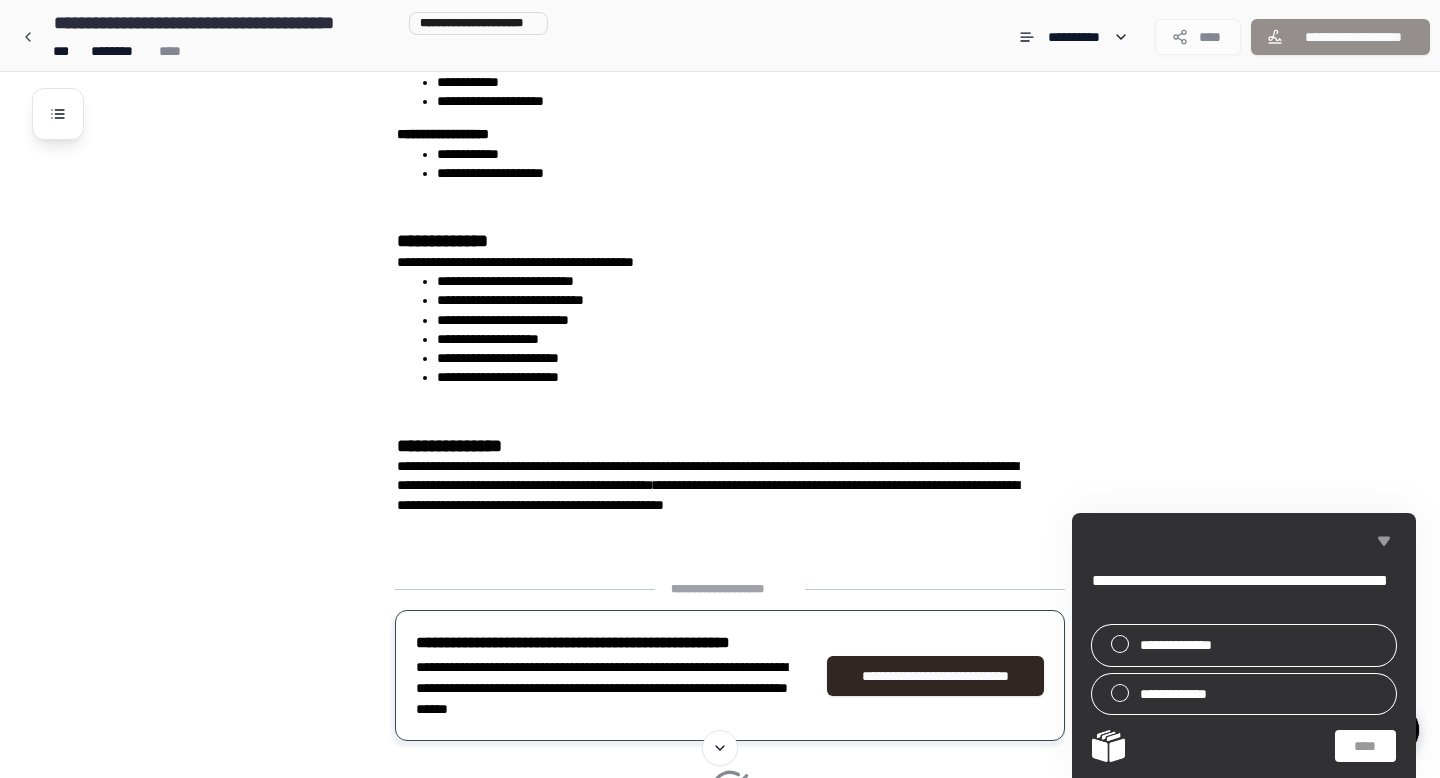 click 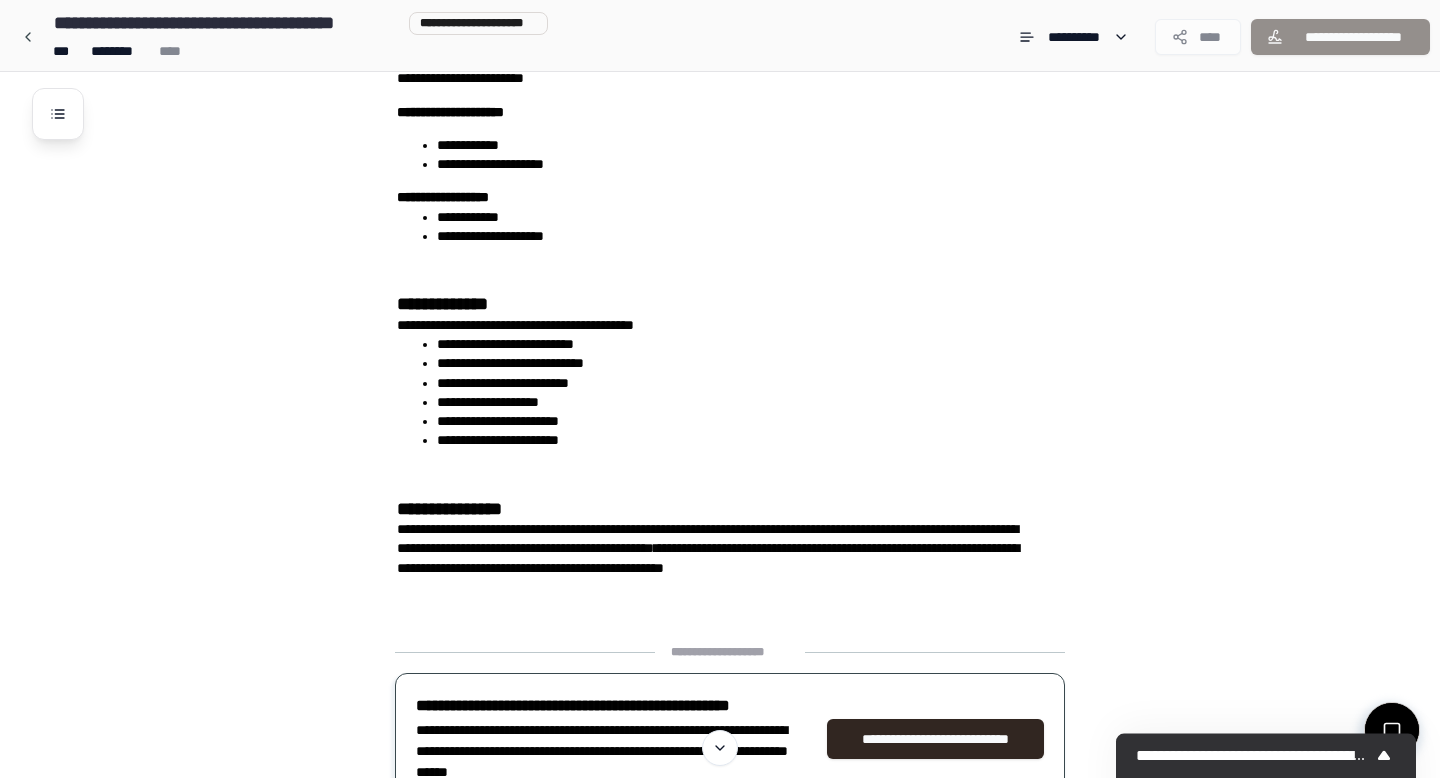 scroll, scrollTop: 384, scrollLeft: 0, axis: vertical 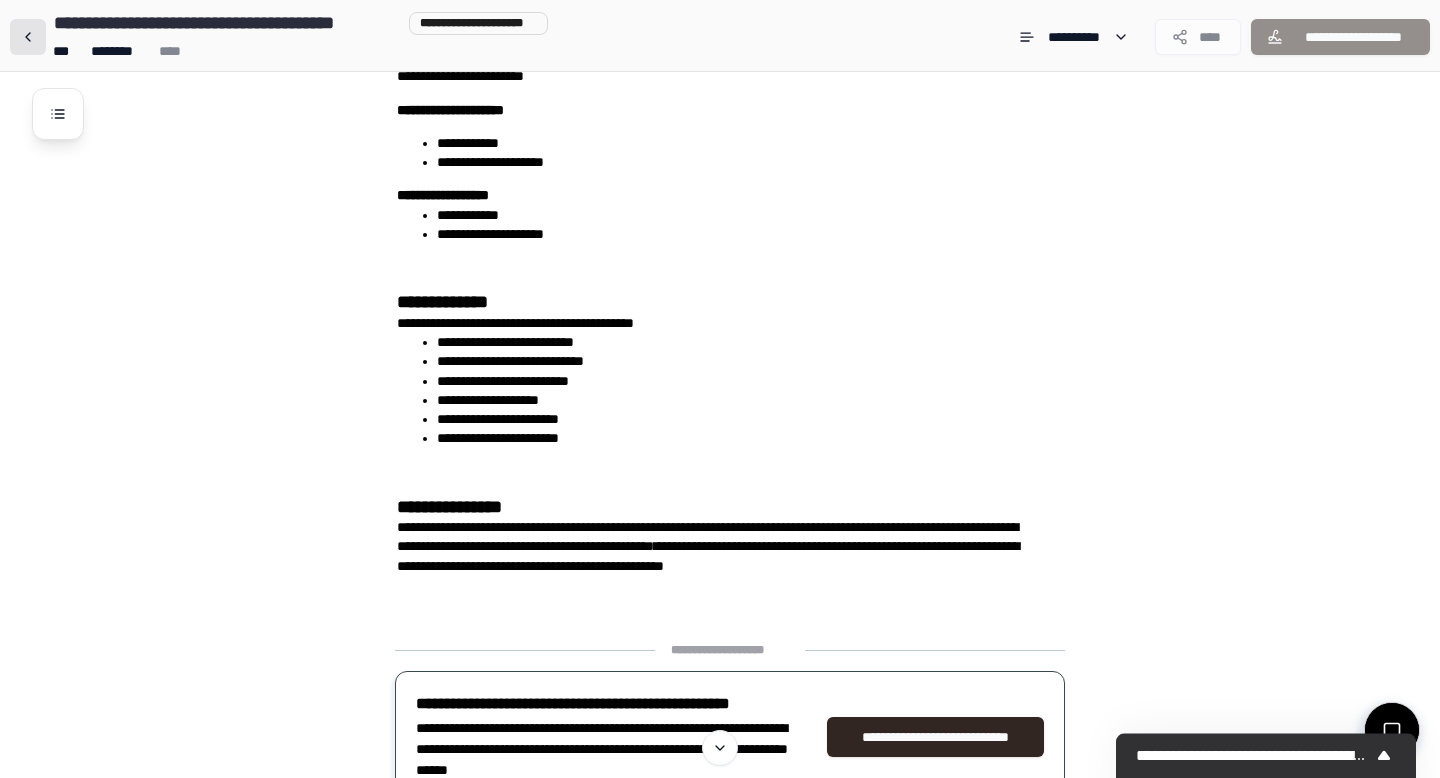 click at bounding box center [28, 37] 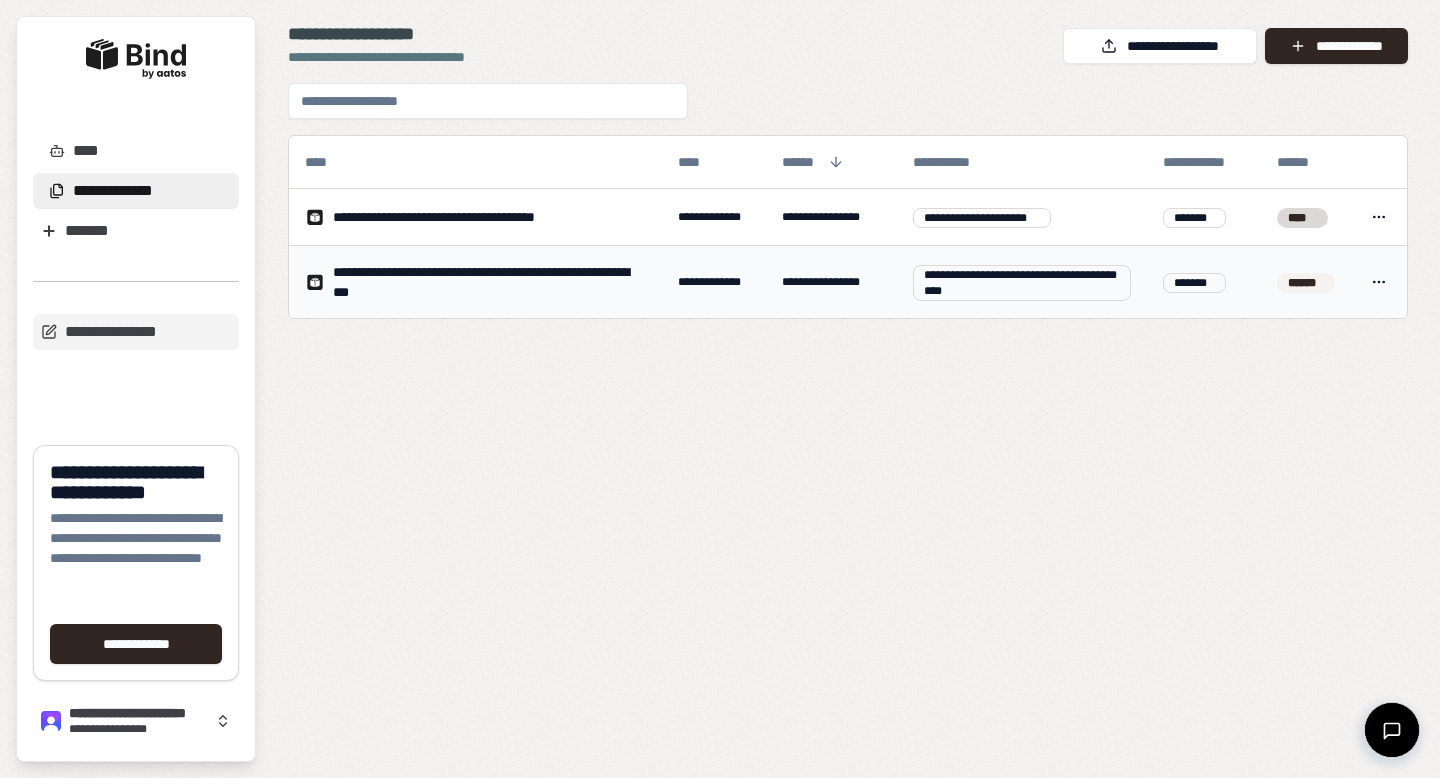 click on "**********" at bounding box center [489, 282] 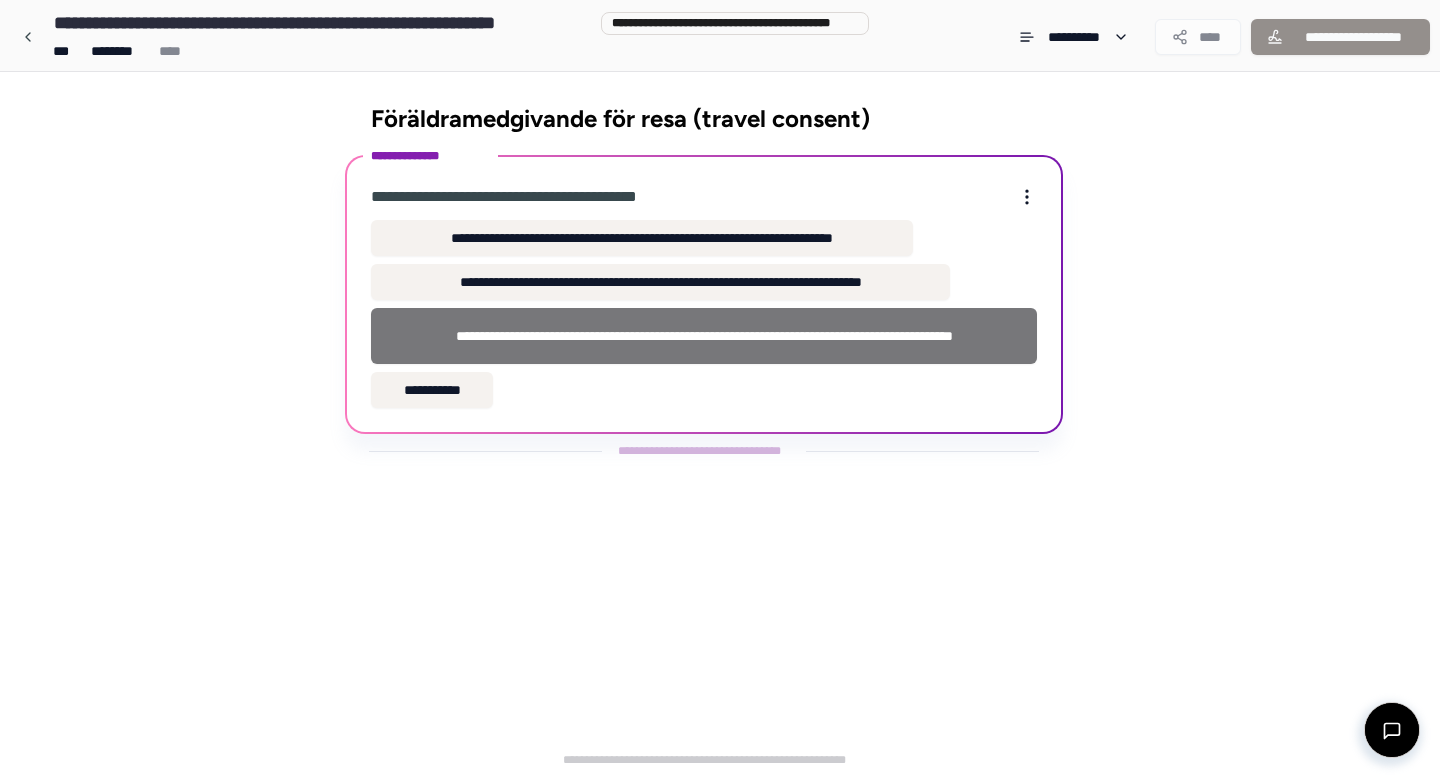 click on "**********" at bounding box center [704, 336] 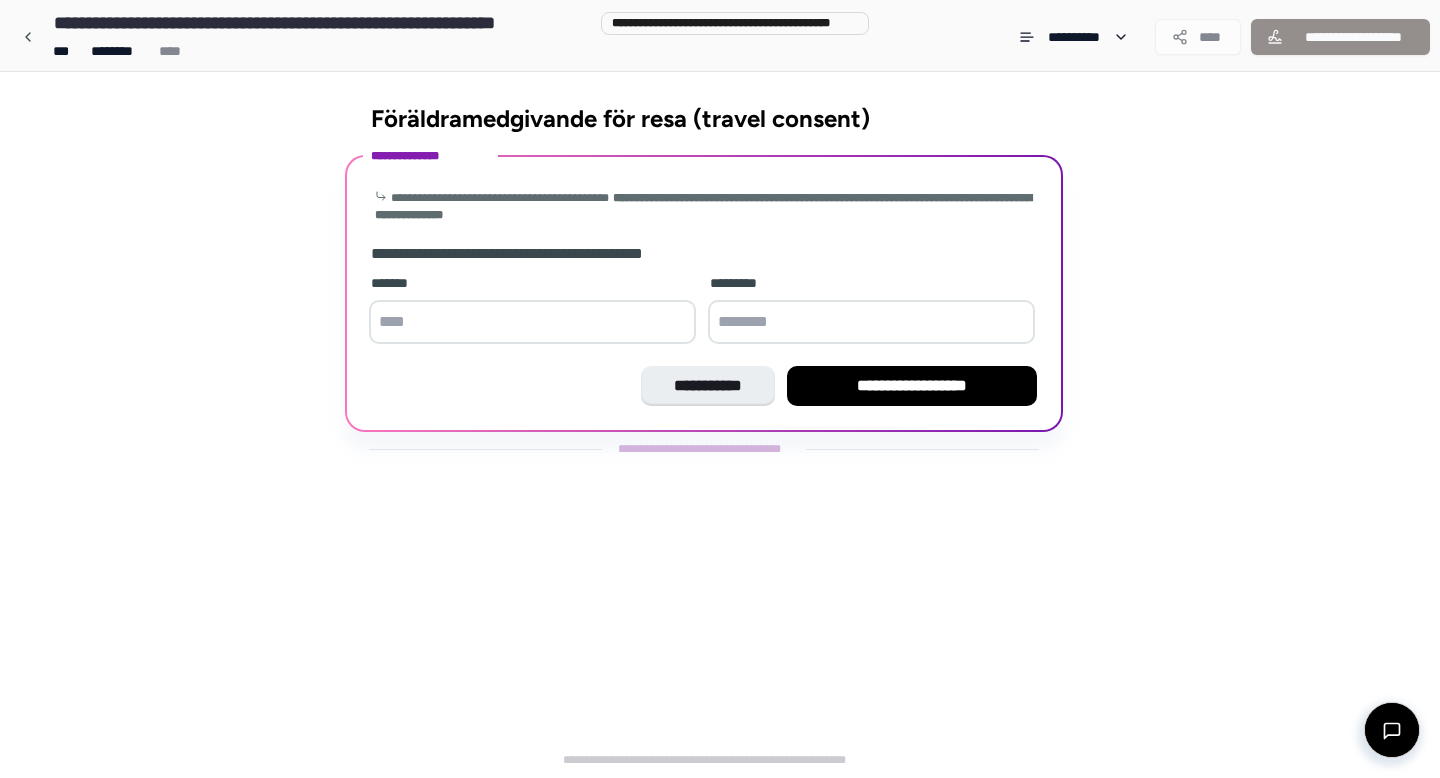 click at bounding box center (532, 322) 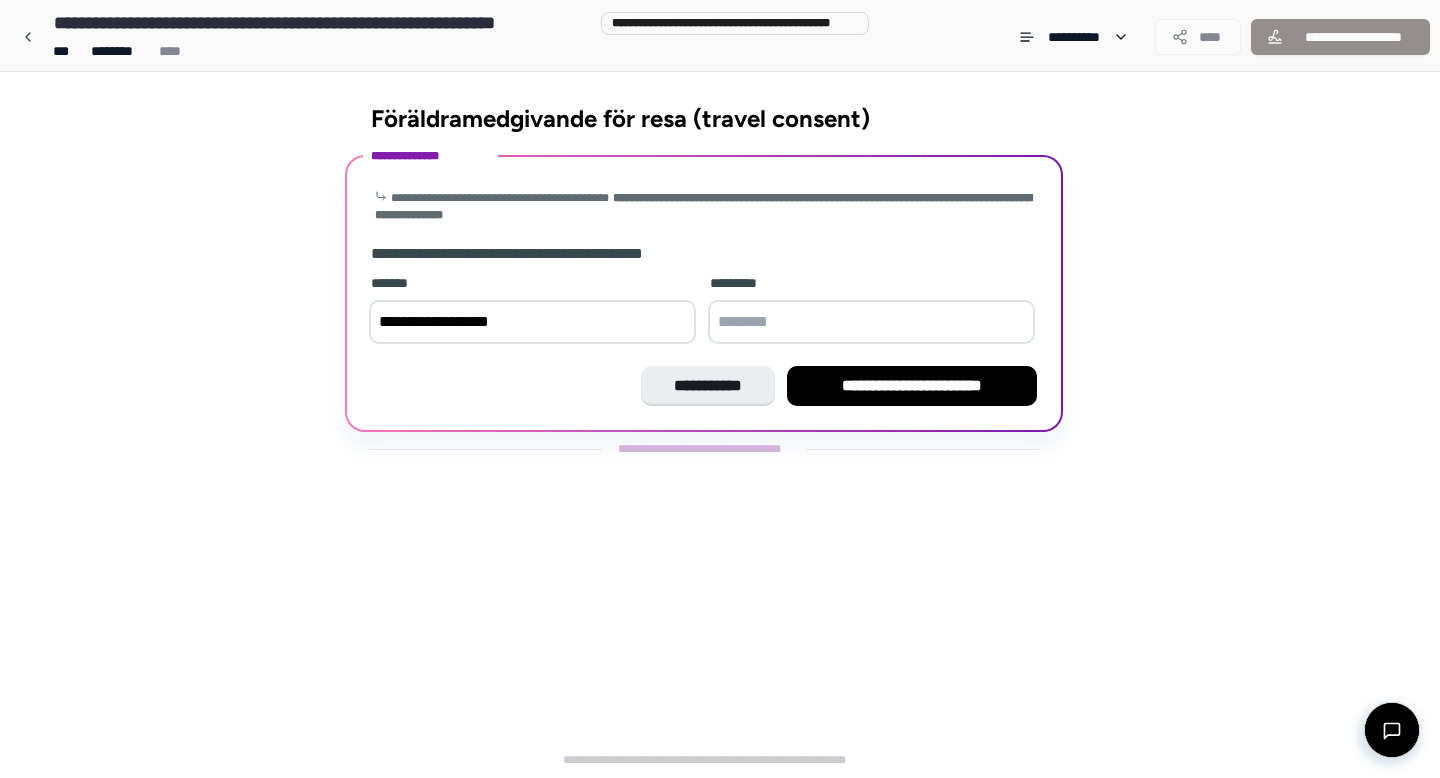 type on "**********" 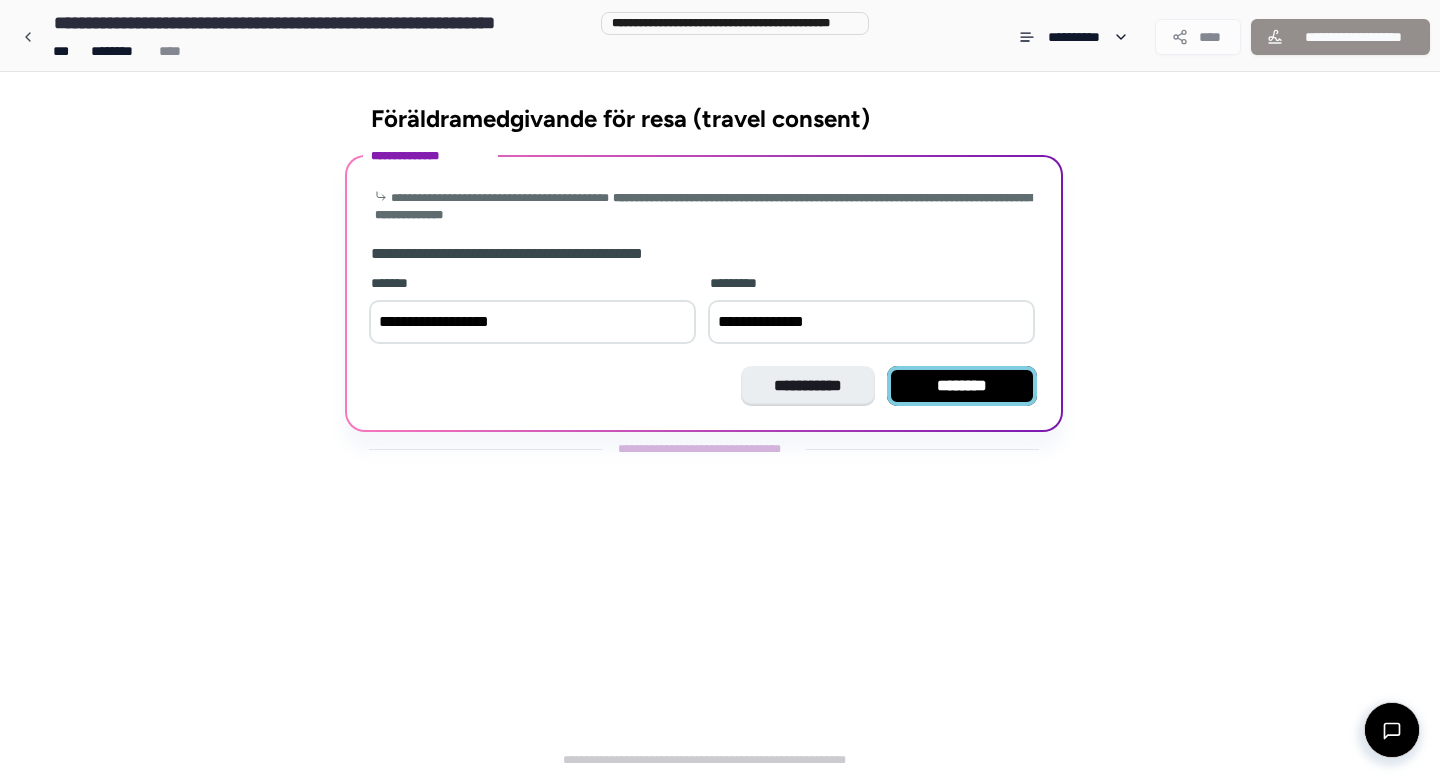 type on "**********" 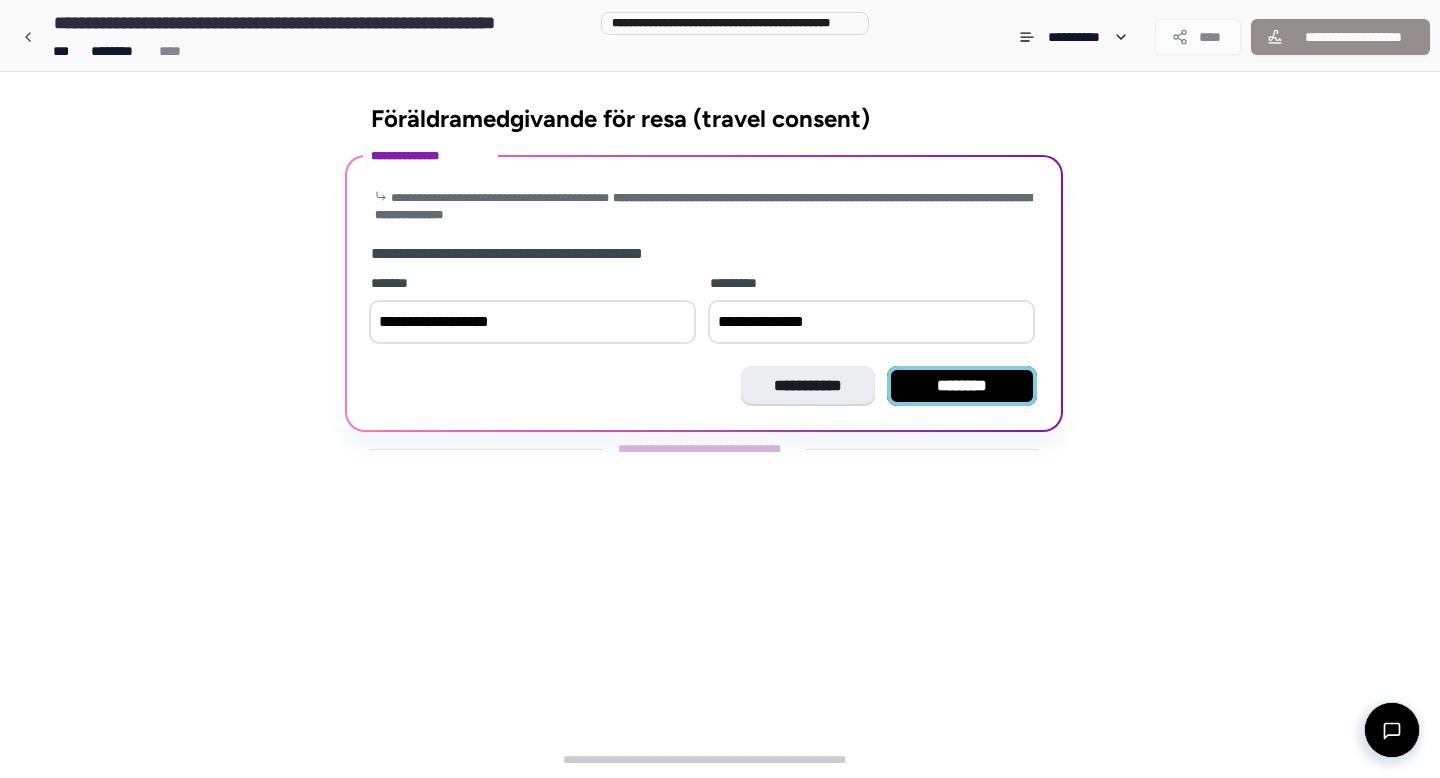 click on "********" at bounding box center (962, 386) 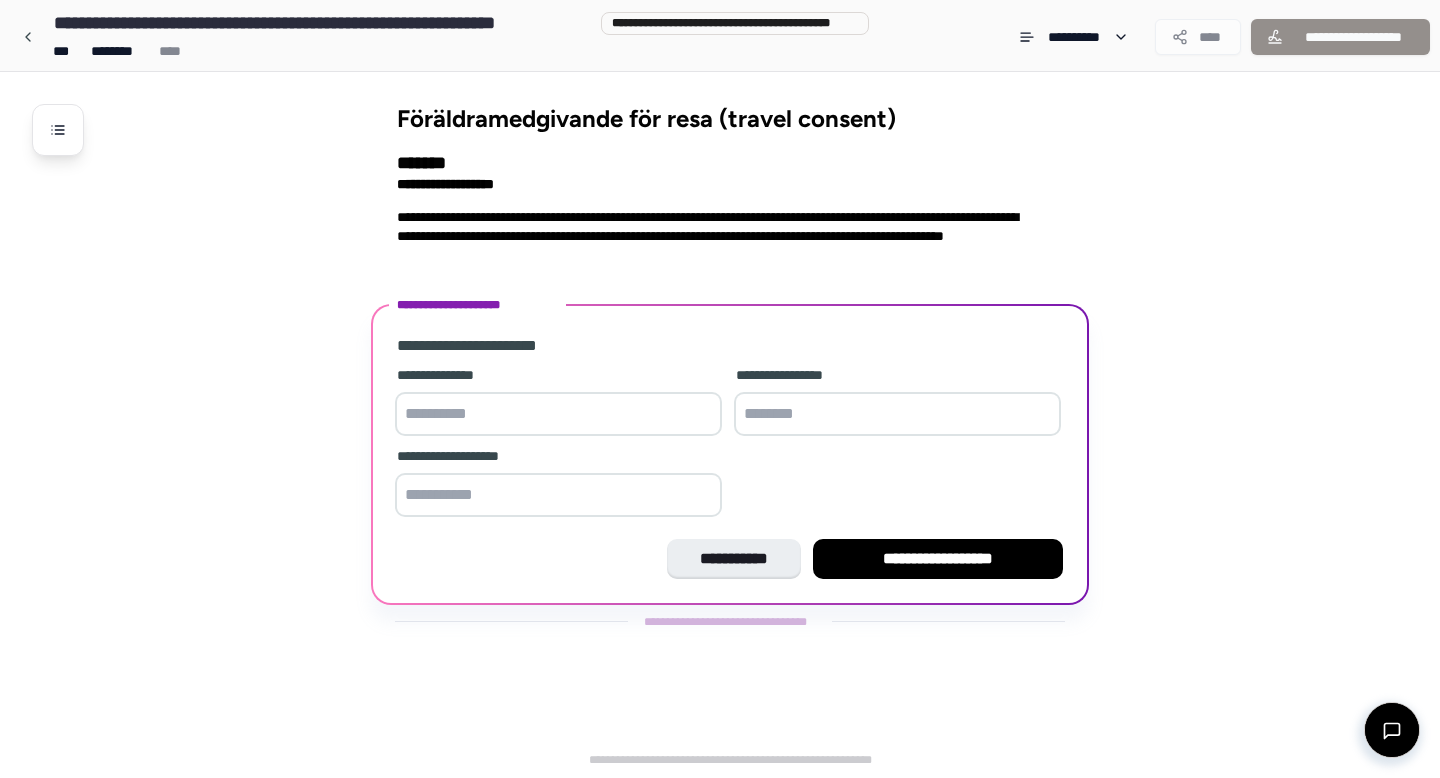 click at bounding box center (558, 414) 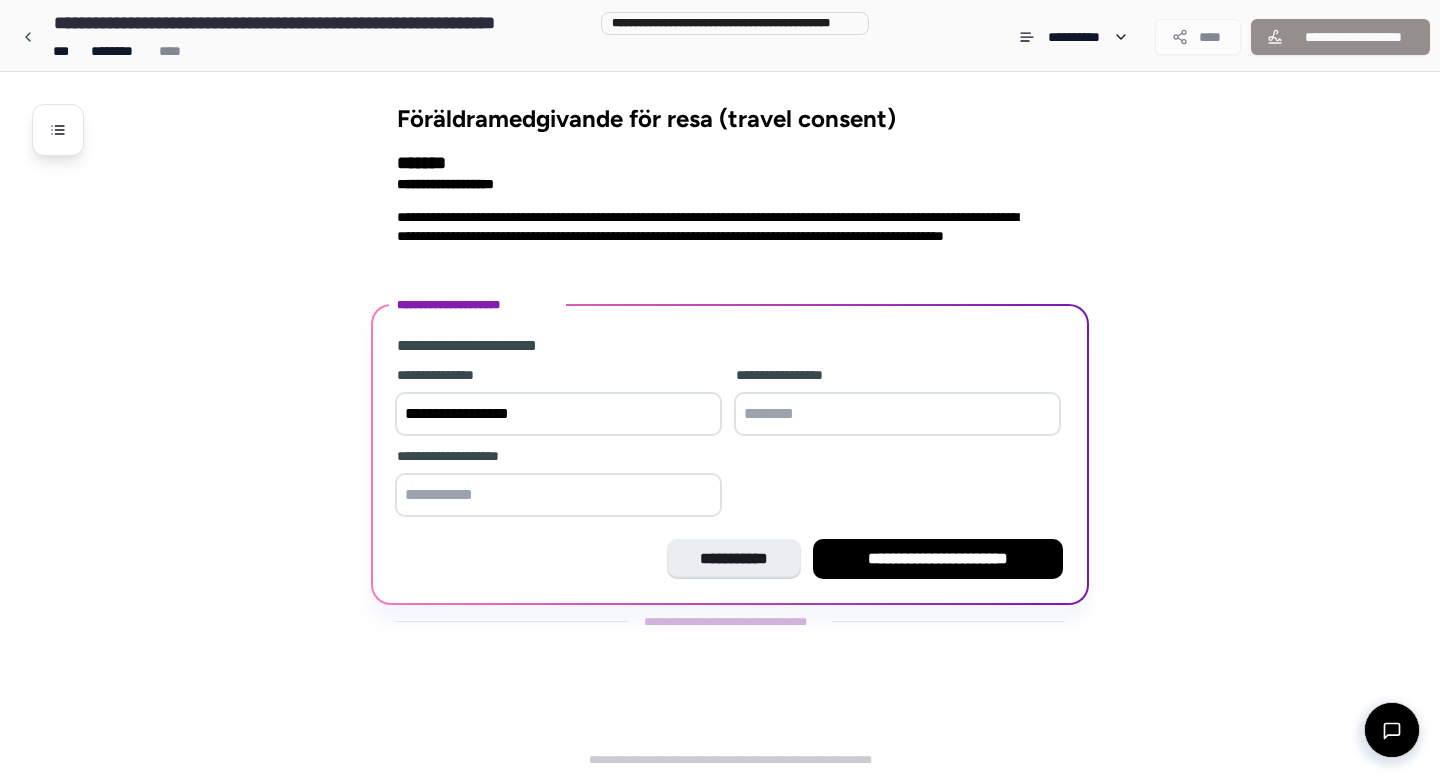 type on "**********" 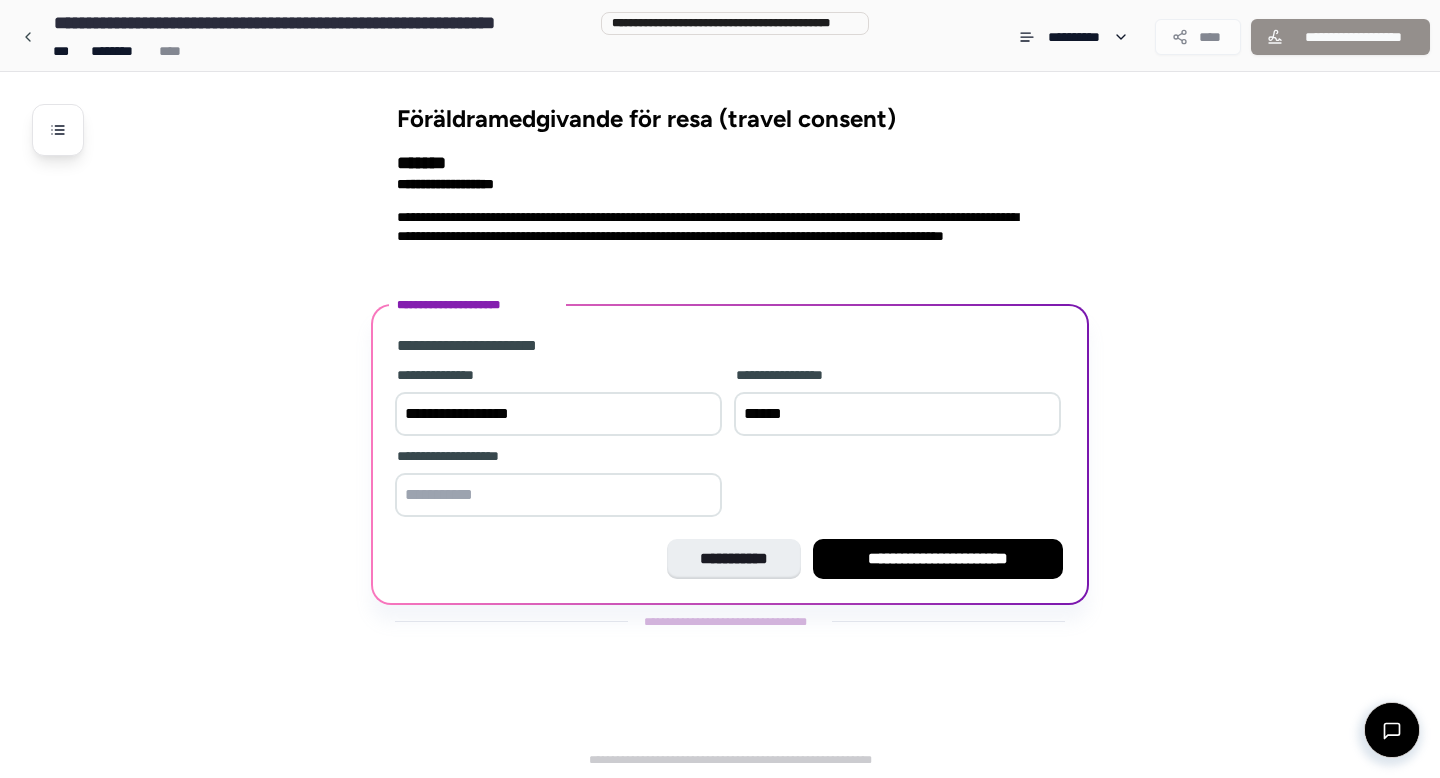 type on "******" 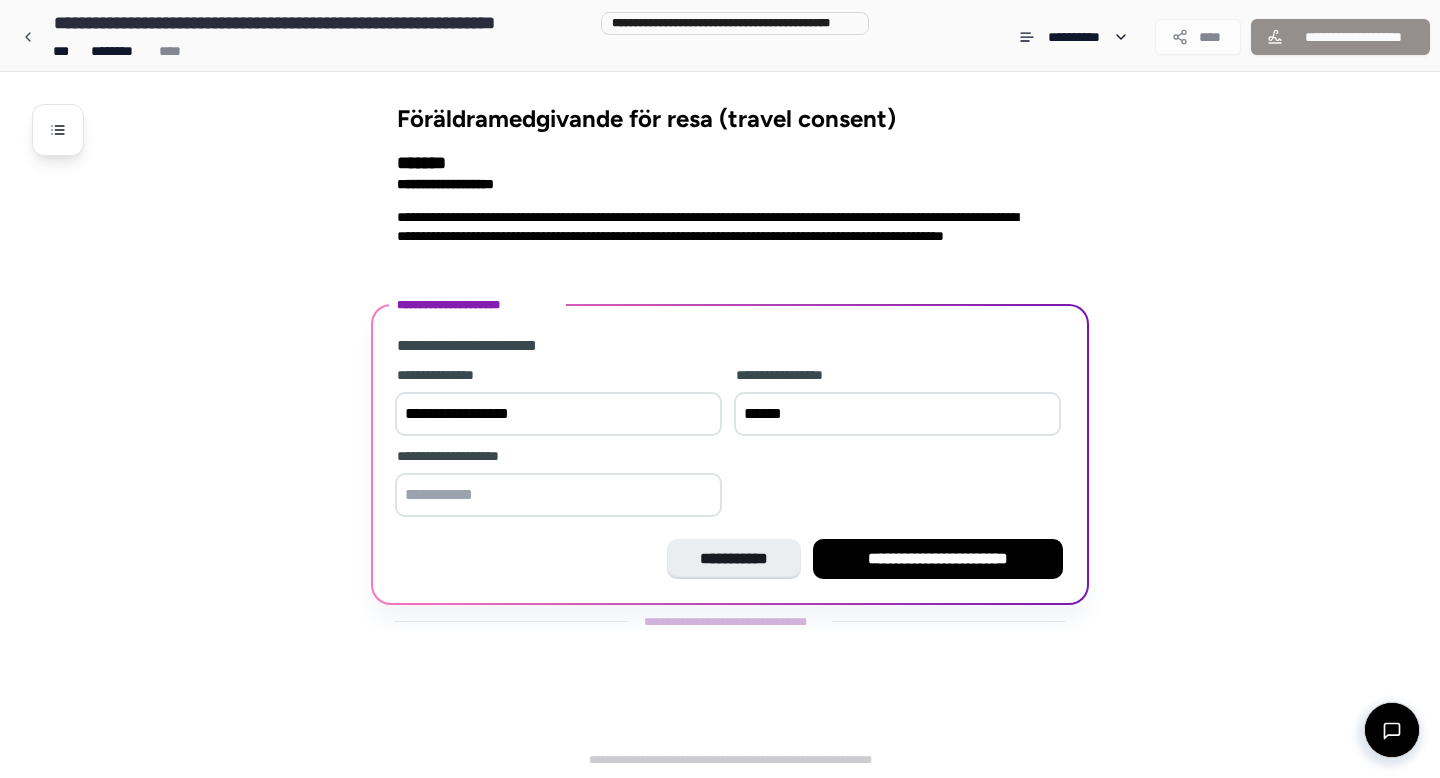 click at bounding box center (558, 495) 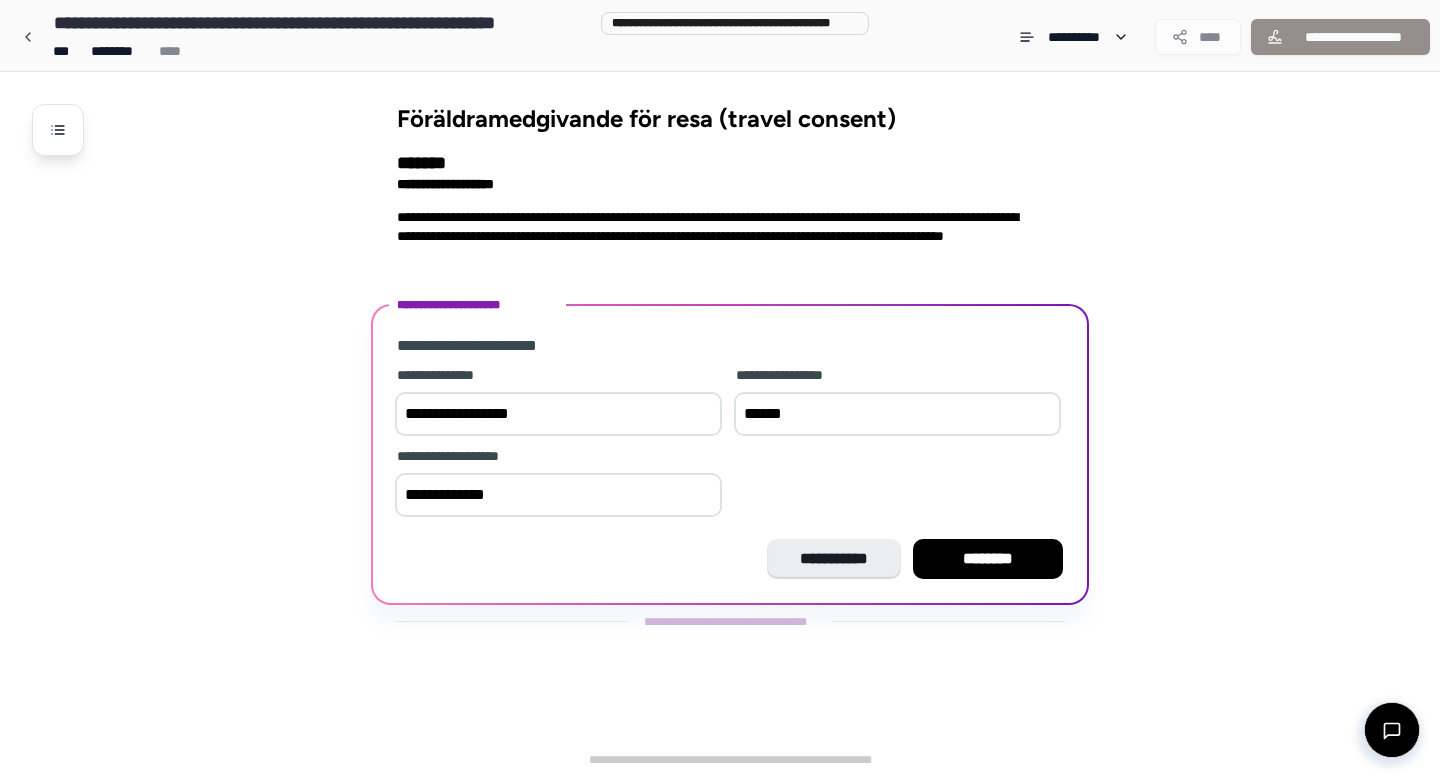 type on "**********" 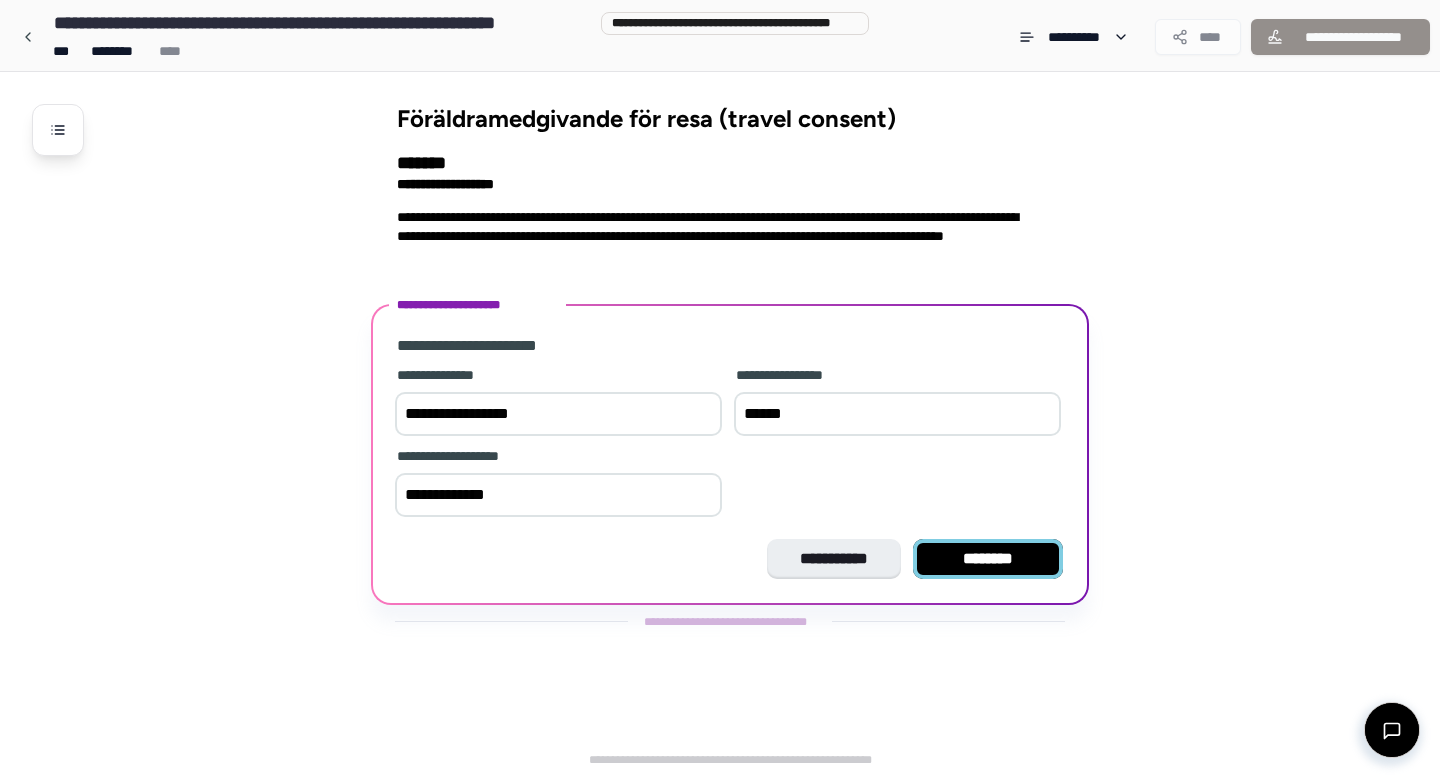 click on "********" at bounding box center (988, 559) 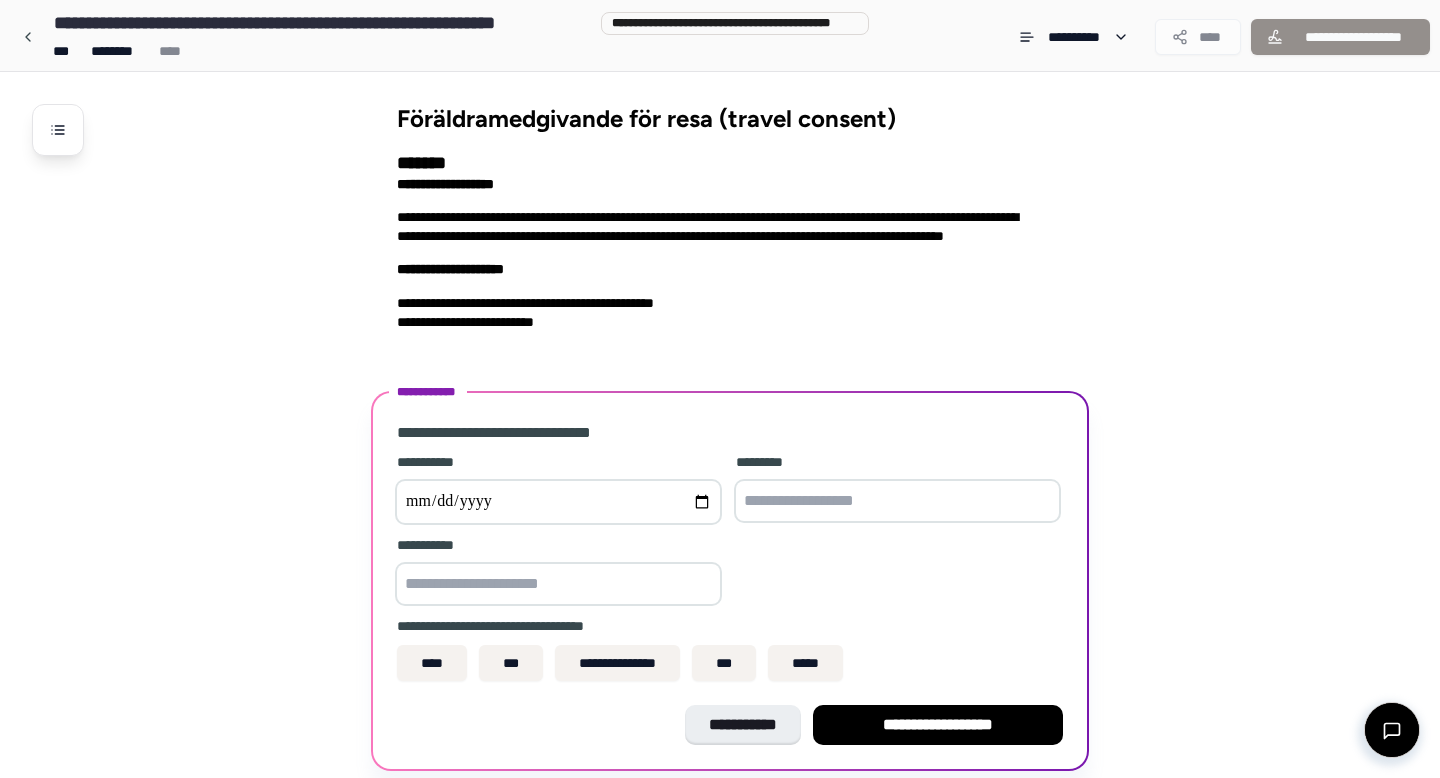 scroll, scrollTop: 71, scrollLeft: 0, axis: vertical 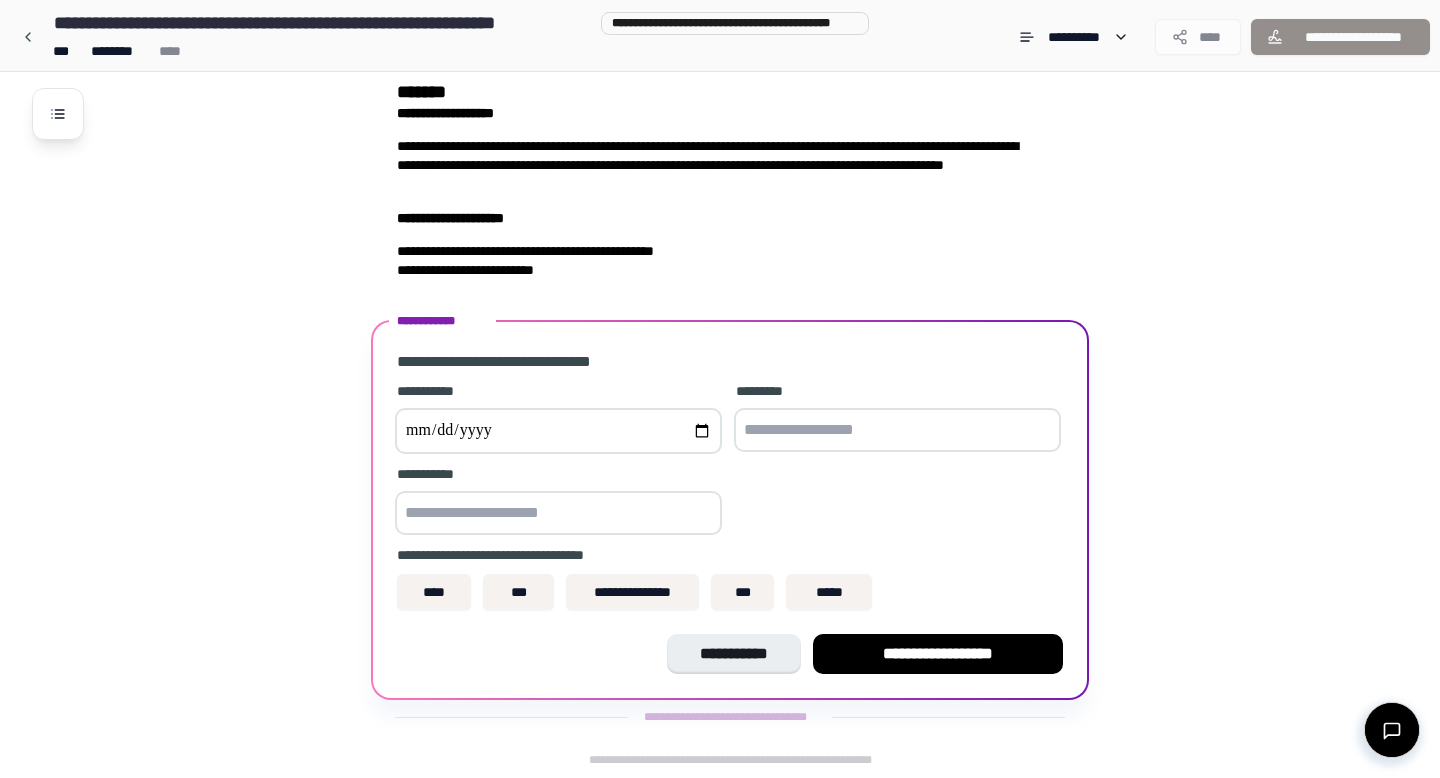 click at bounding box center [558, 431] 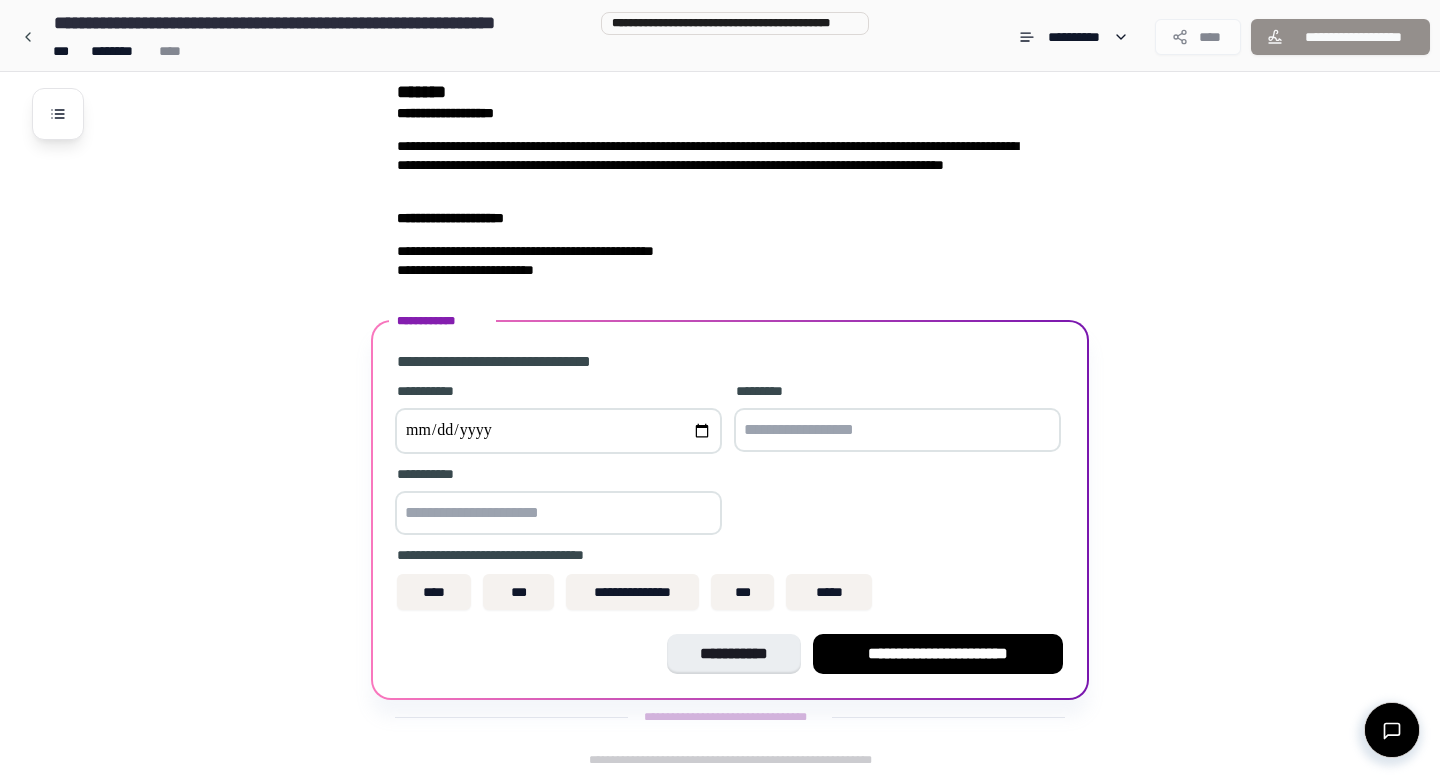 type on "**********" 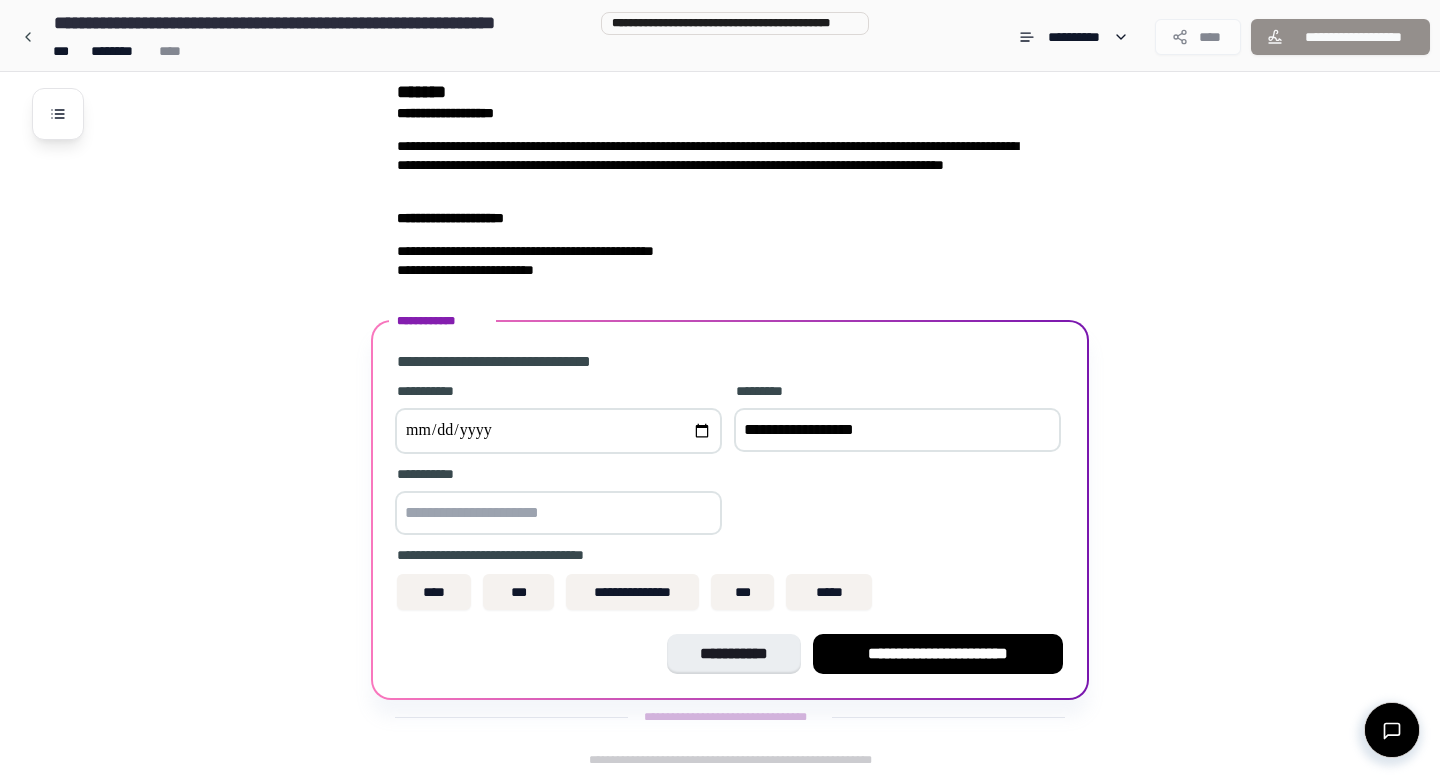 type on "**********" 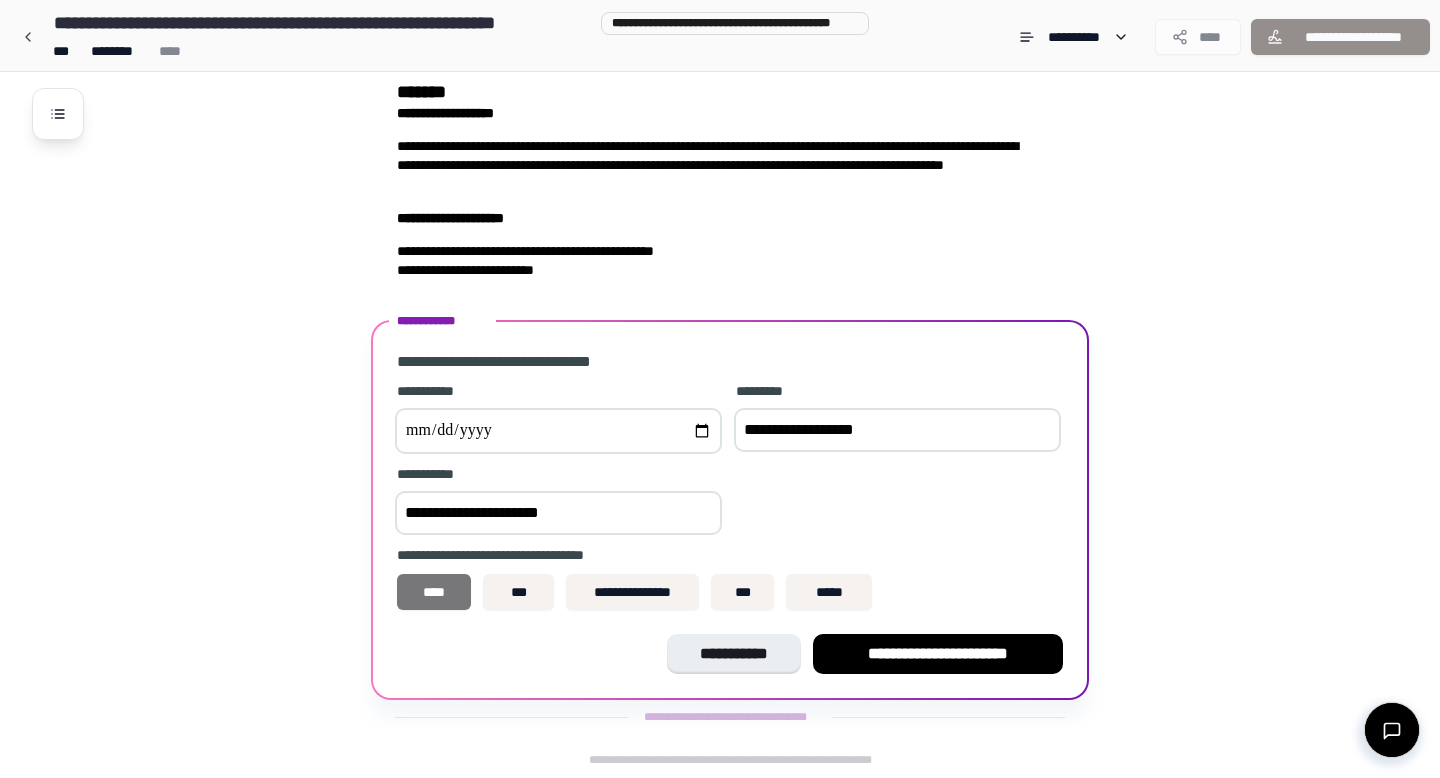 type on "**********" 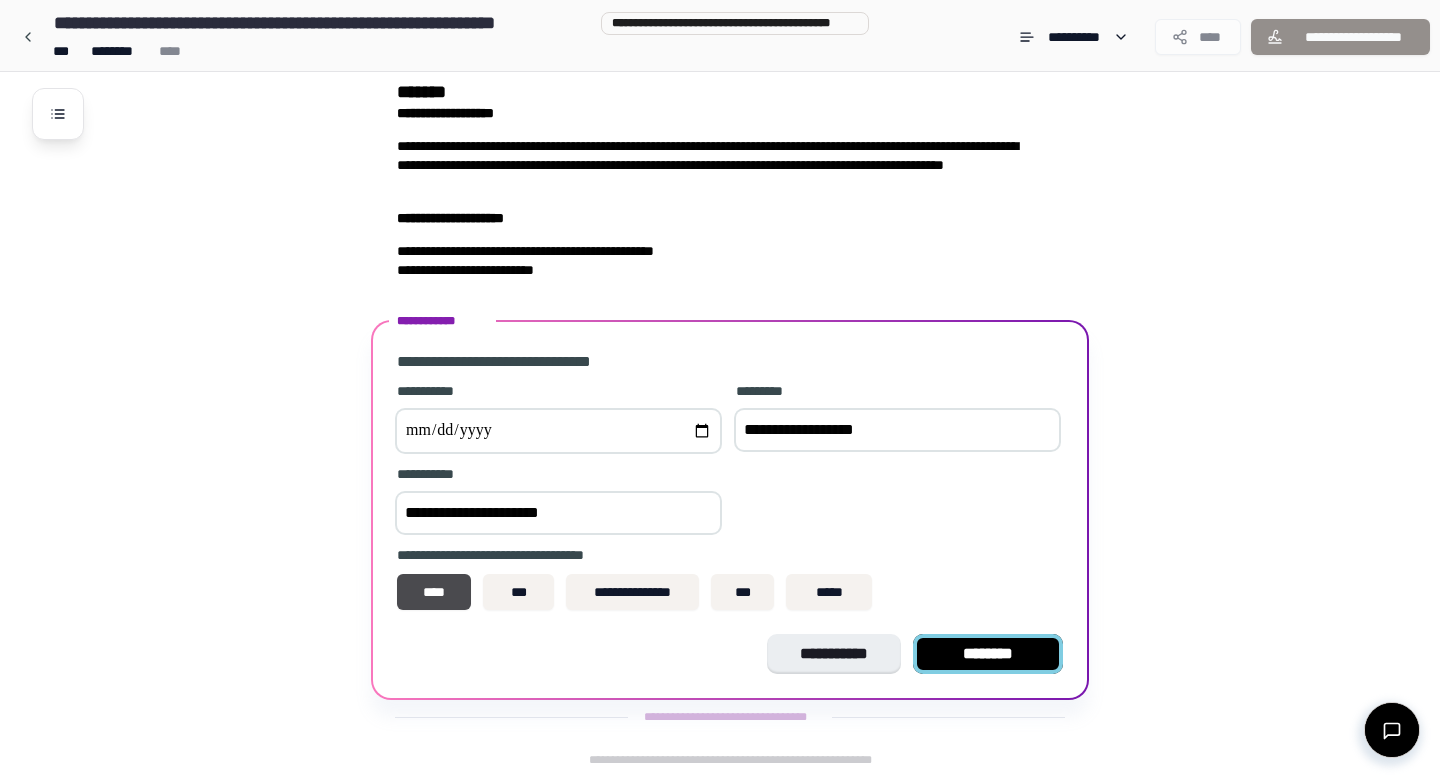 click on "********" at bounding box center [988, 654] 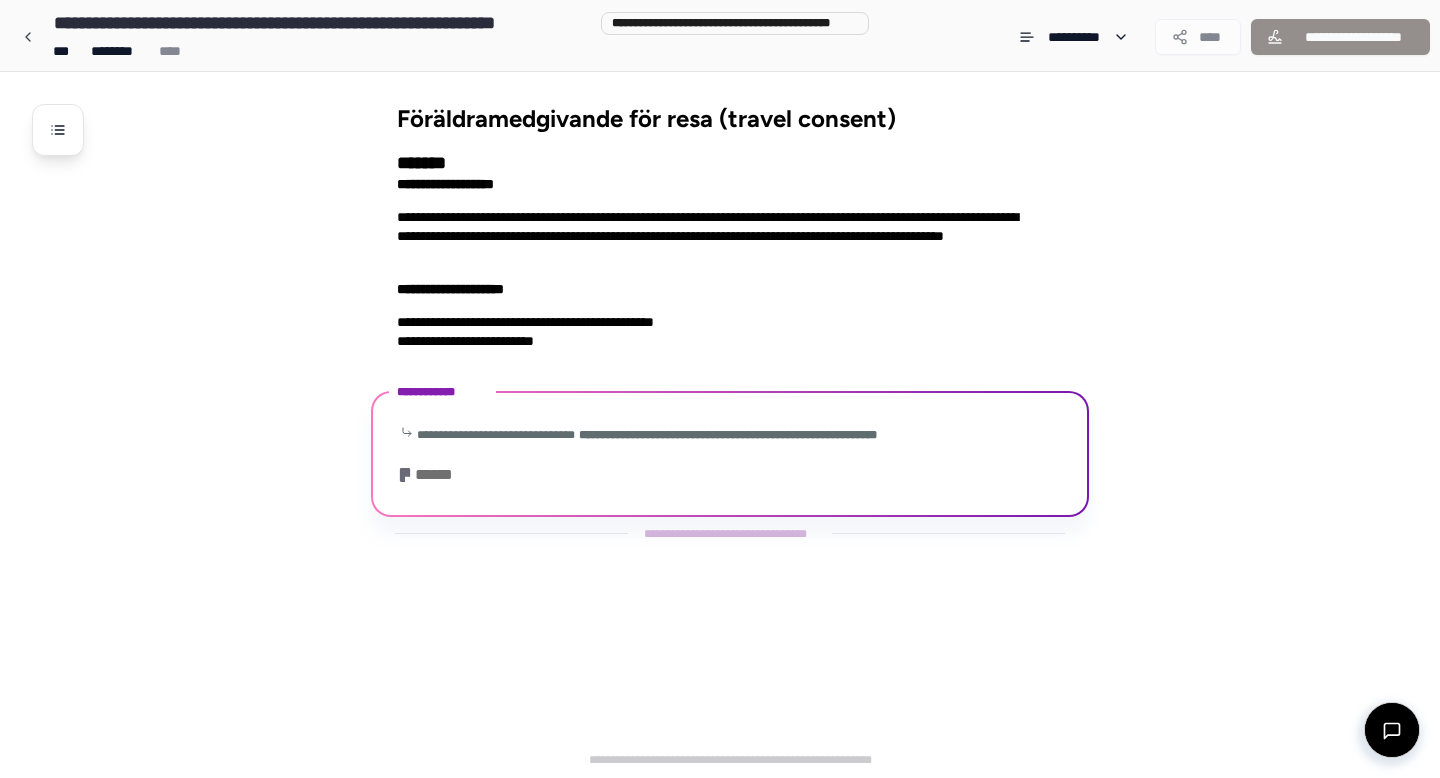 scroll, scrollTop: 282, scrollLeft: 0, axis: vertical 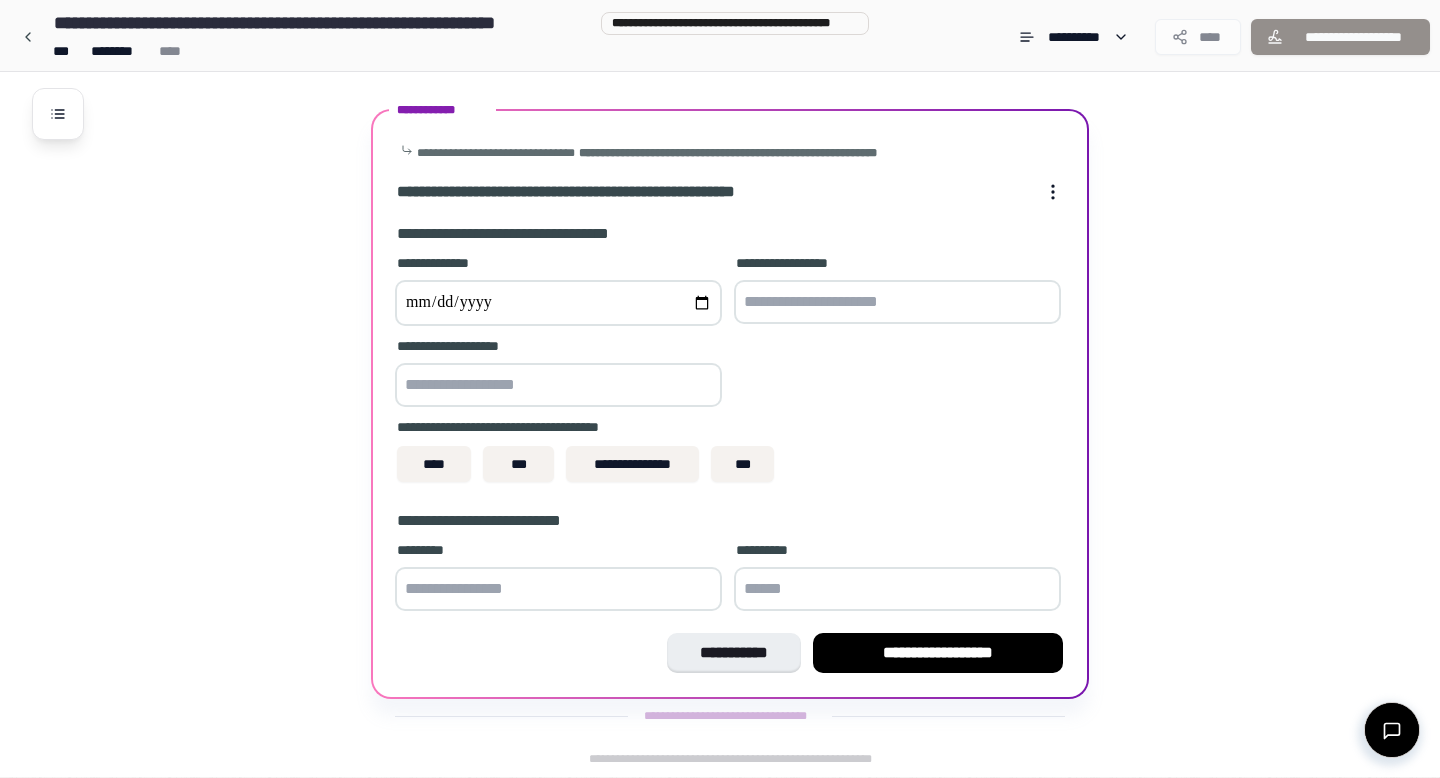 click at bounding box center [558, 303] 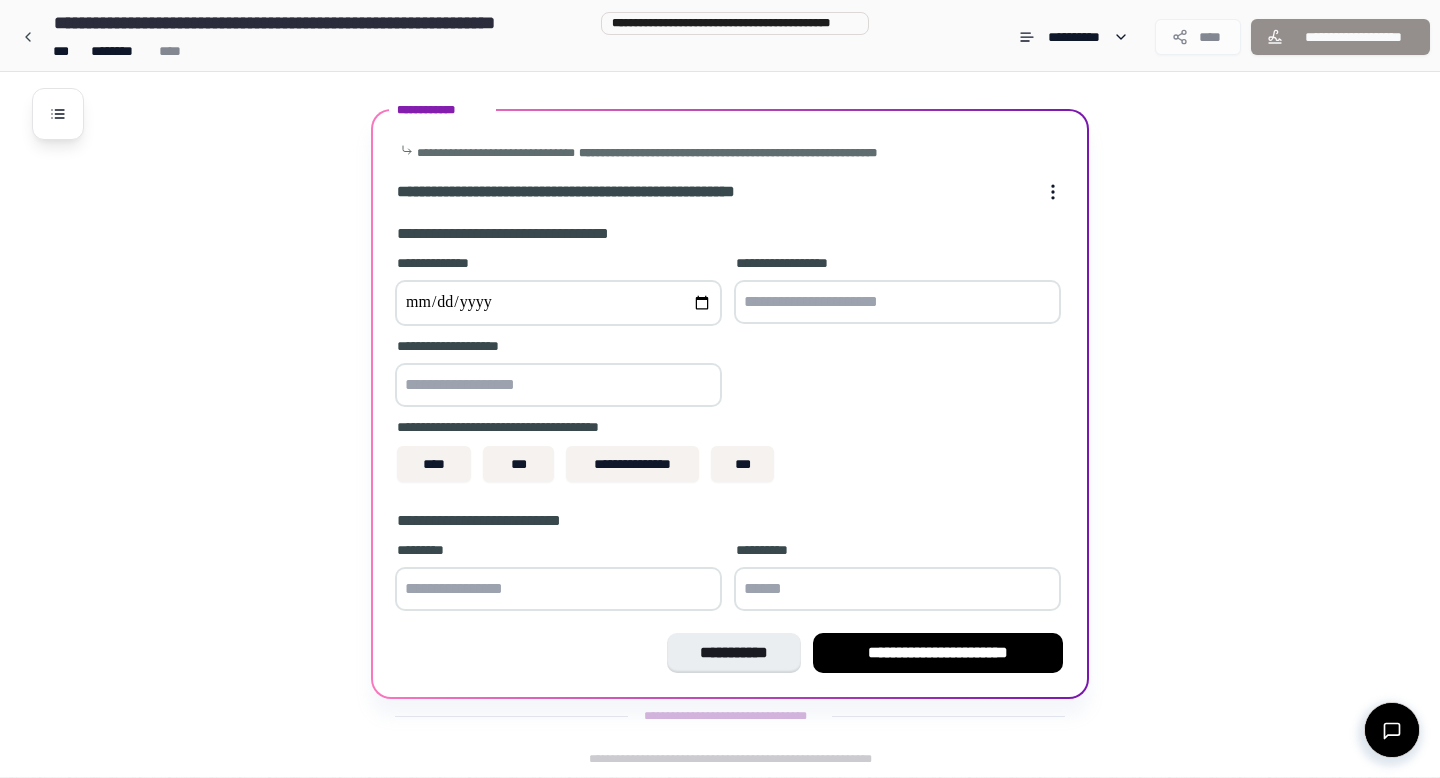 type on "**********" 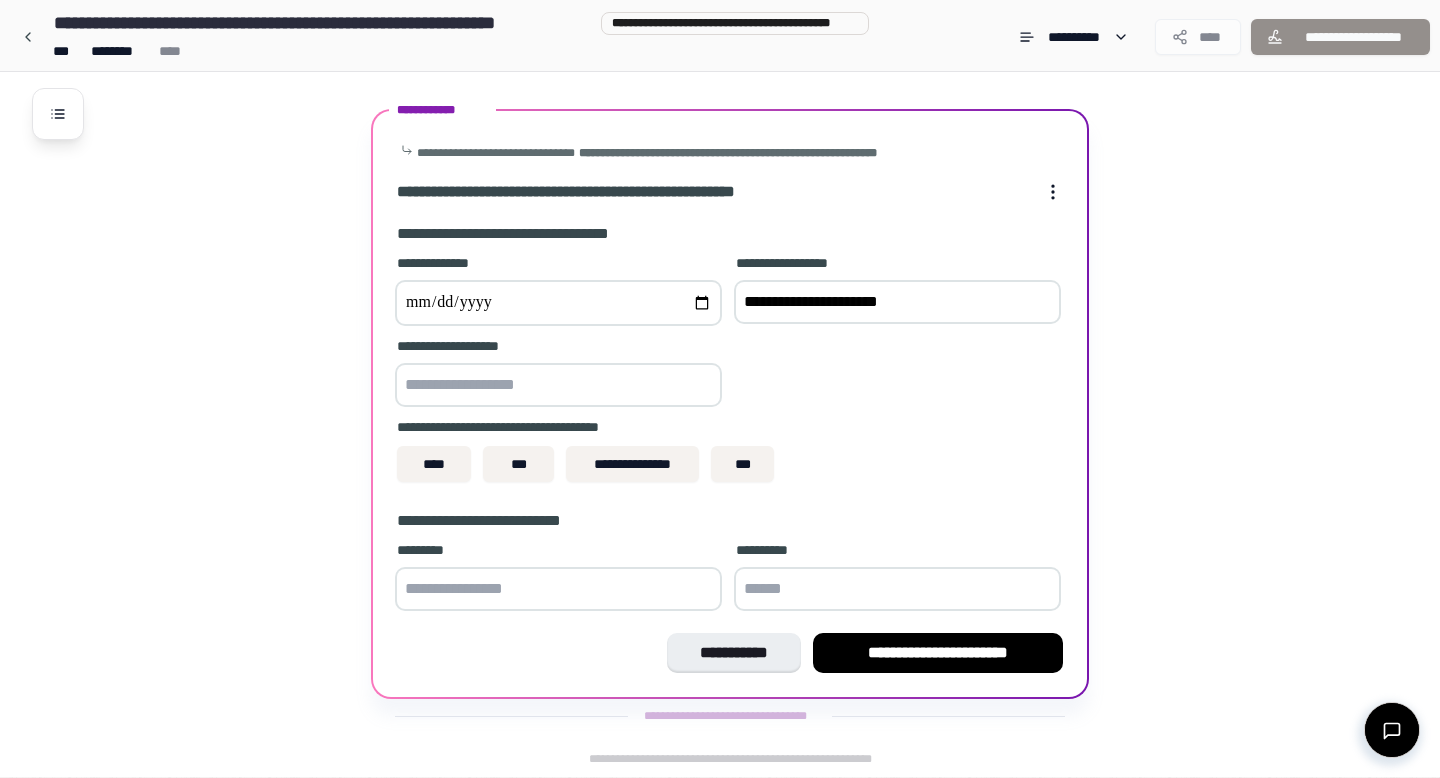 type on "**********" 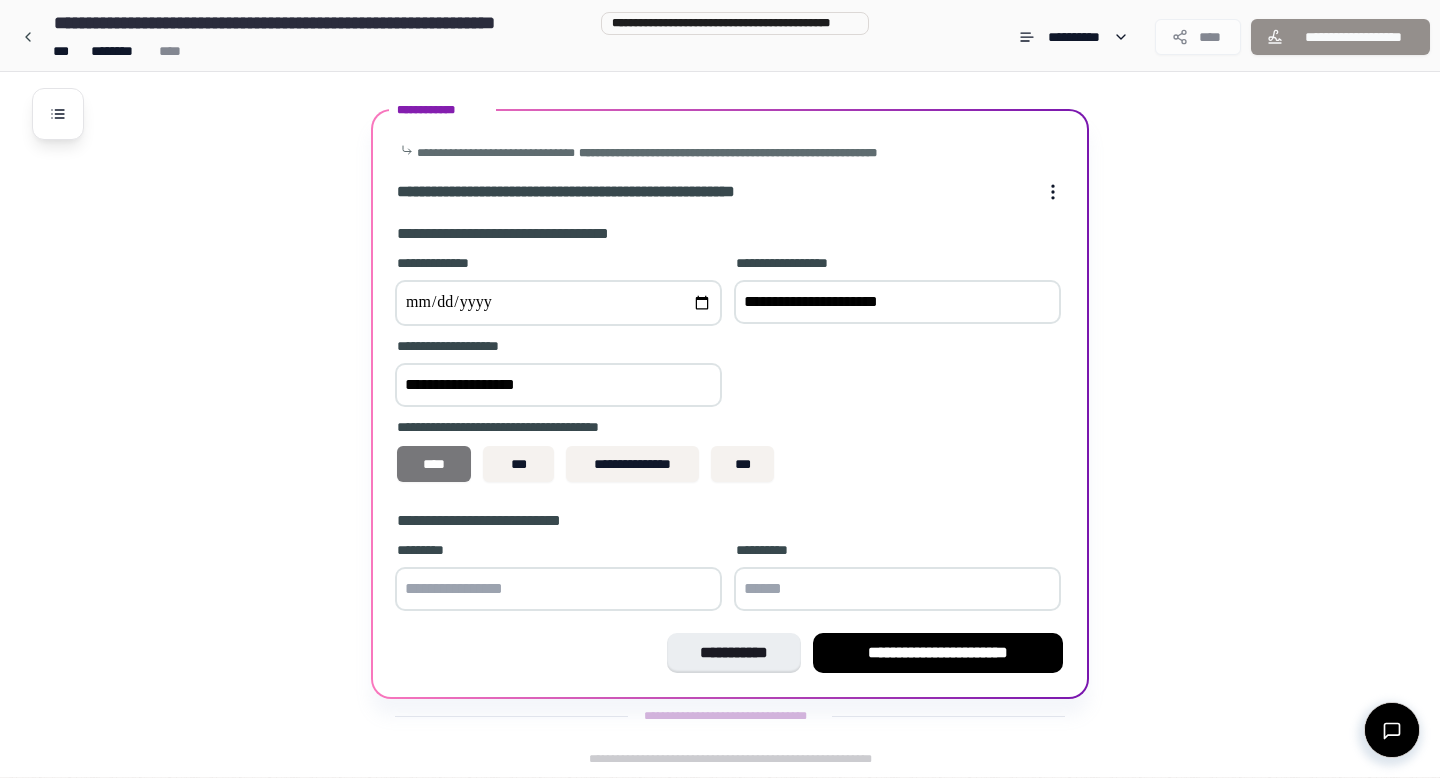 type on "**********" 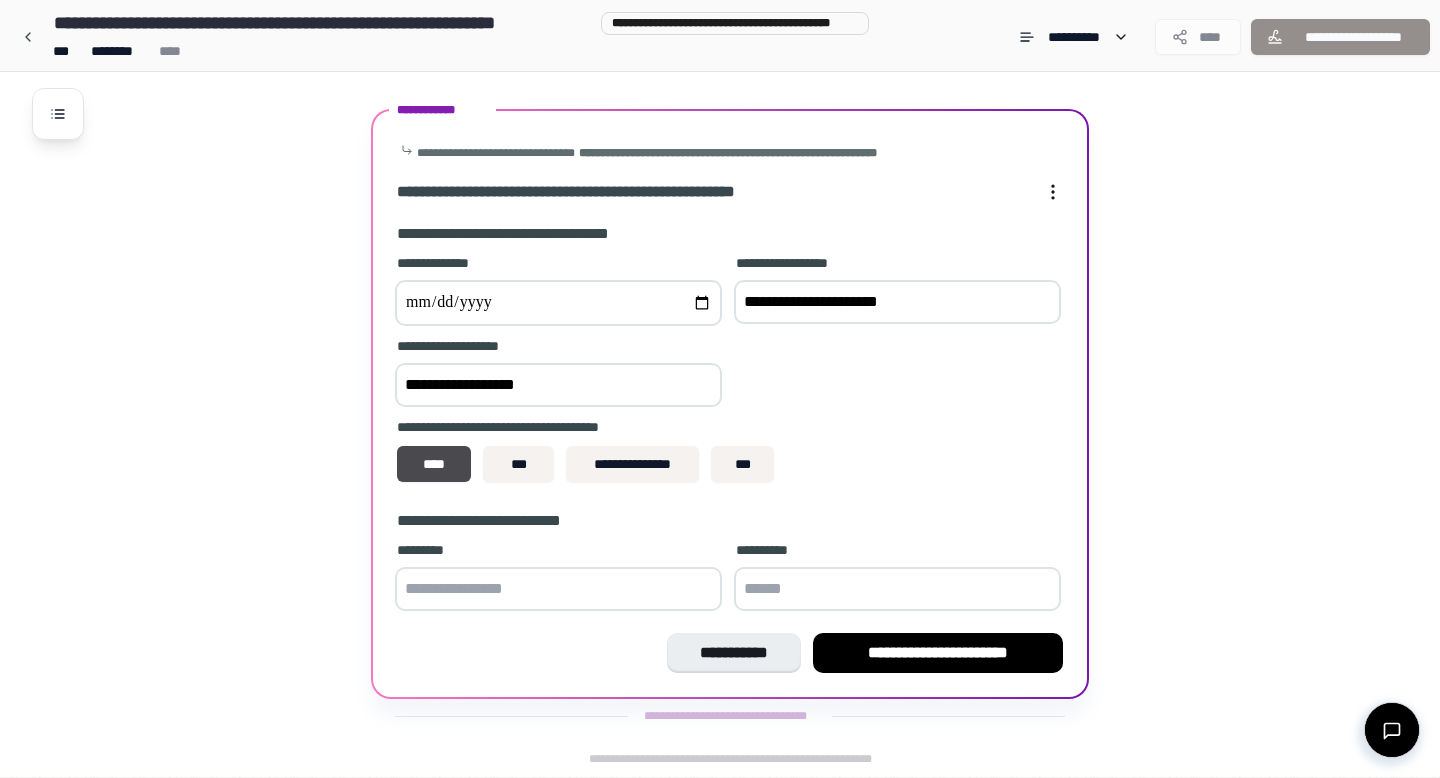 click at bounding box center (558, 589) 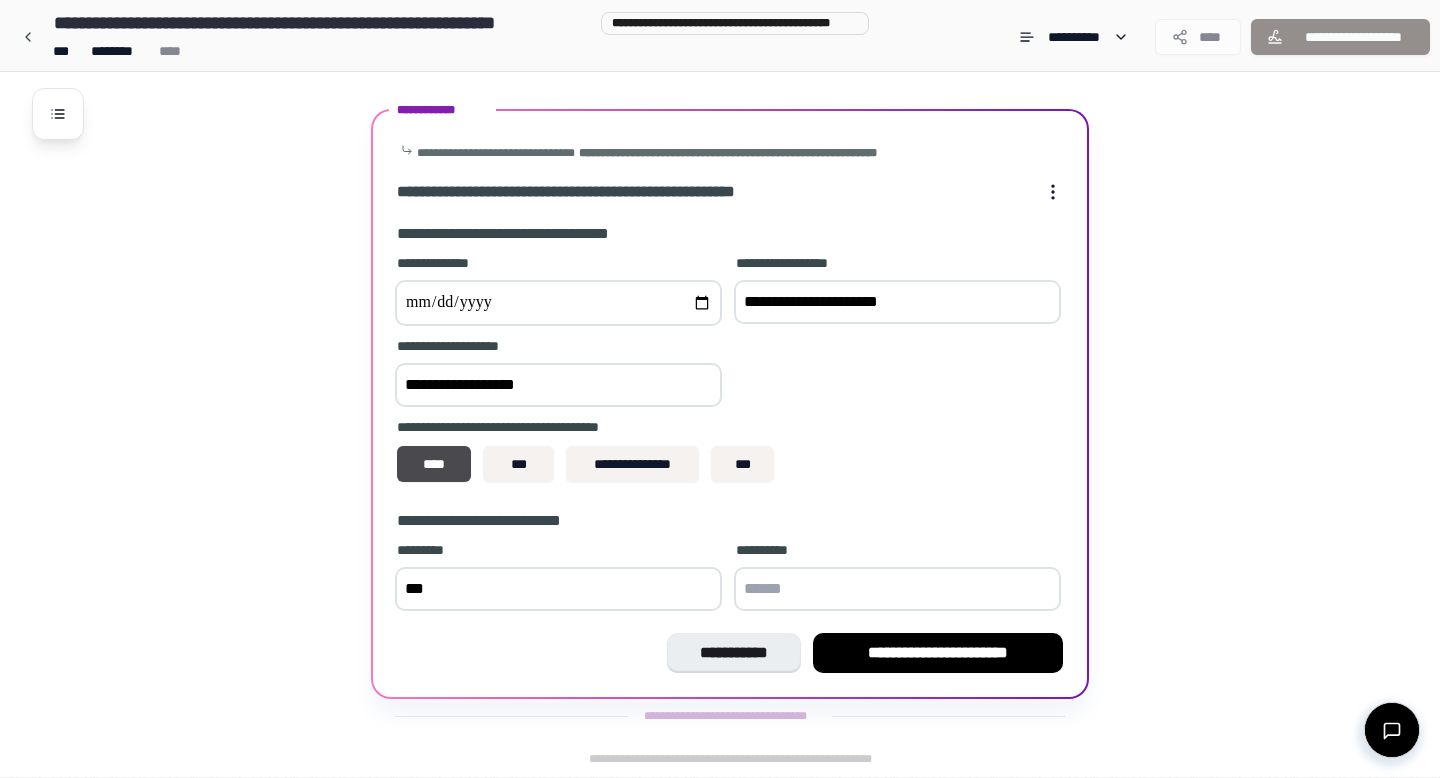 type on "***" 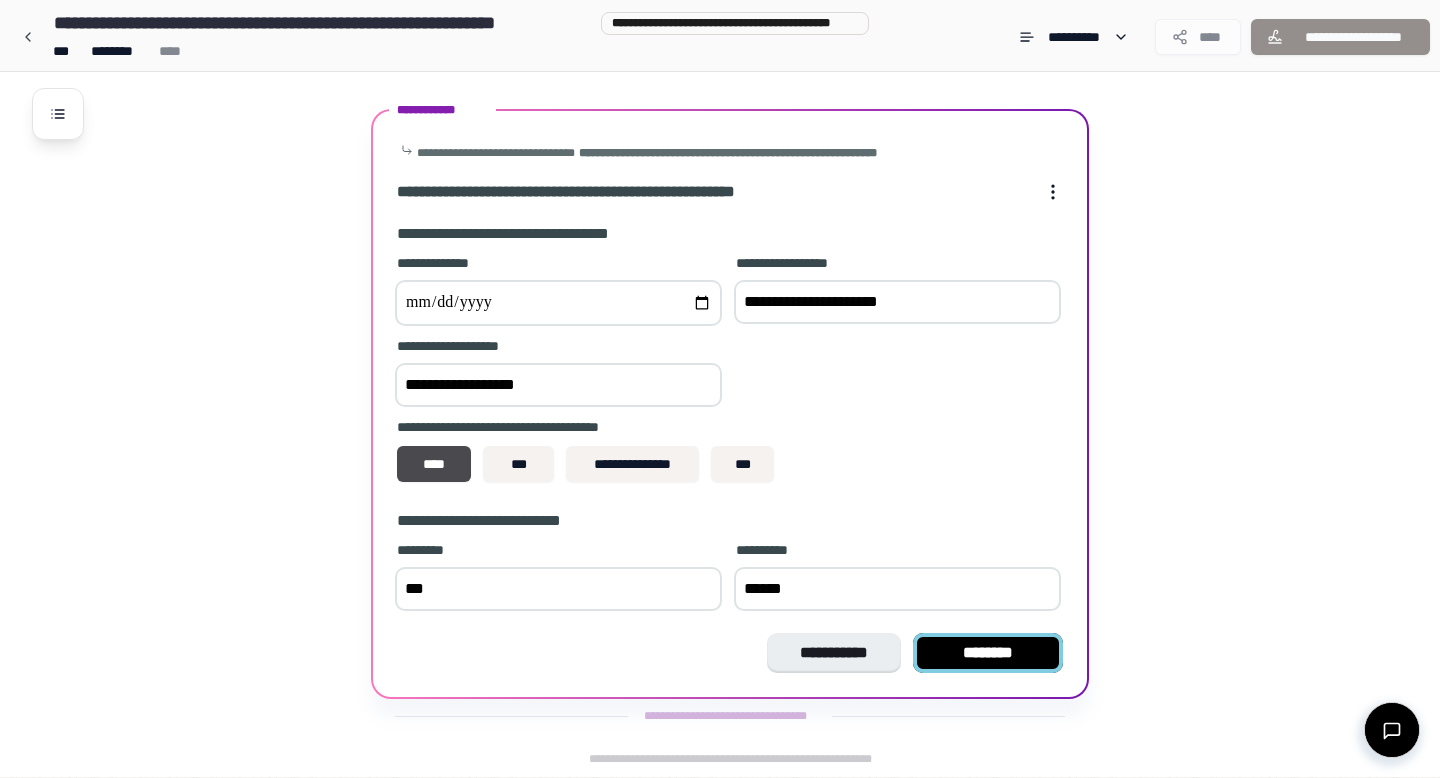 type on "******" 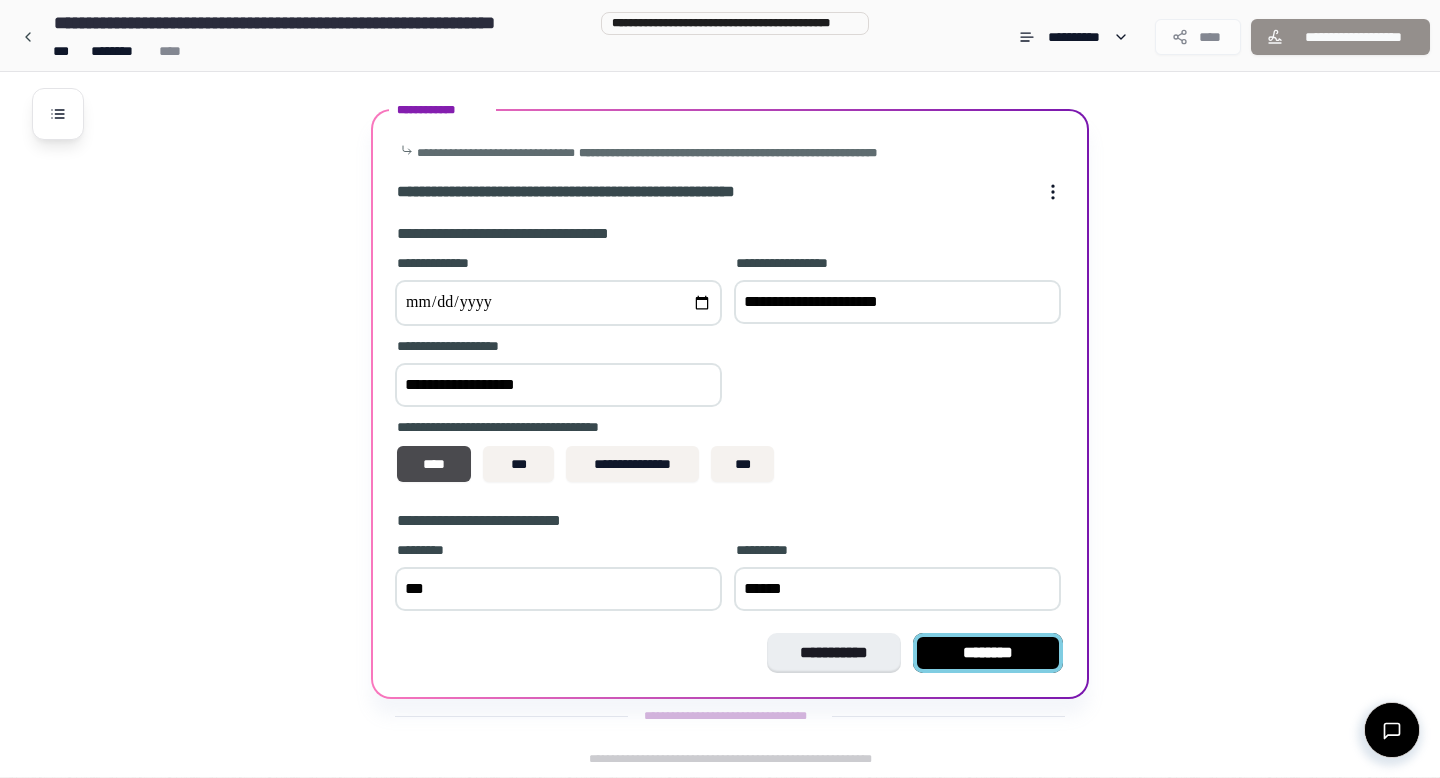 click on "********" at bounding box center [988, 653] 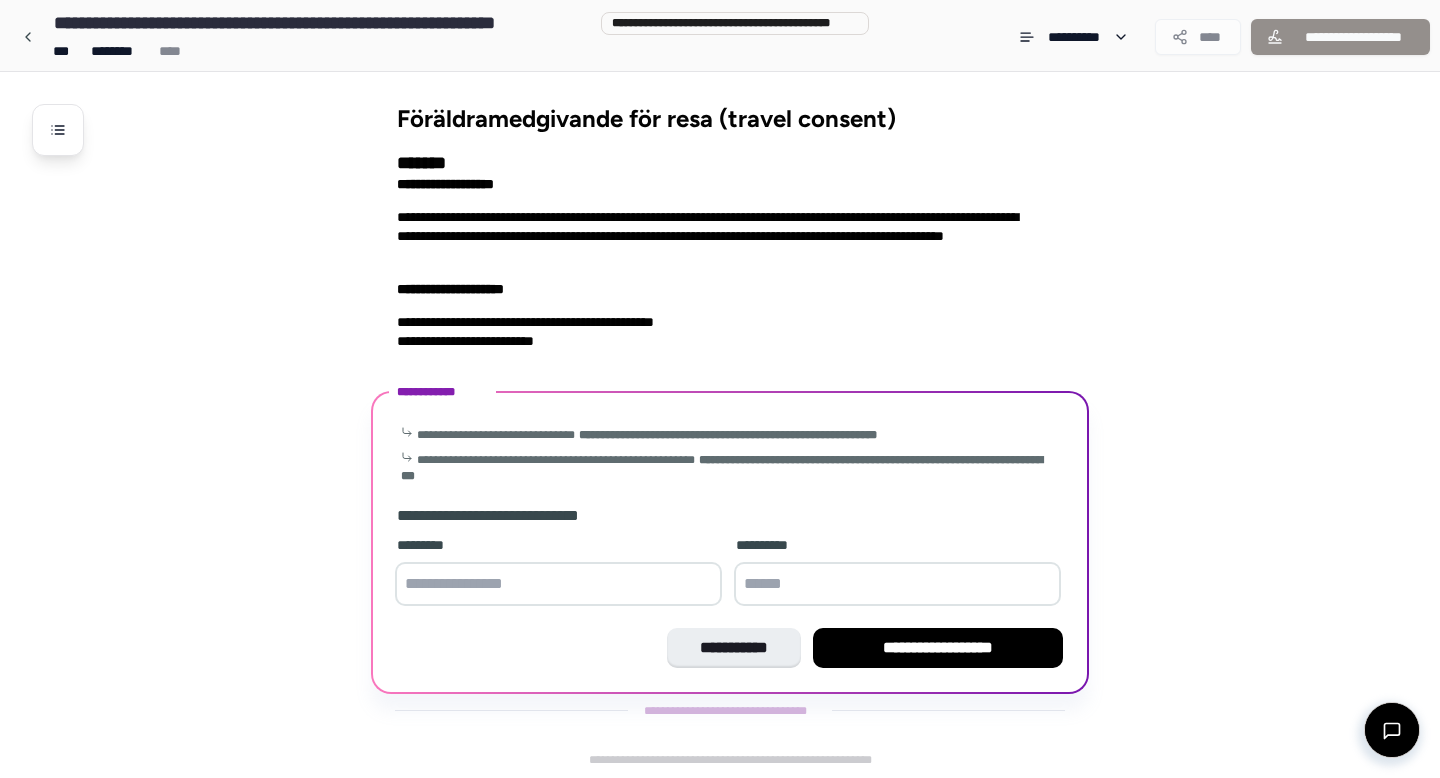 click at bounding box center [558, 584] 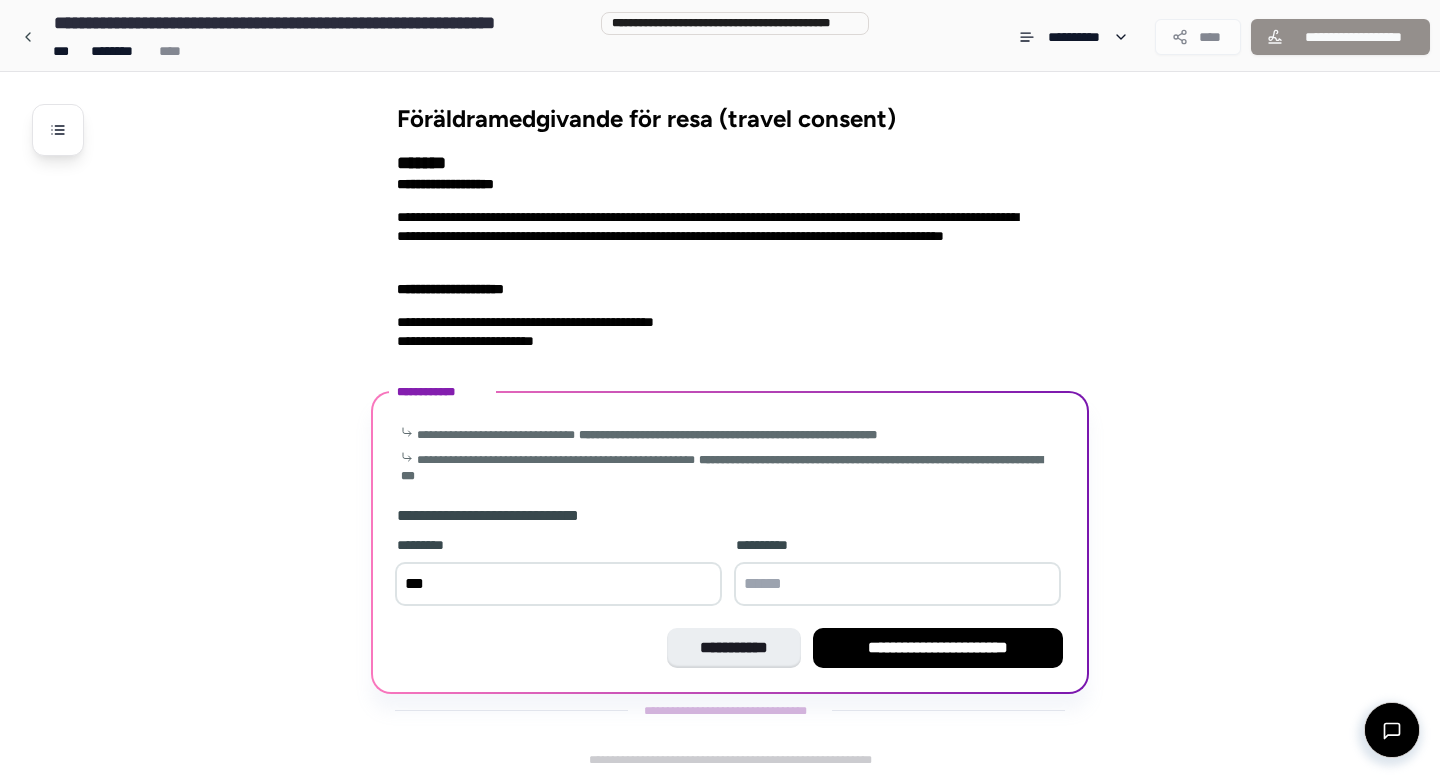 type on "***" 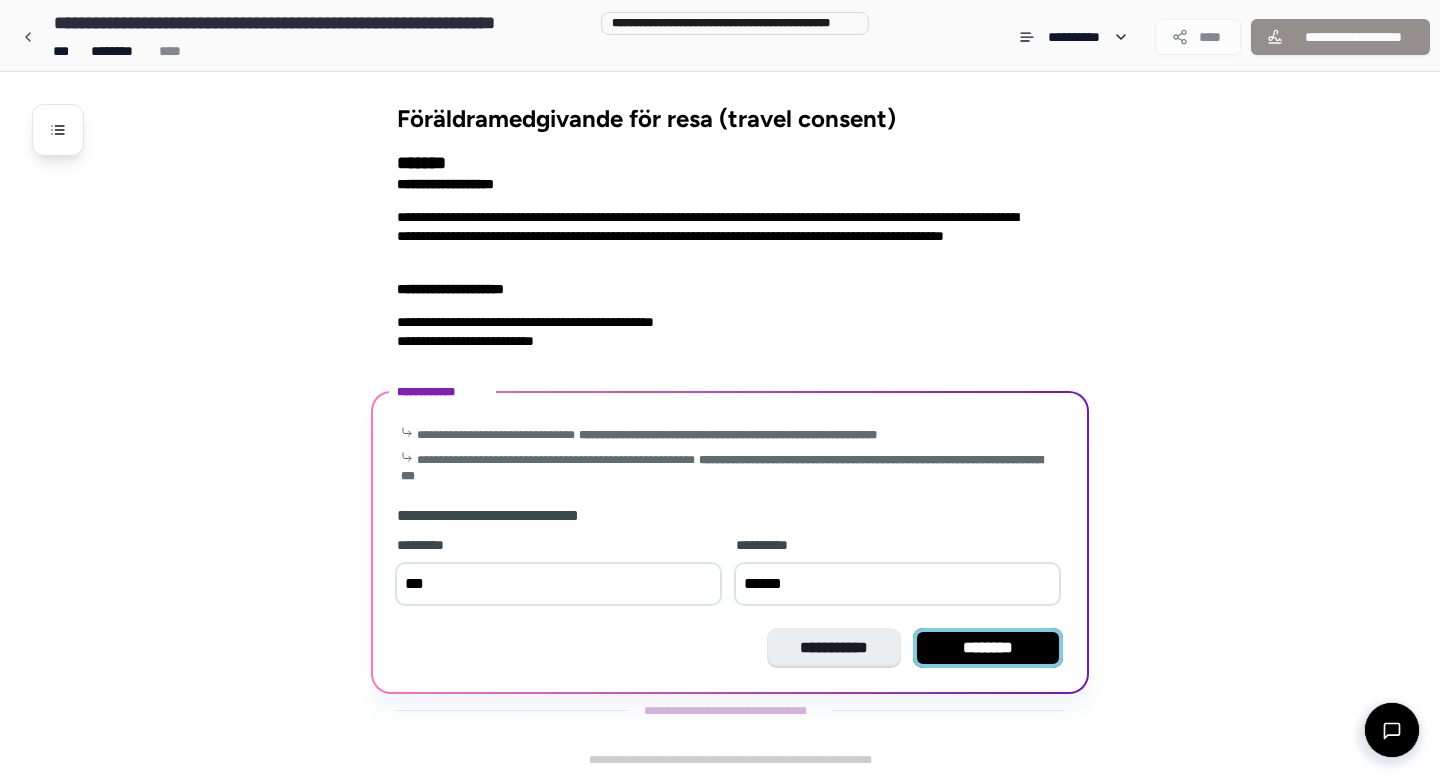 type on "******" 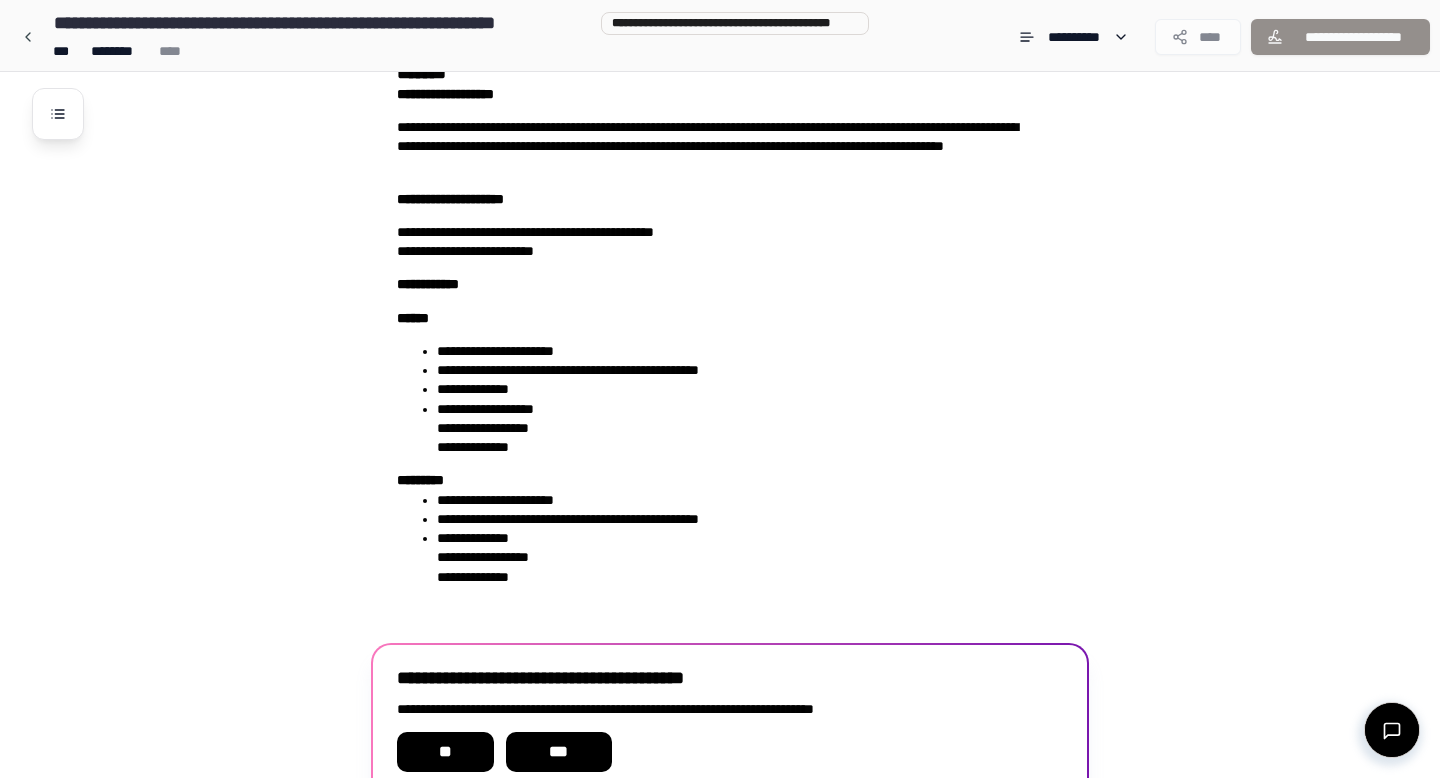 scroll, scrollTop: 187, scrollLeft: 0, axis: vertical 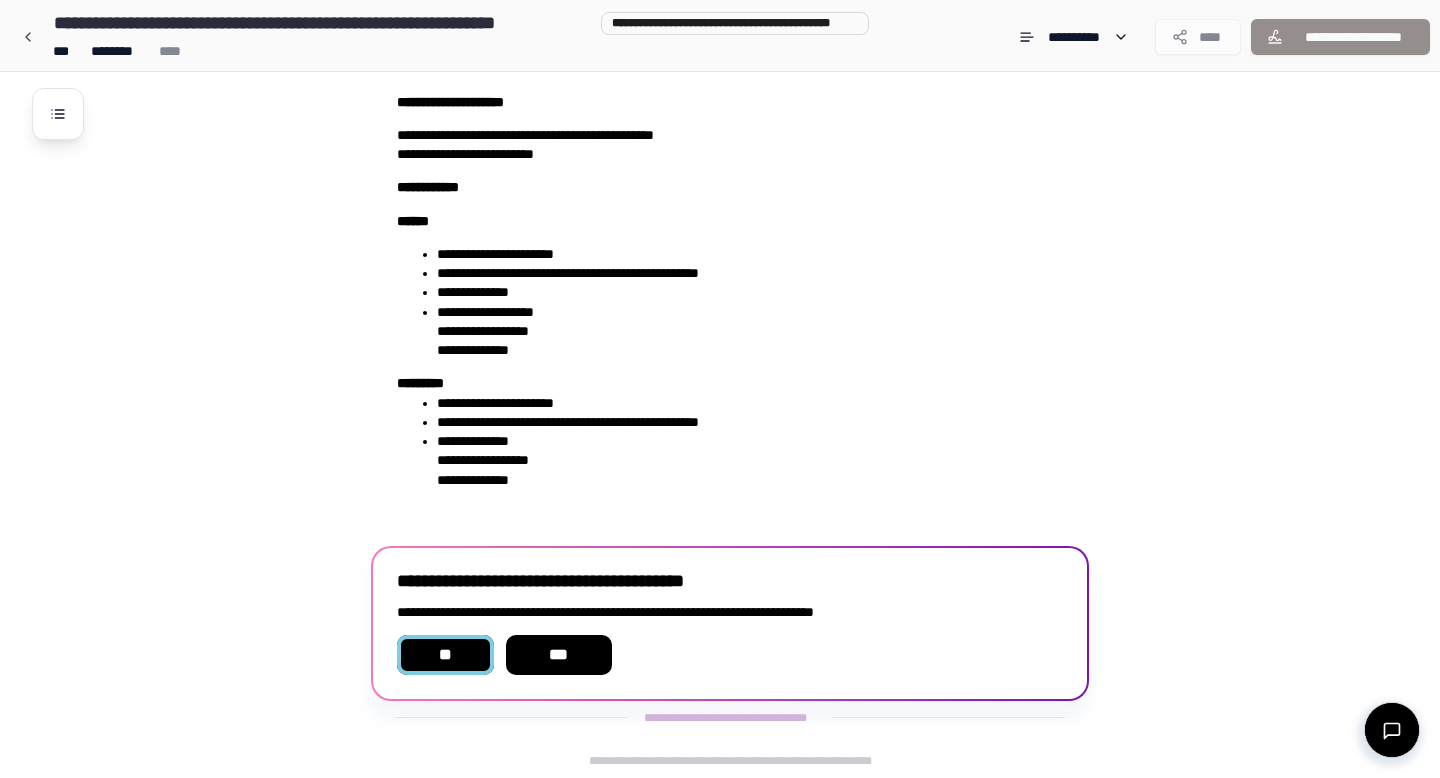 click on "**" at bounding box center (445, 655) 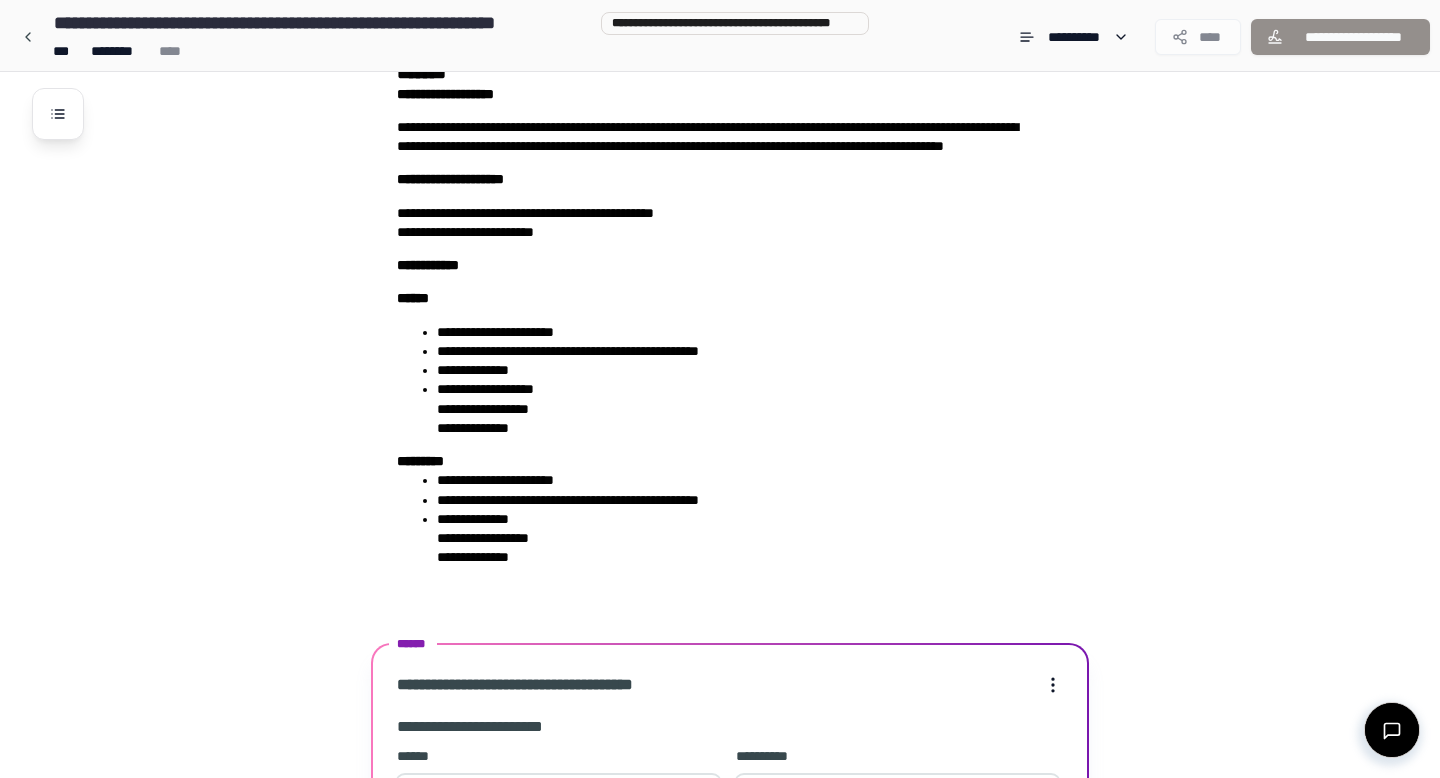 scroll, scrollTop: 498, scrollLeft: 0, axis: vertical 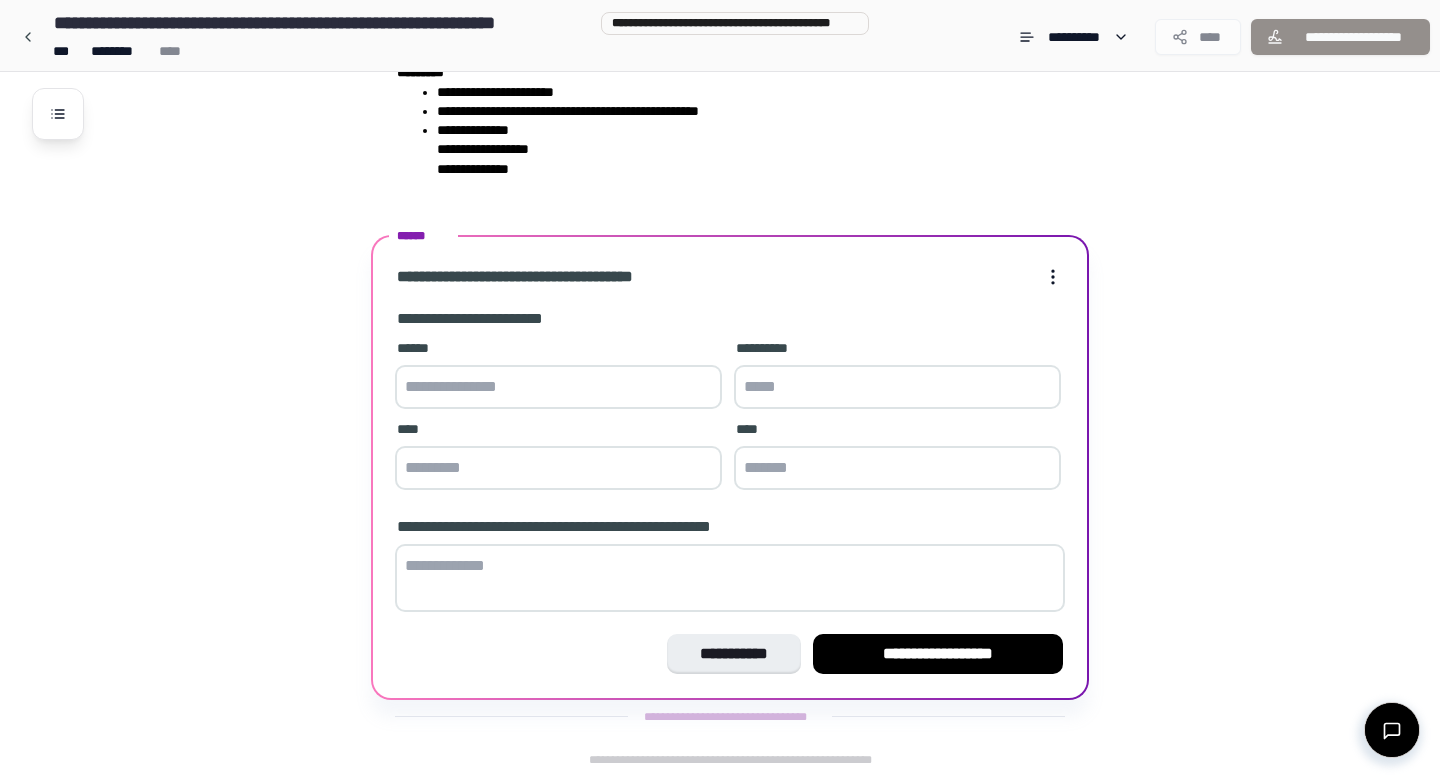 click at bounding box center [558, 387] 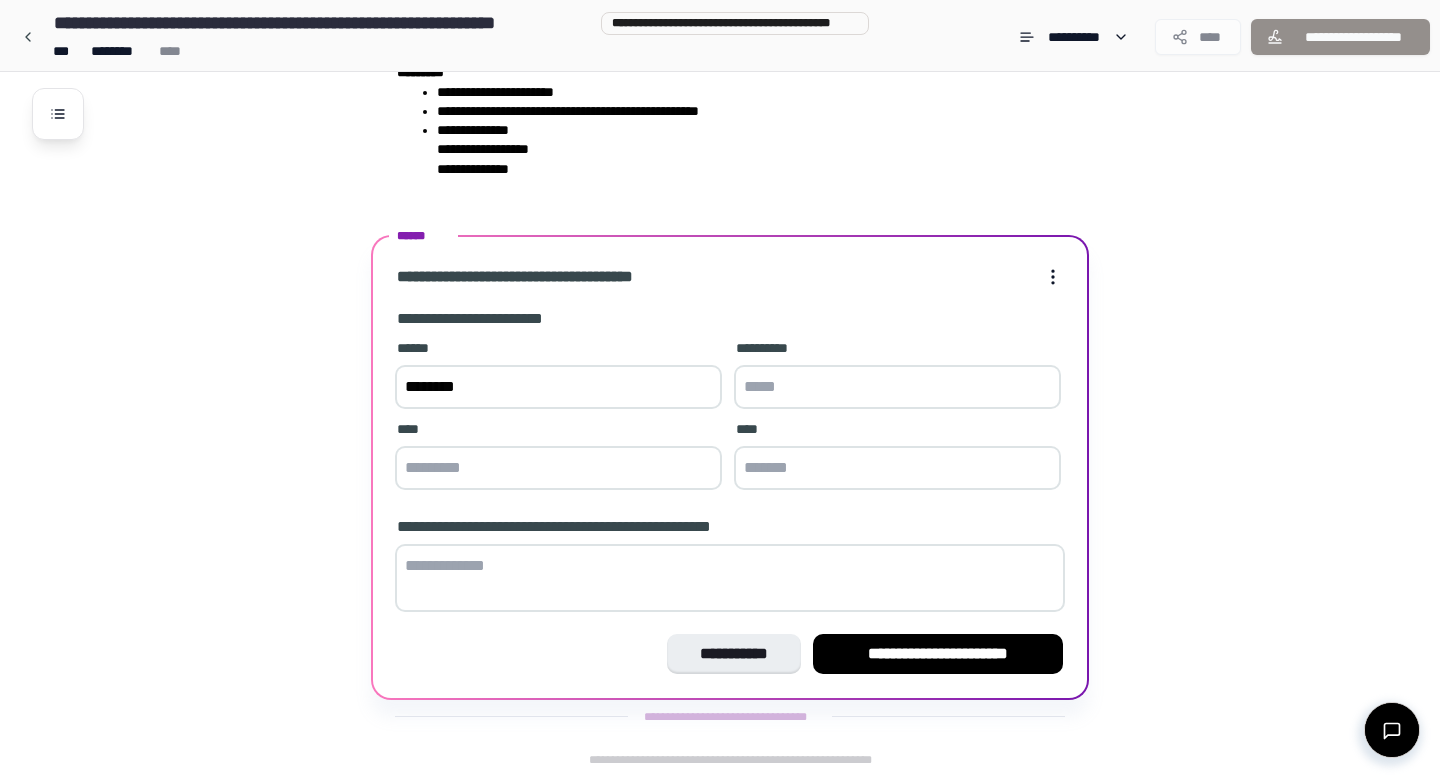 type on "*******" 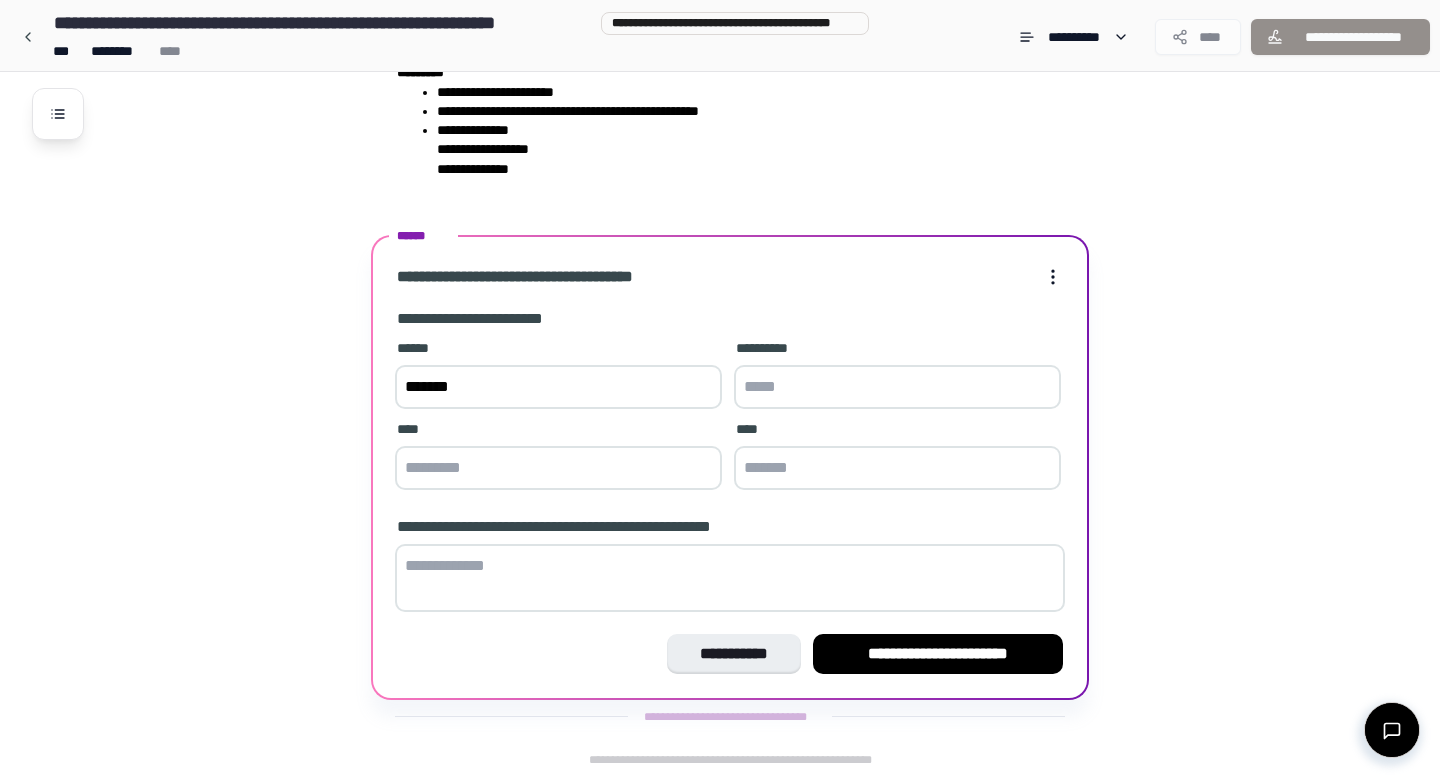 click at bounding box center [897, 387] 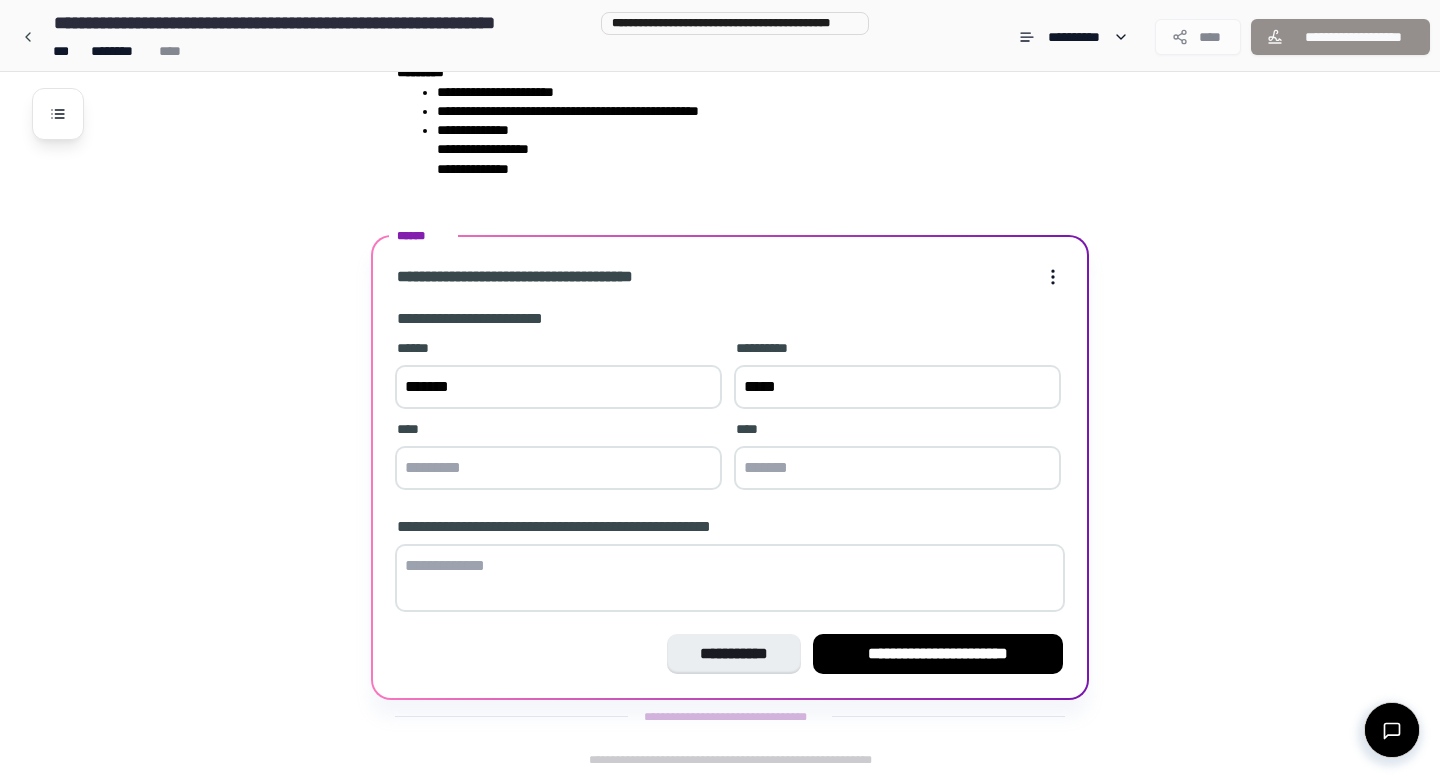 type on "*****" 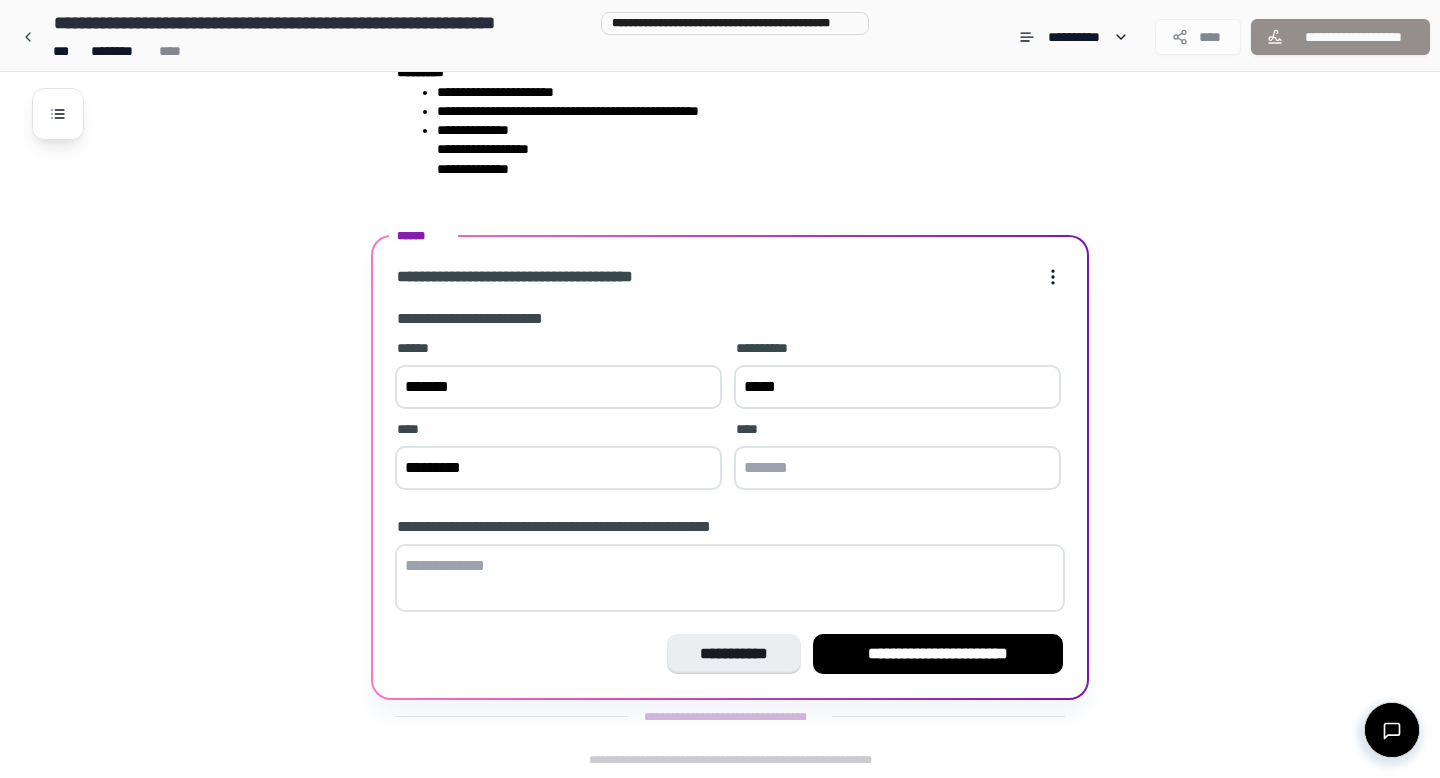 type on "*********" 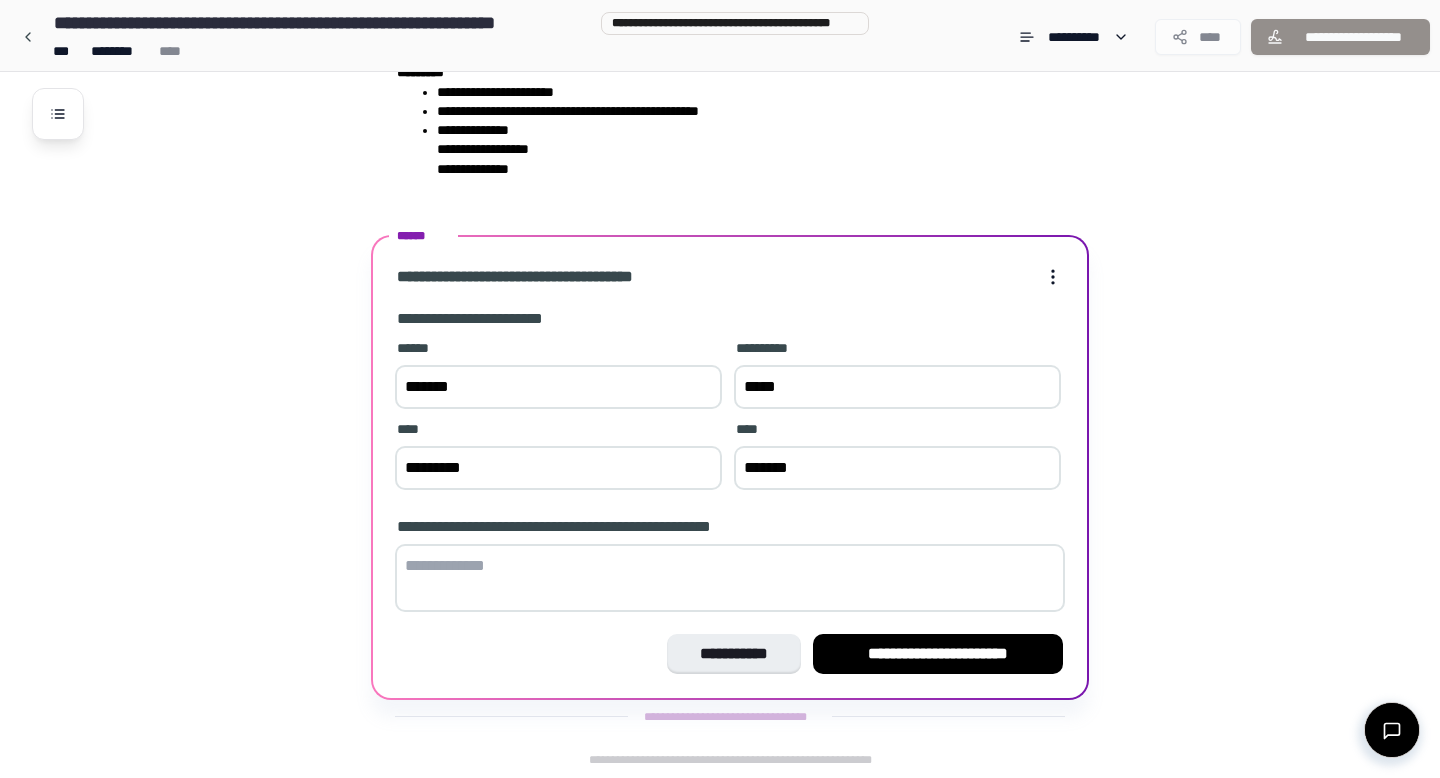 type on "*******" 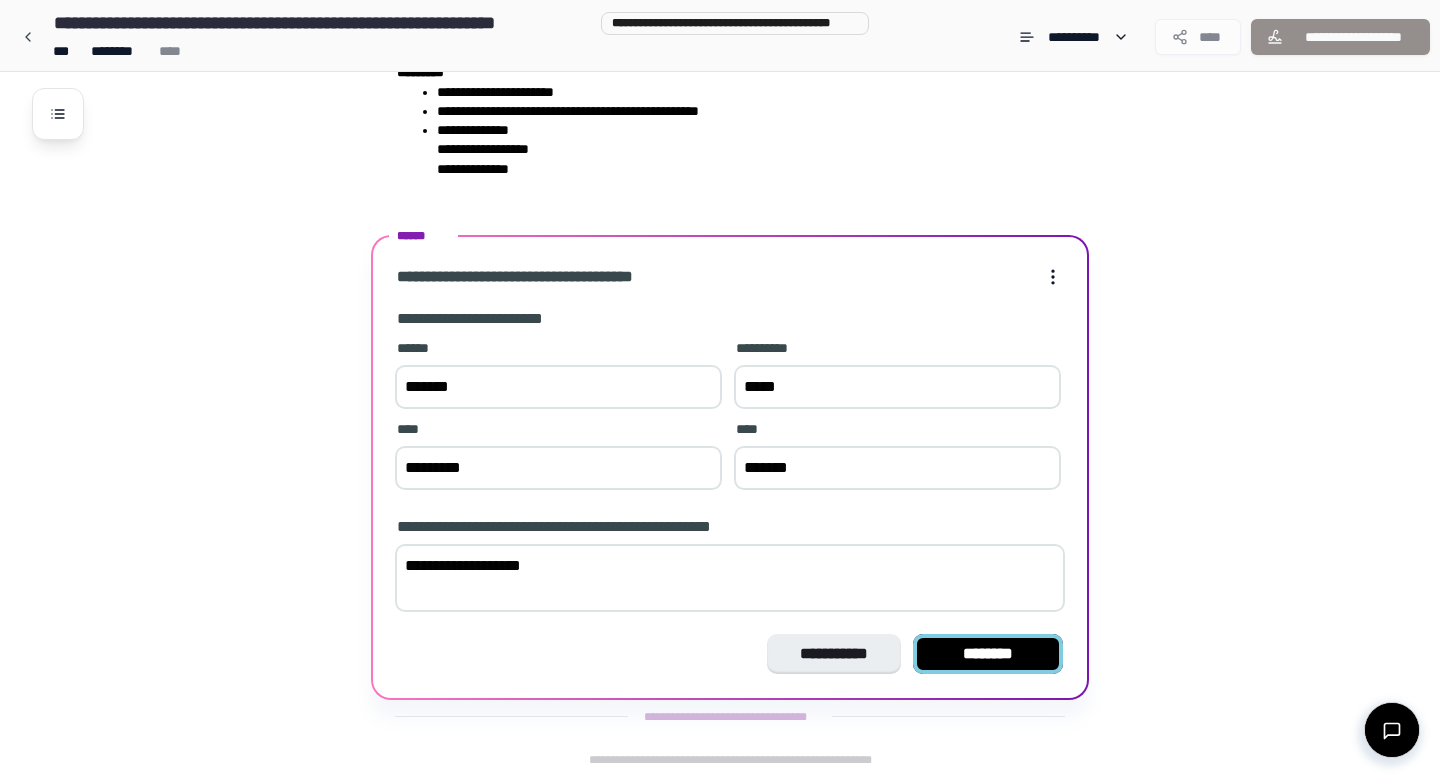 type on "**********" 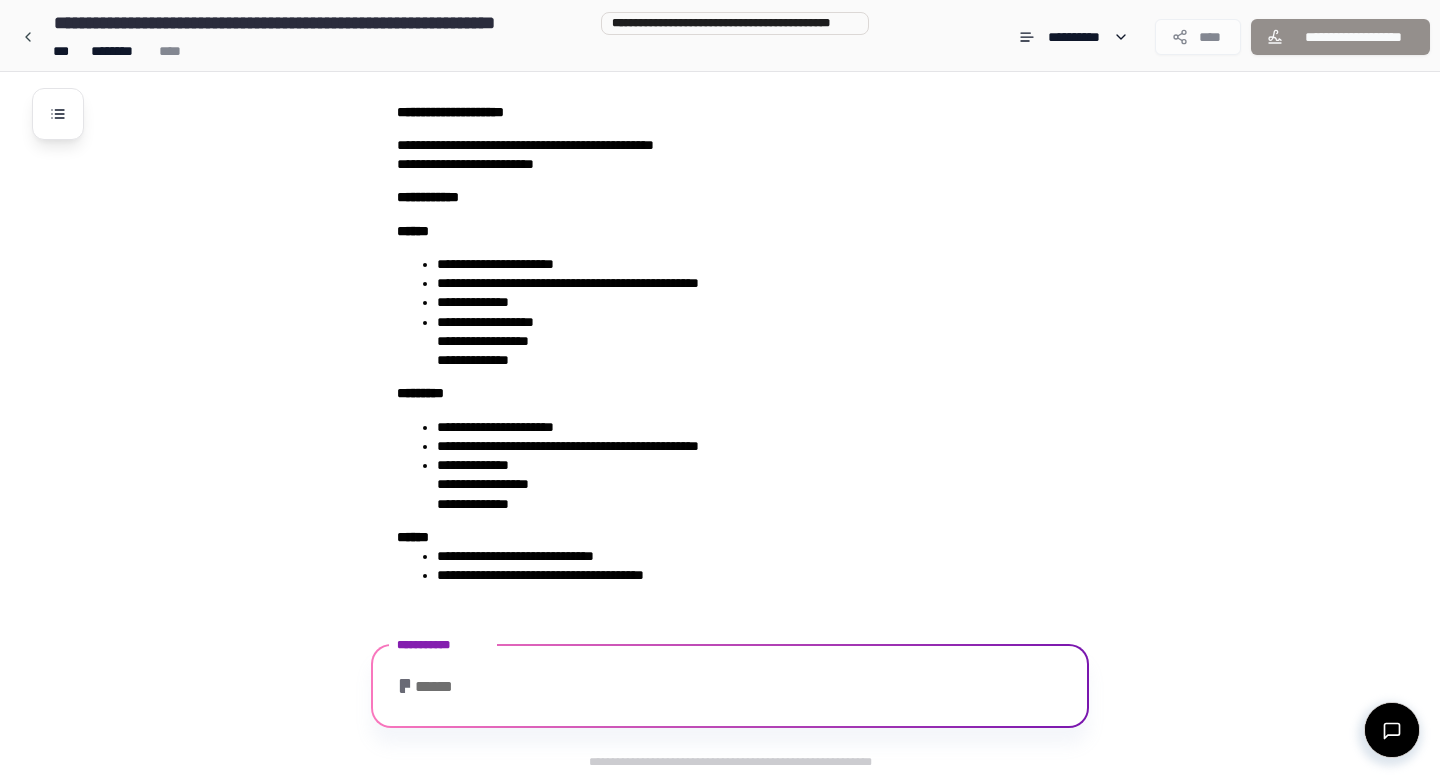 scroll, scrollTop: 313, scrollLeft: 0, axis: vertical 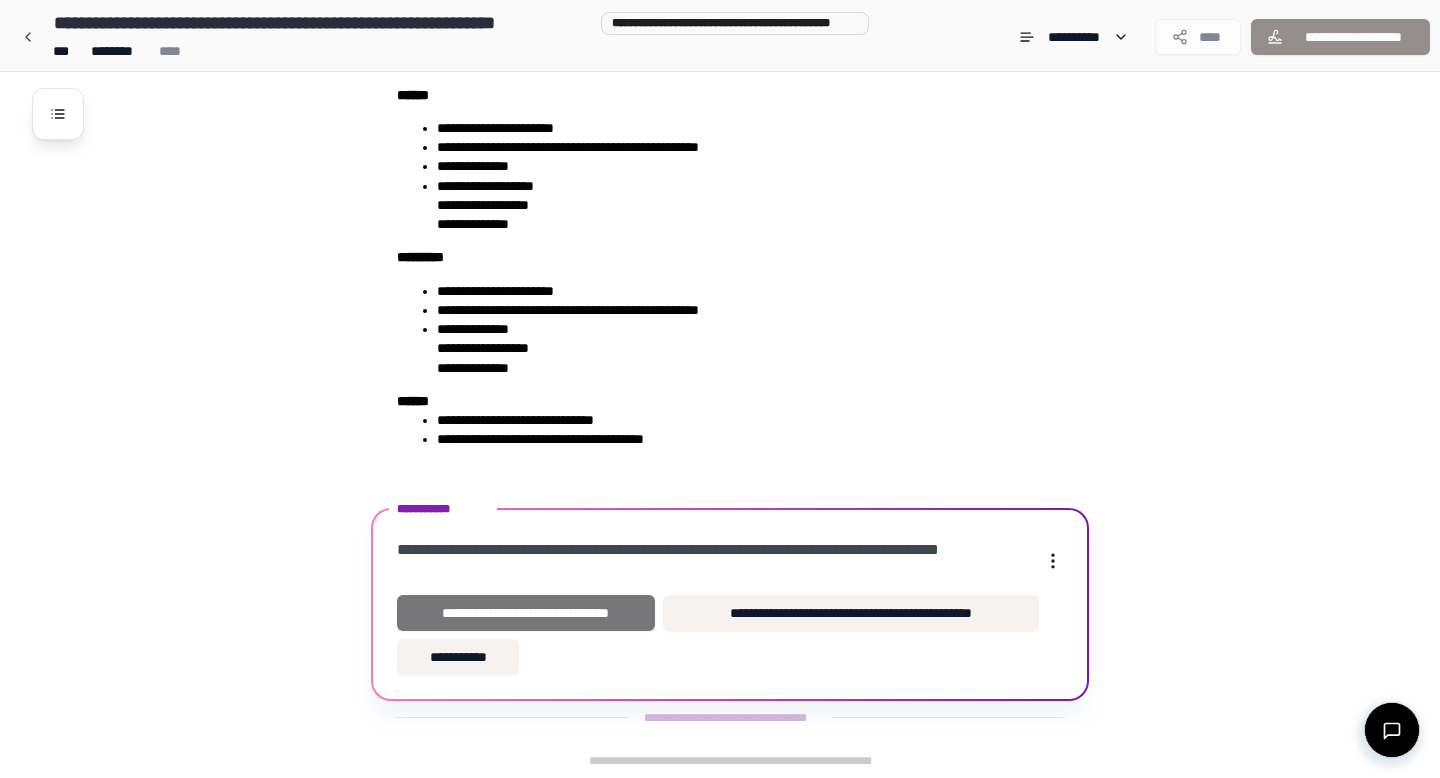 click on "**********" at bounding box center [526, 613] 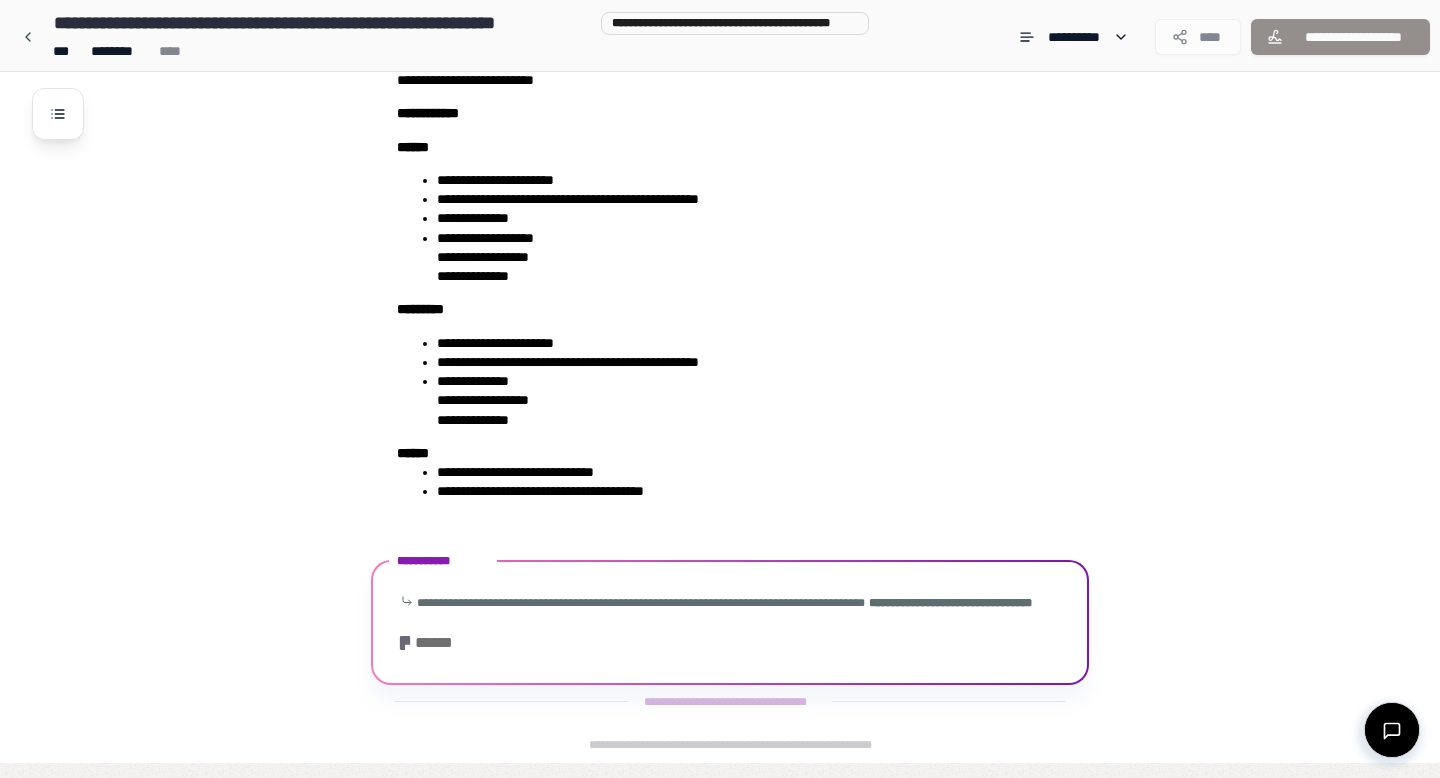 scroll, scrollTop: 560, scrollLeft: 0, axis: vertical 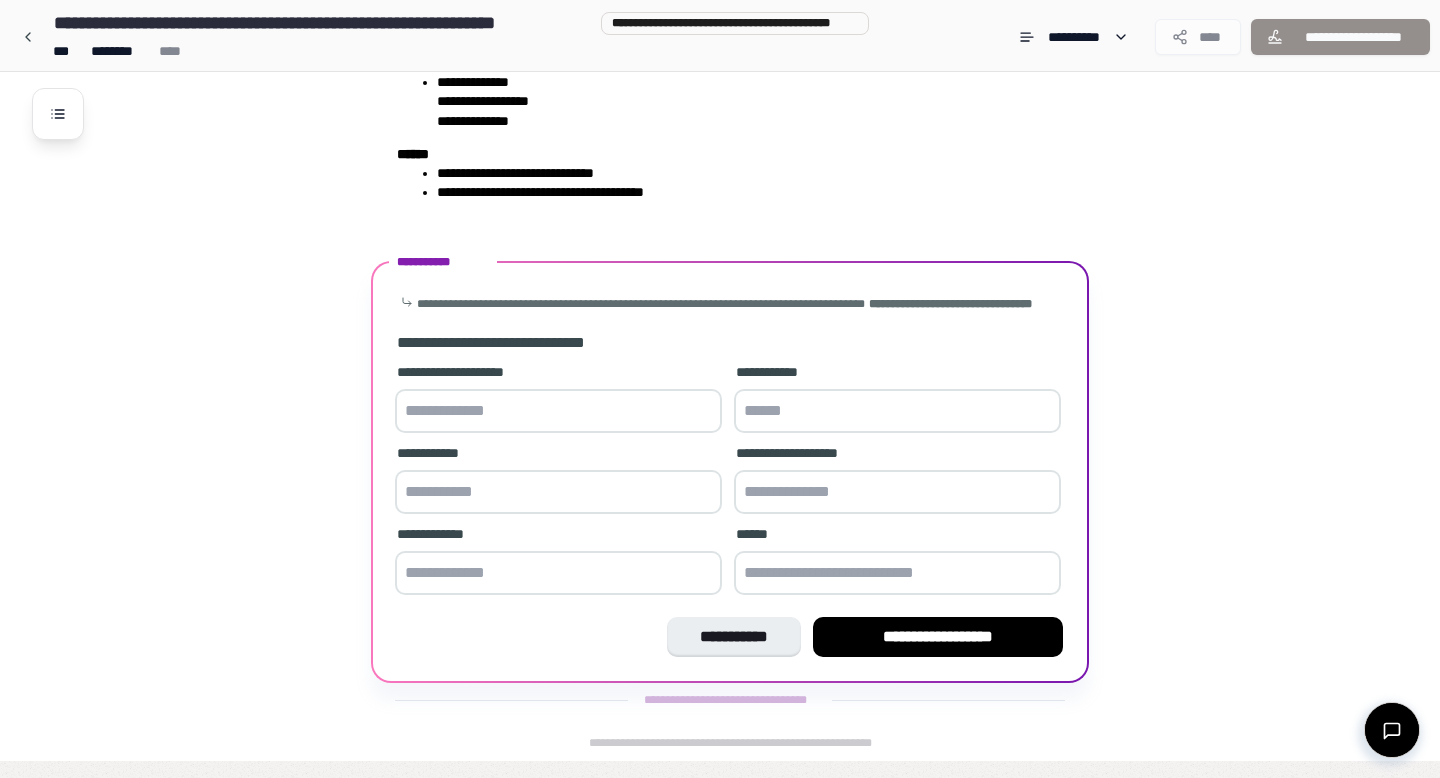 click at bounding box center (558, 411) 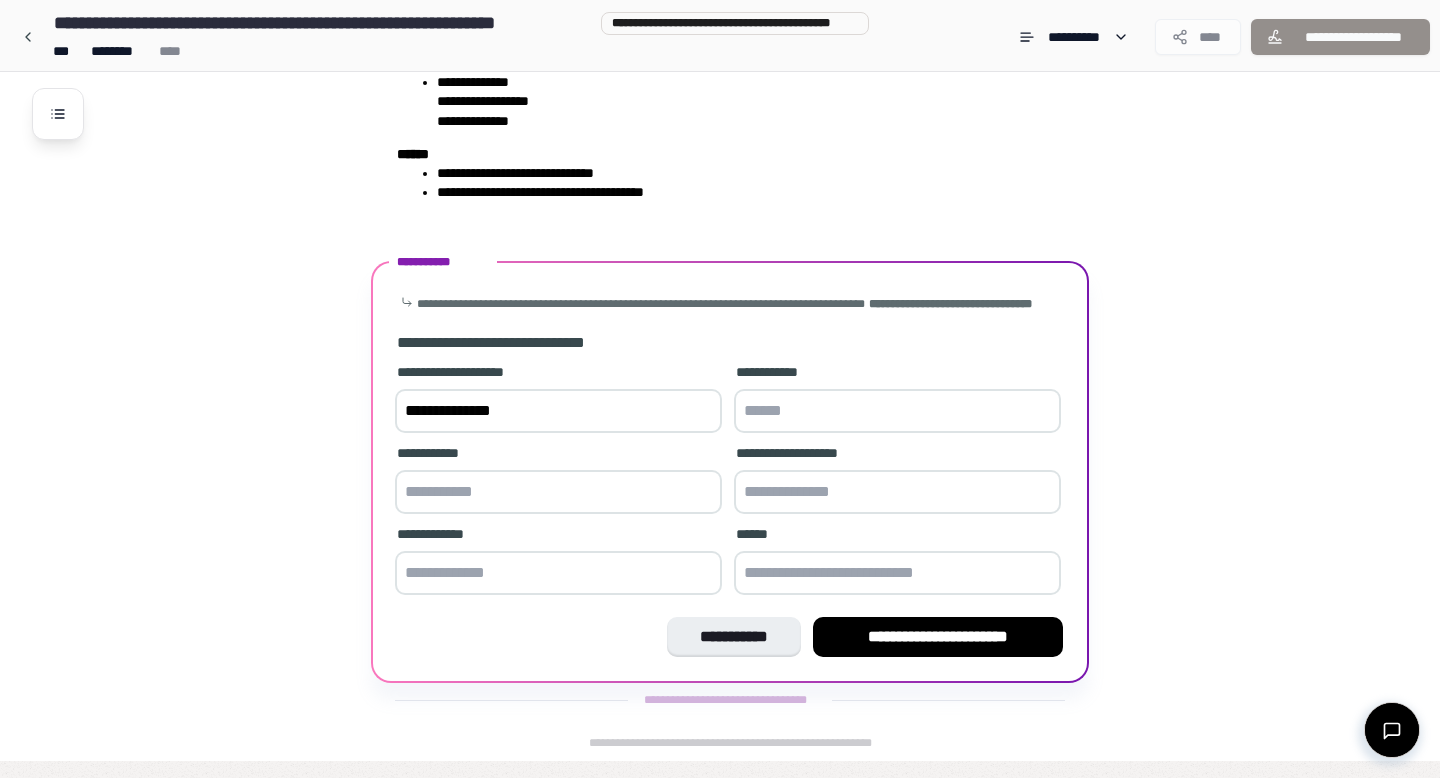 click at bounding box center [897, 411] 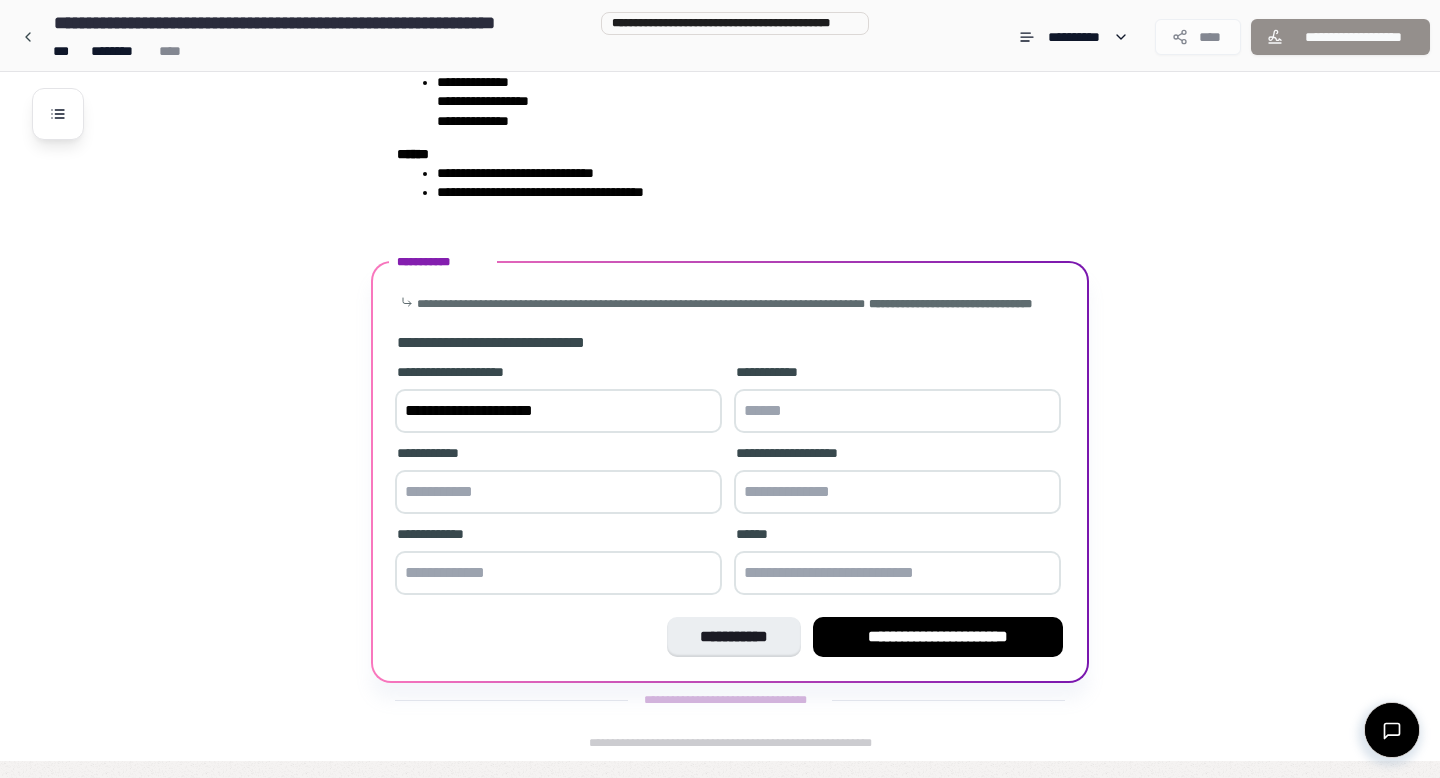 type on "**********" 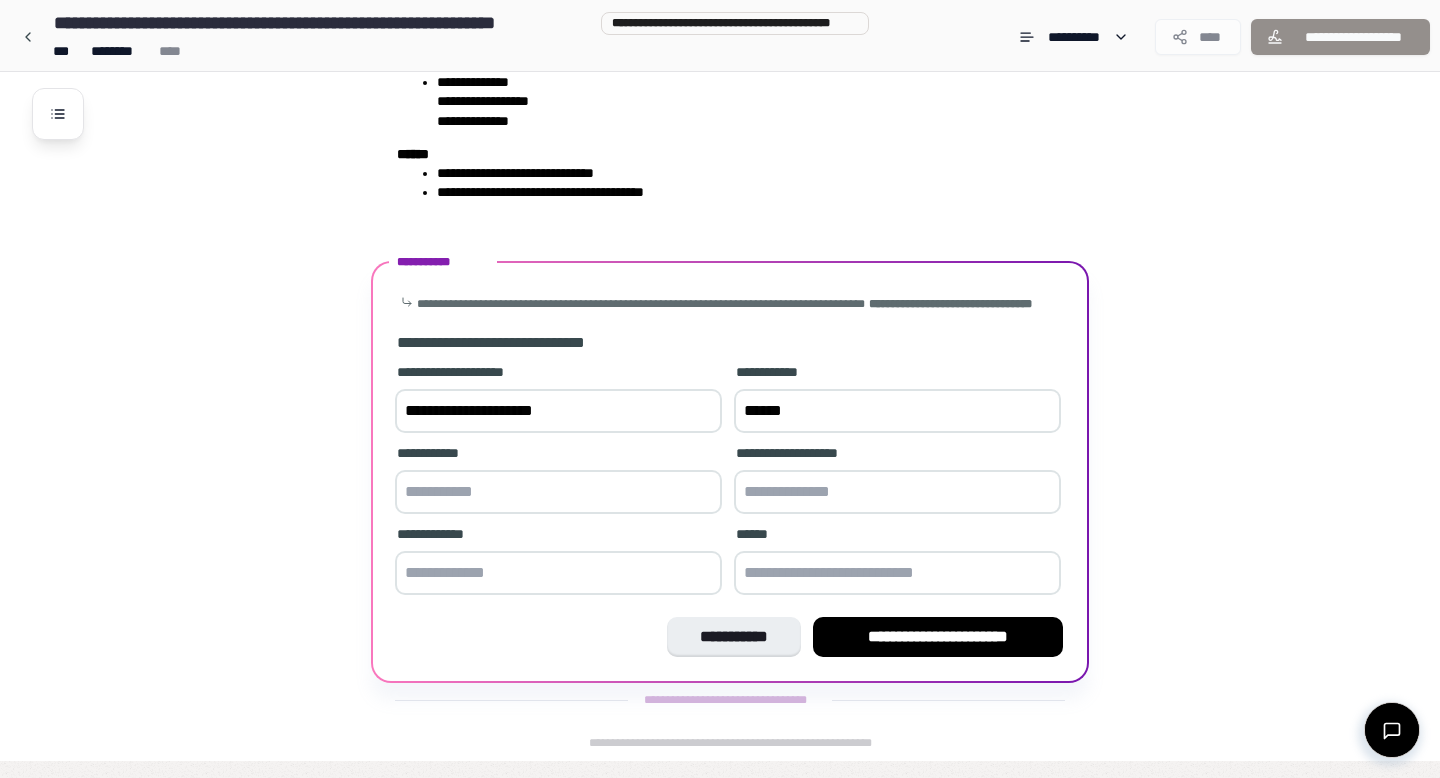 type on "******" 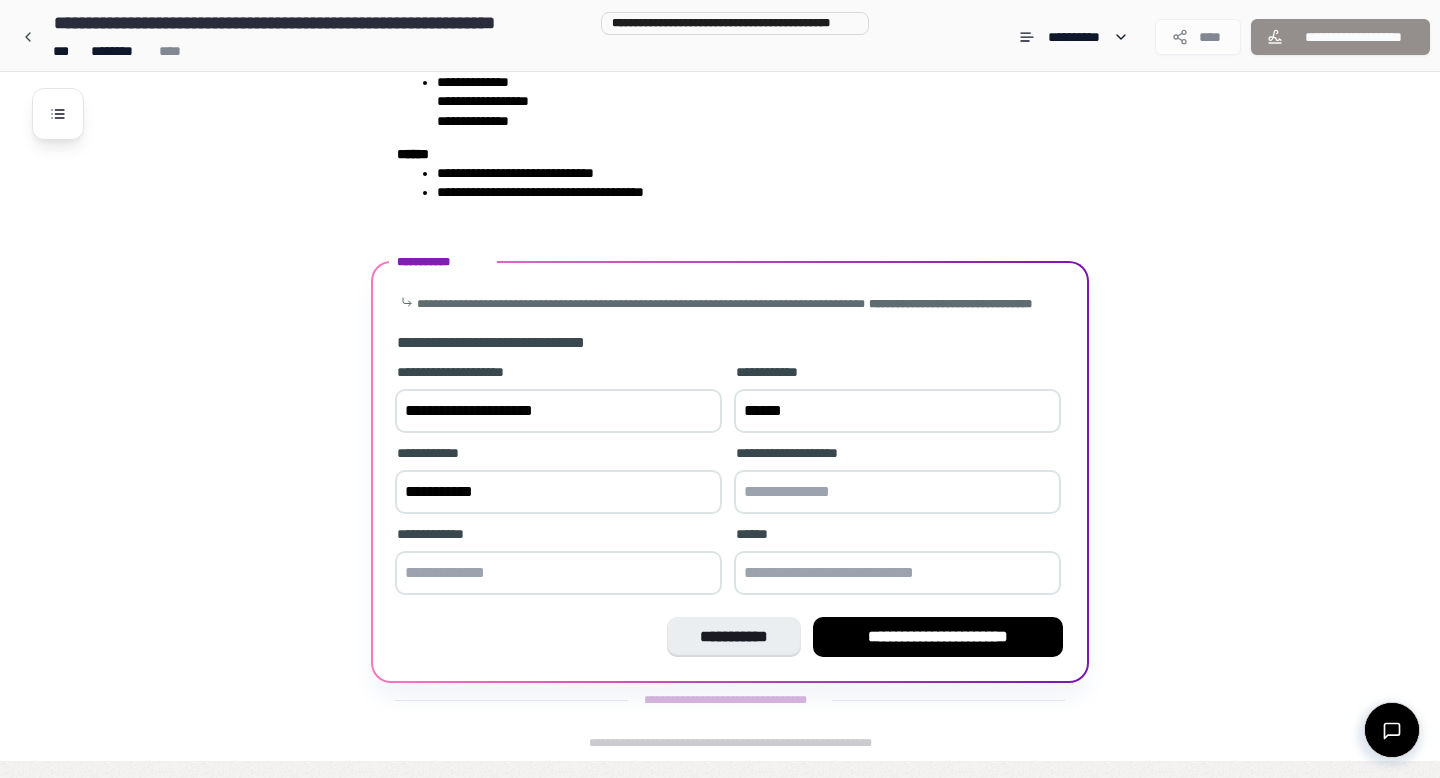 type on "**********" 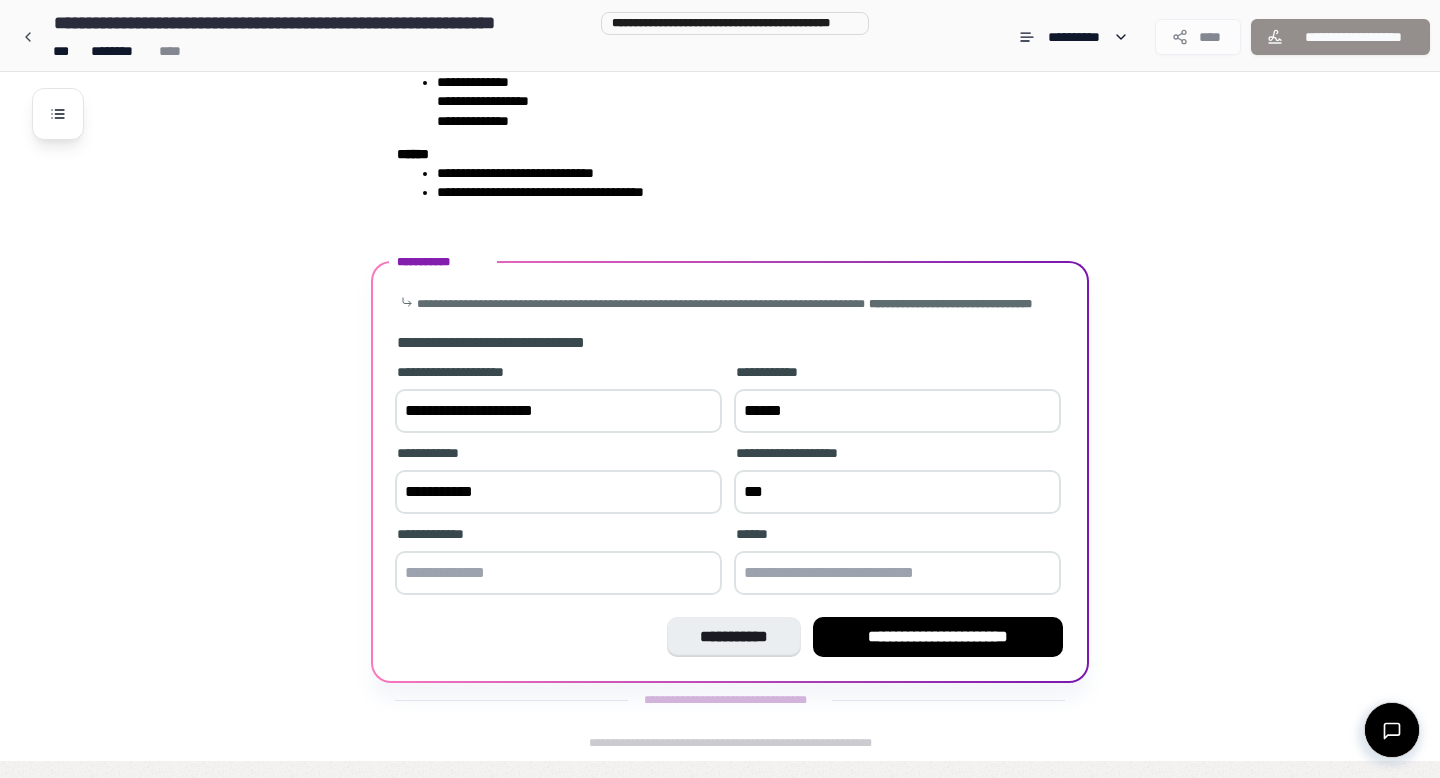 type on "***" 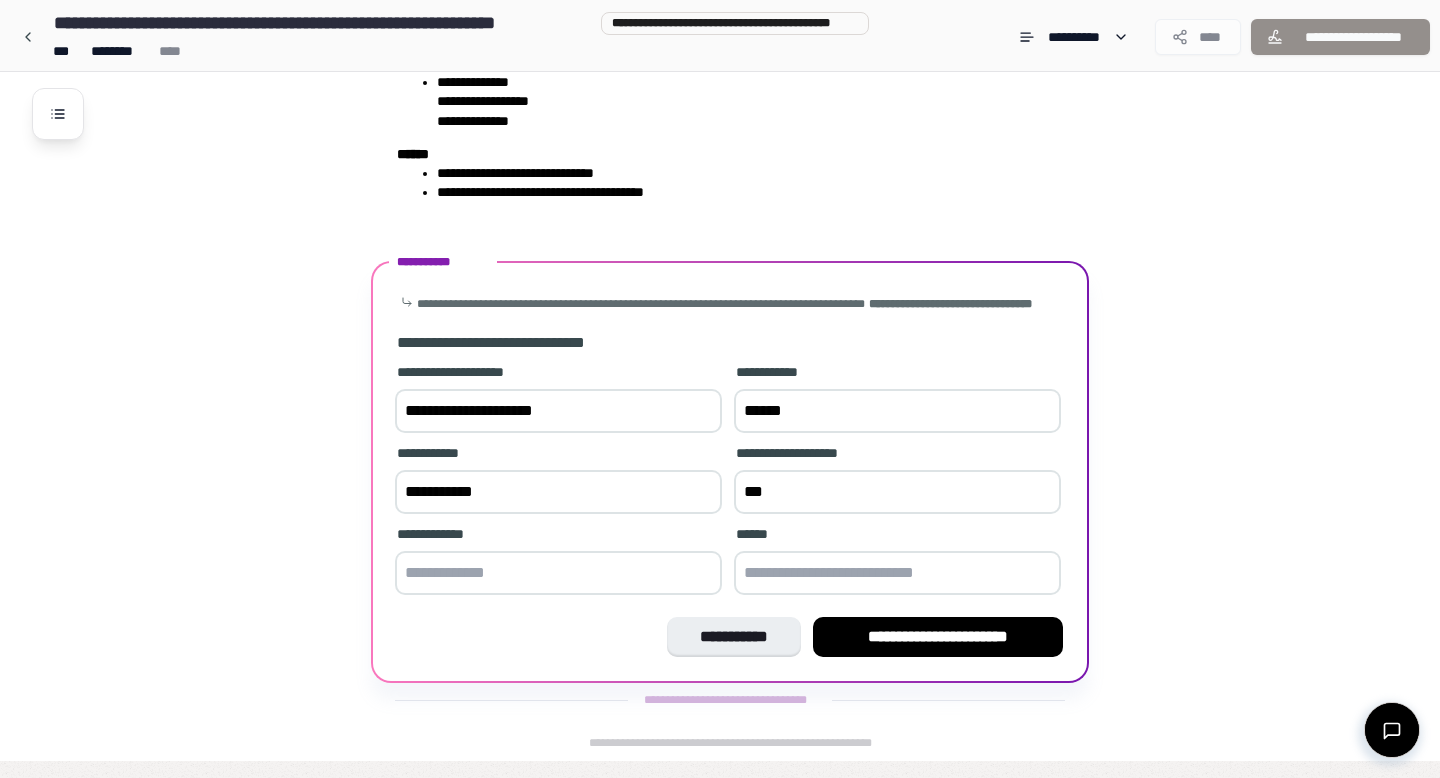 click at bounding box center (558, 573) 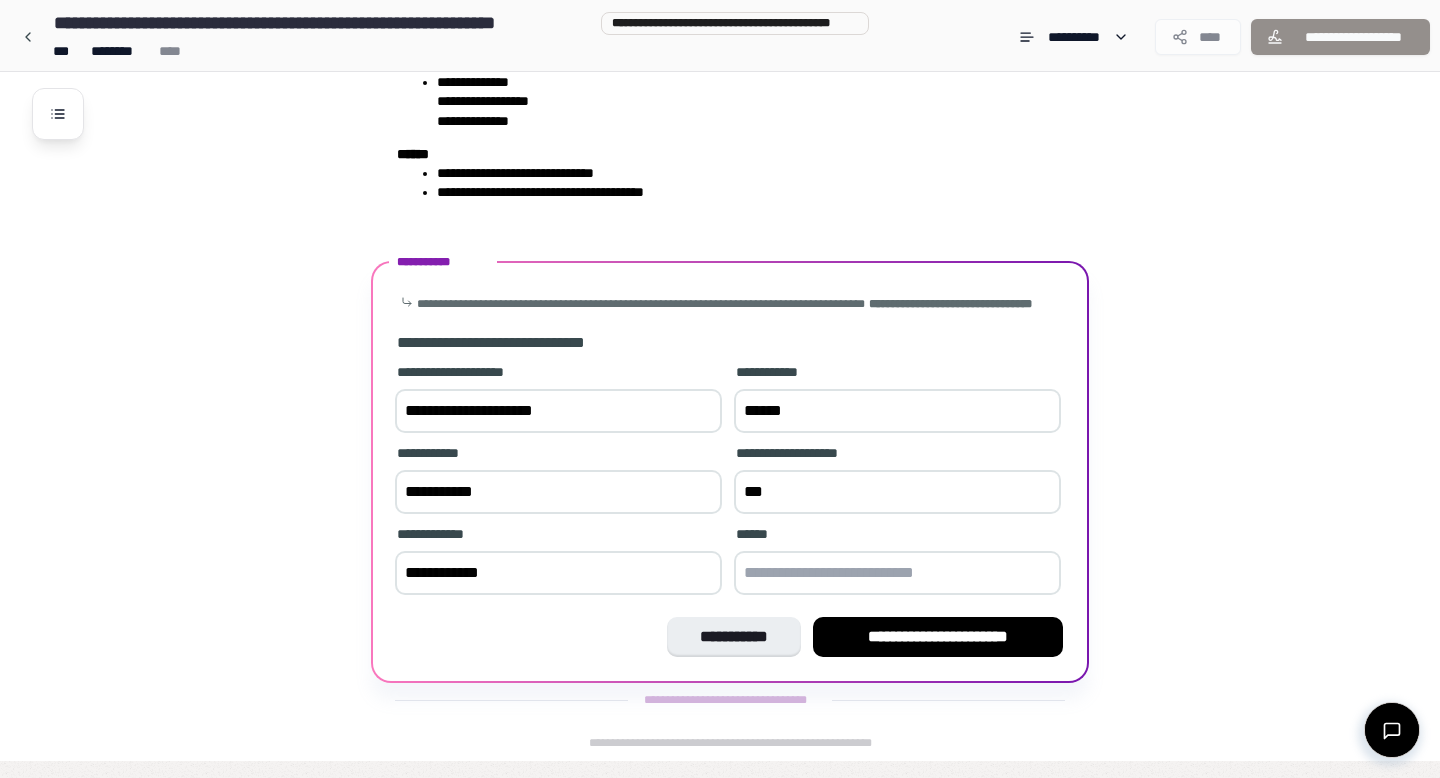 type on "**********" 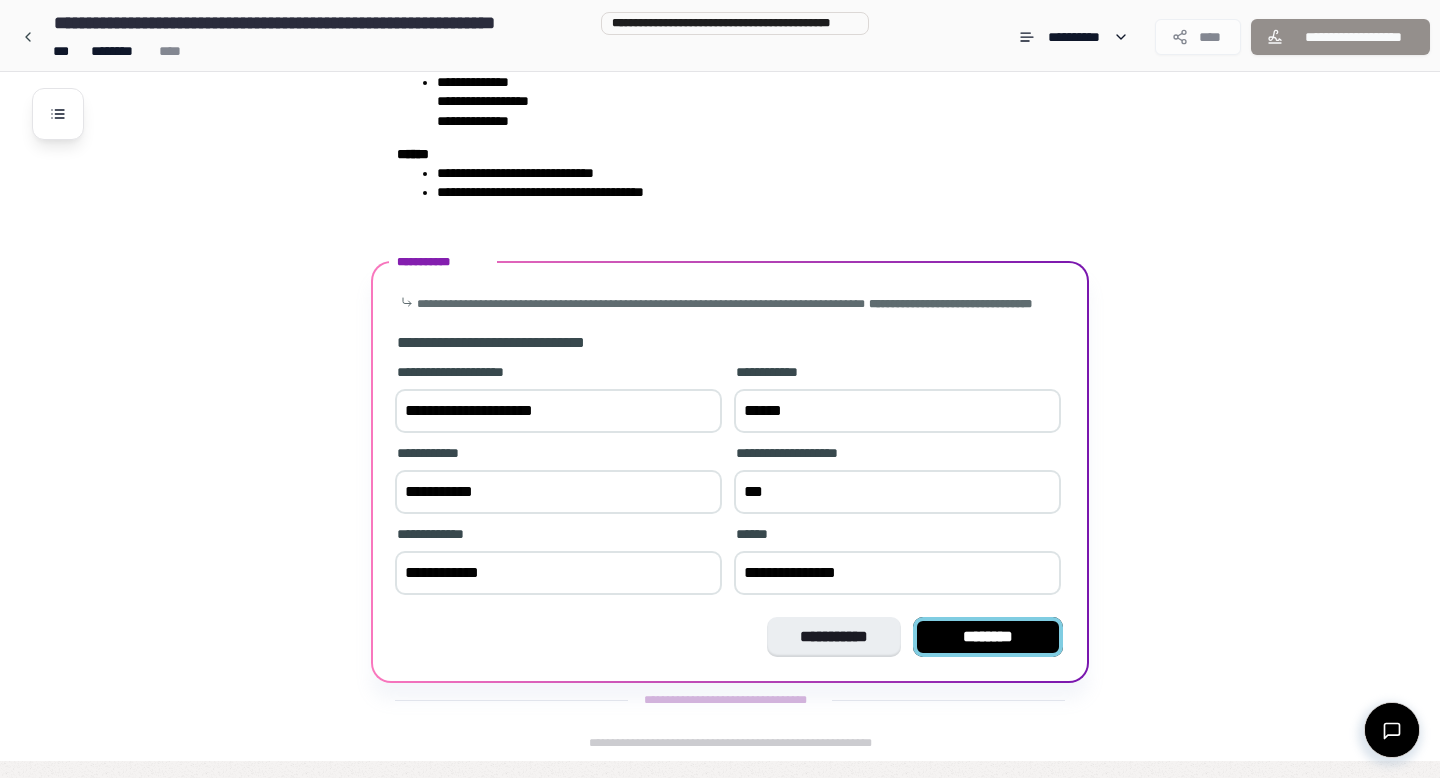 type on "**********" 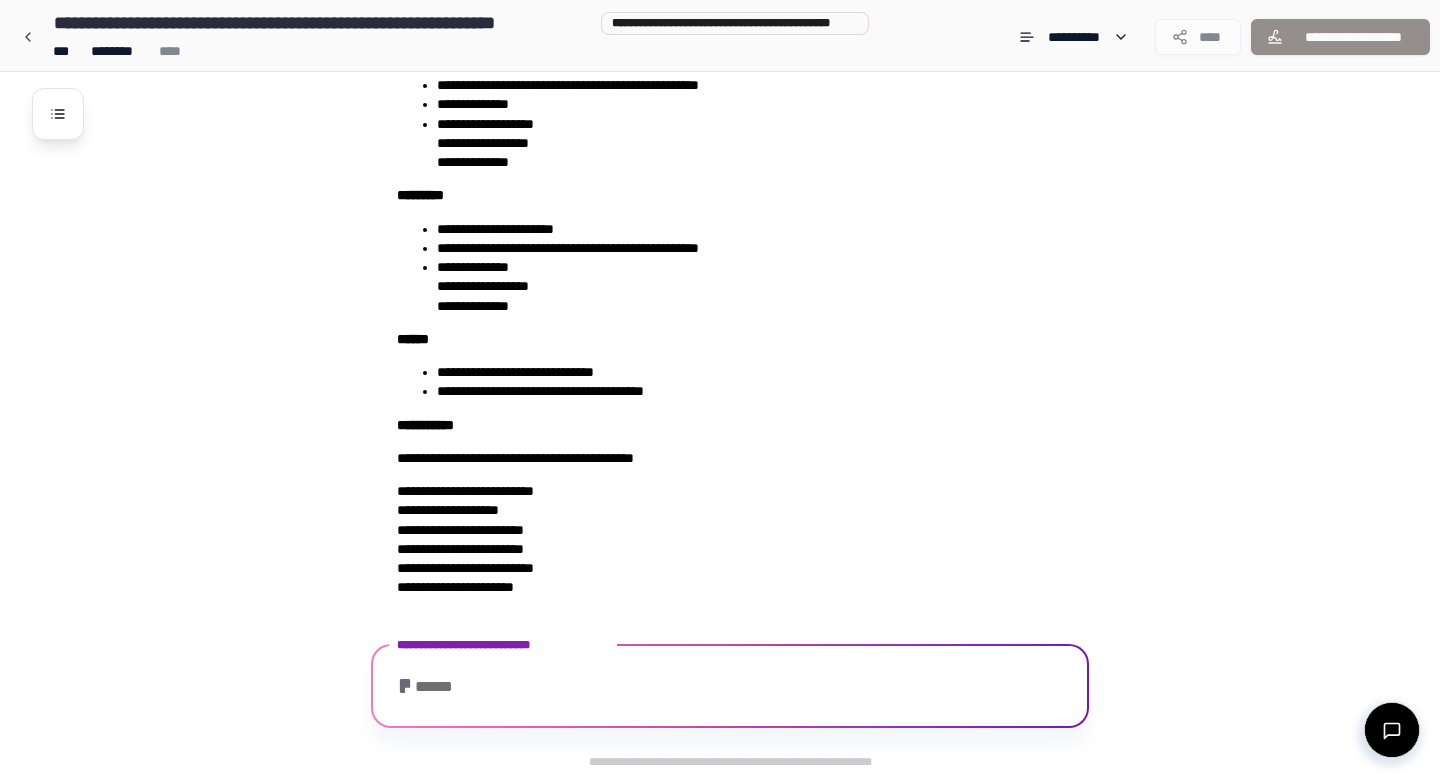 scroll, scrollTop: 619, scrollLeft: 0, axis: vertical 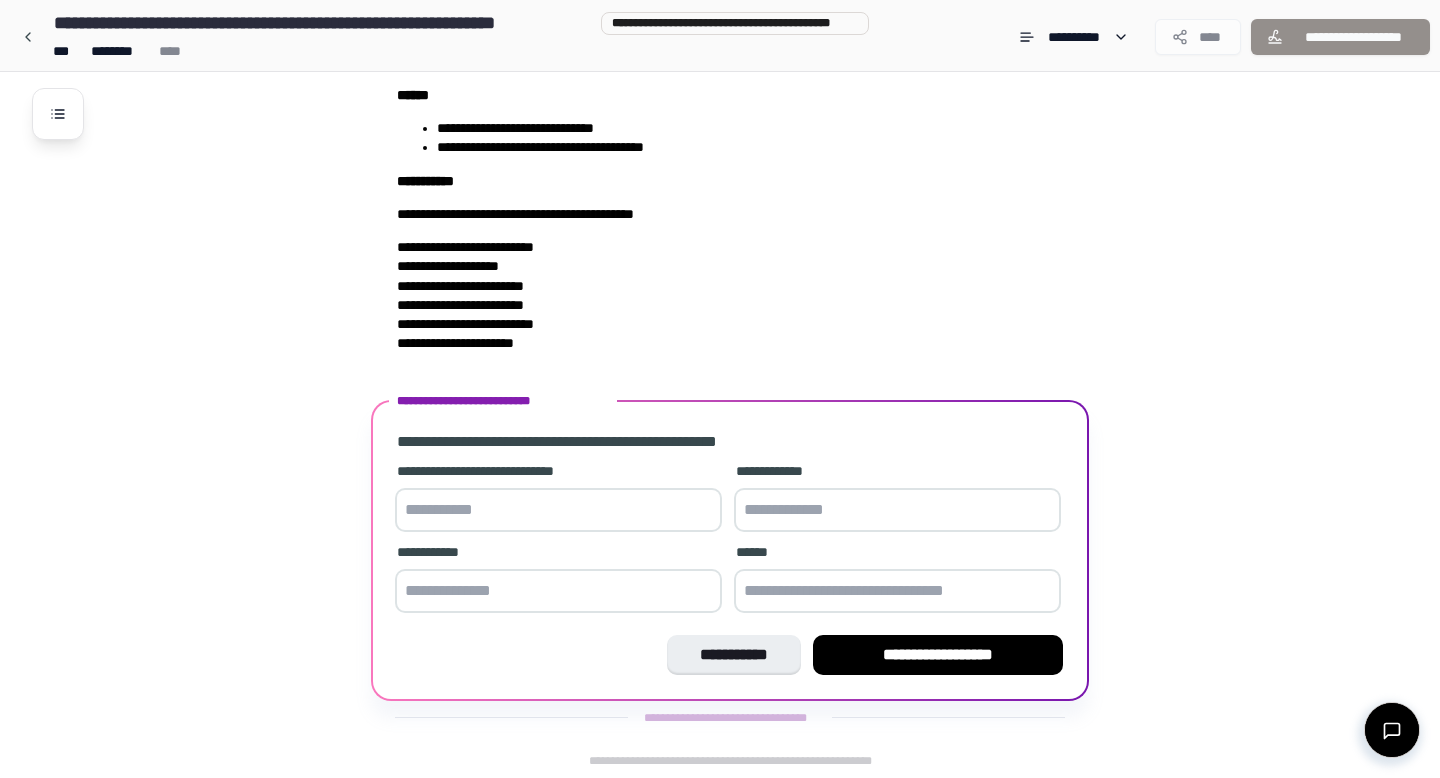 click at bounding box center [558, 510] 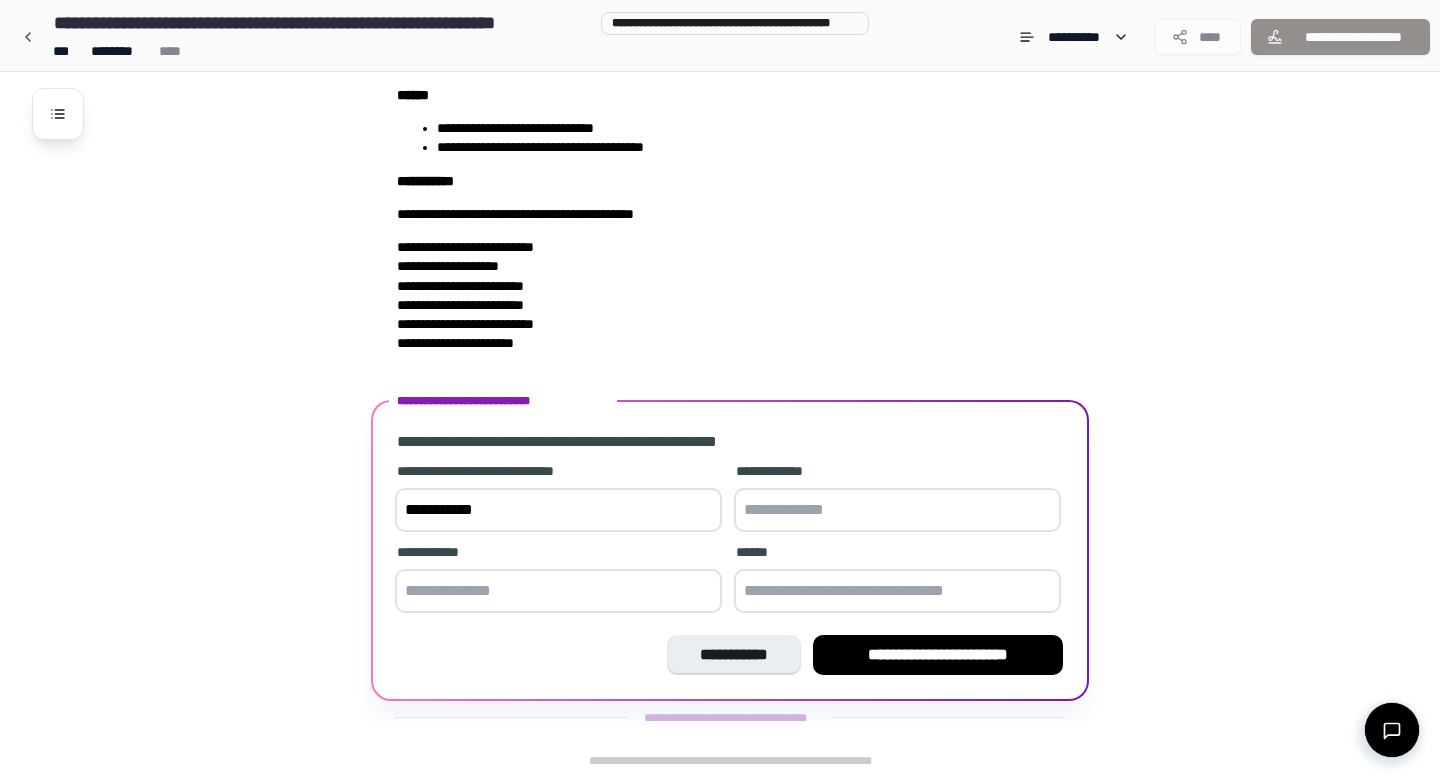 type on "**********" 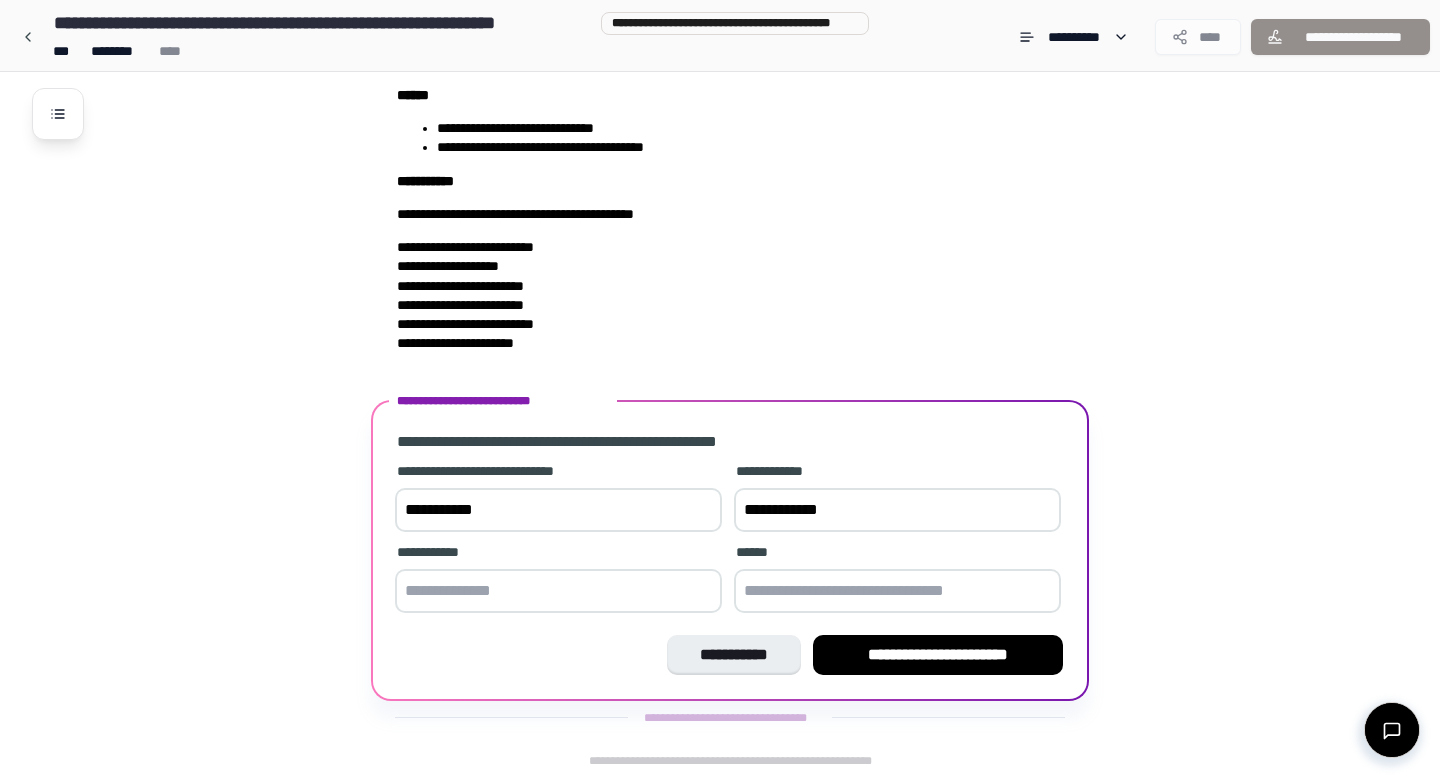 type on "**********" 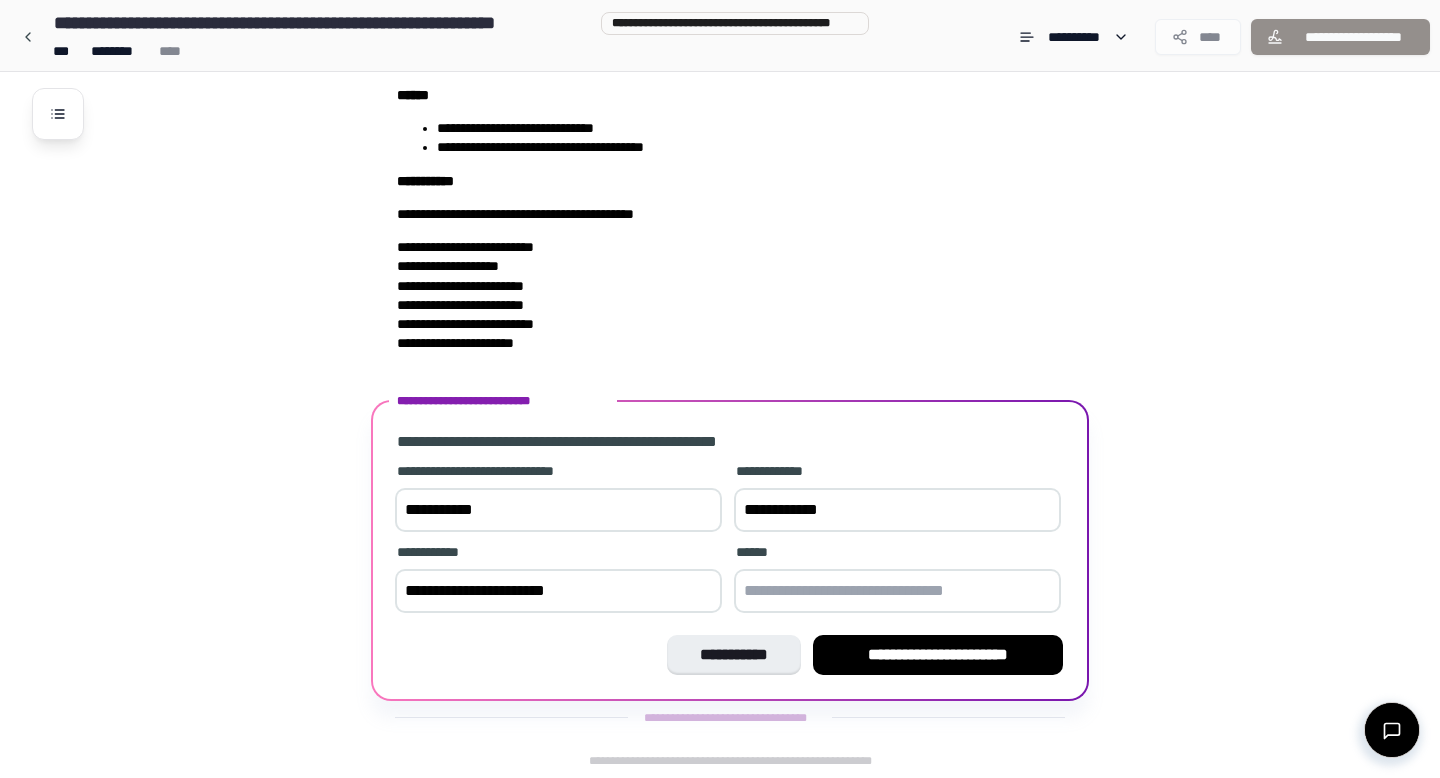 type on "**********" 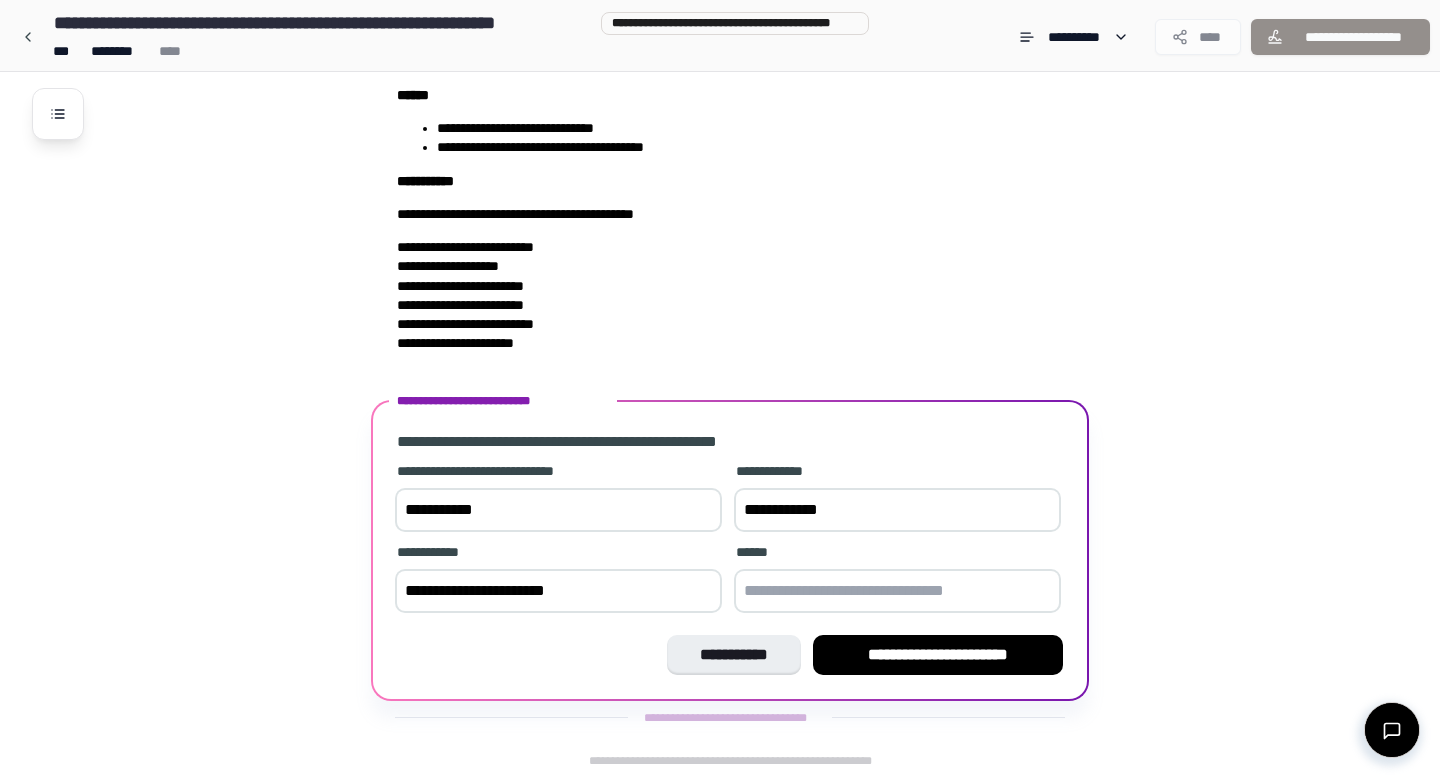 click at bounding box center (897, 591) 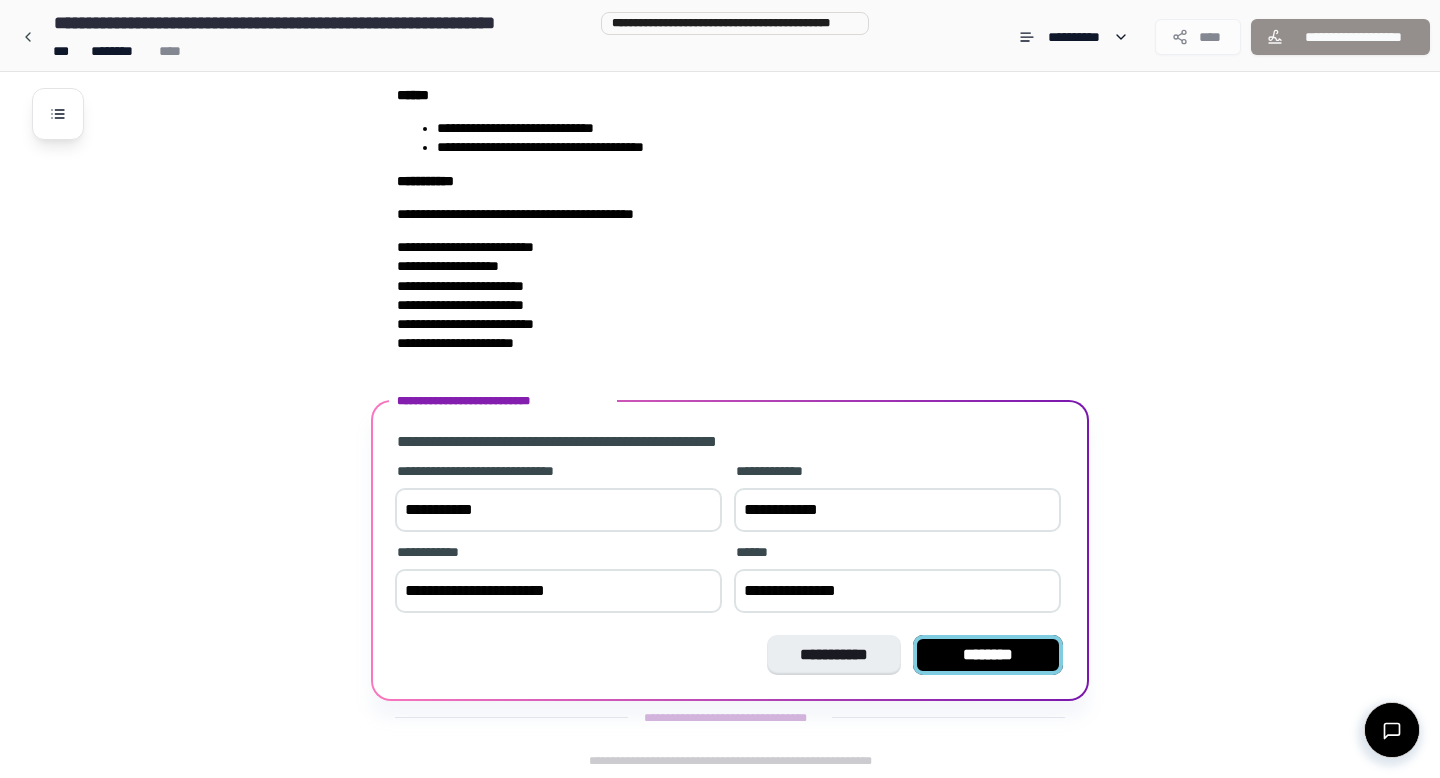 type on "**********" 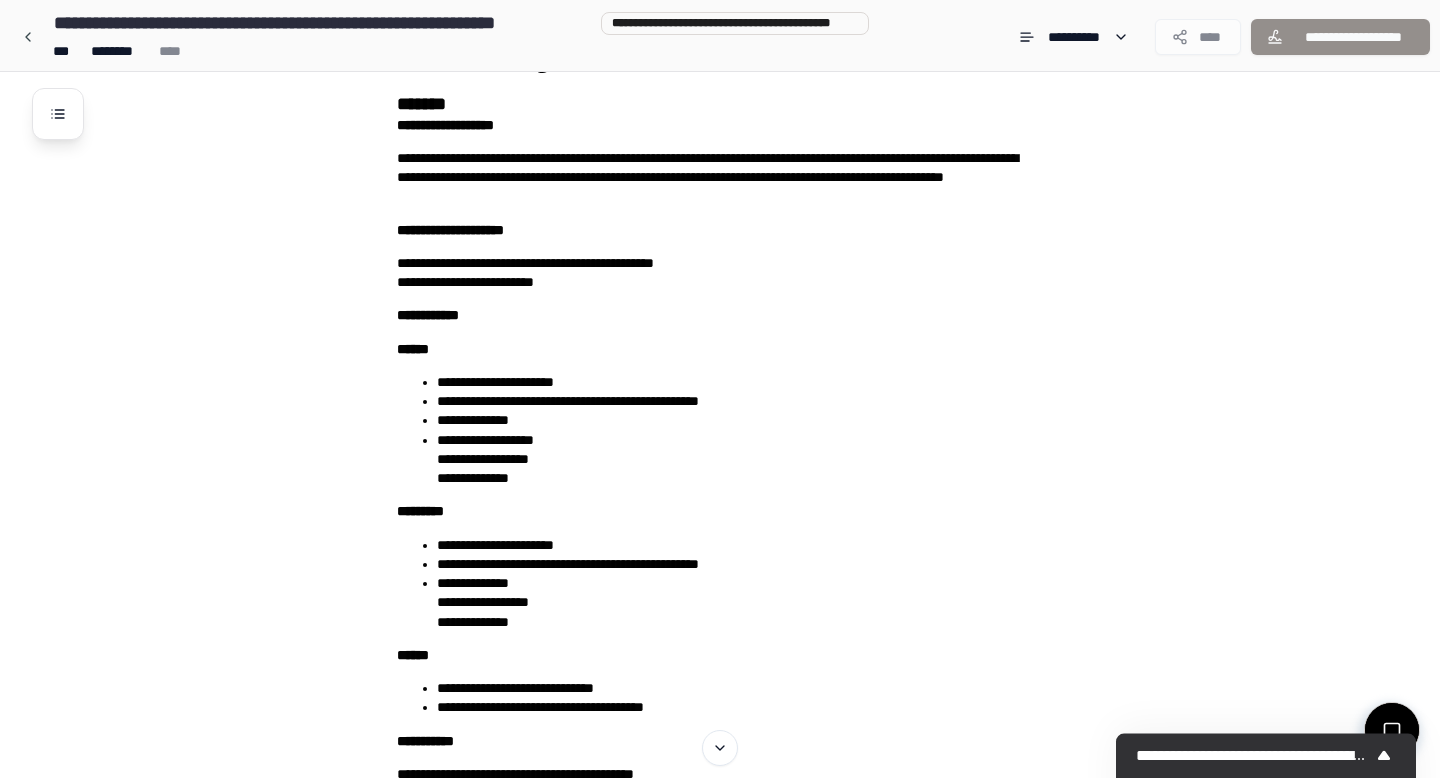 scroll, scrollTop: 0, scrollLeft: 0, axis: both 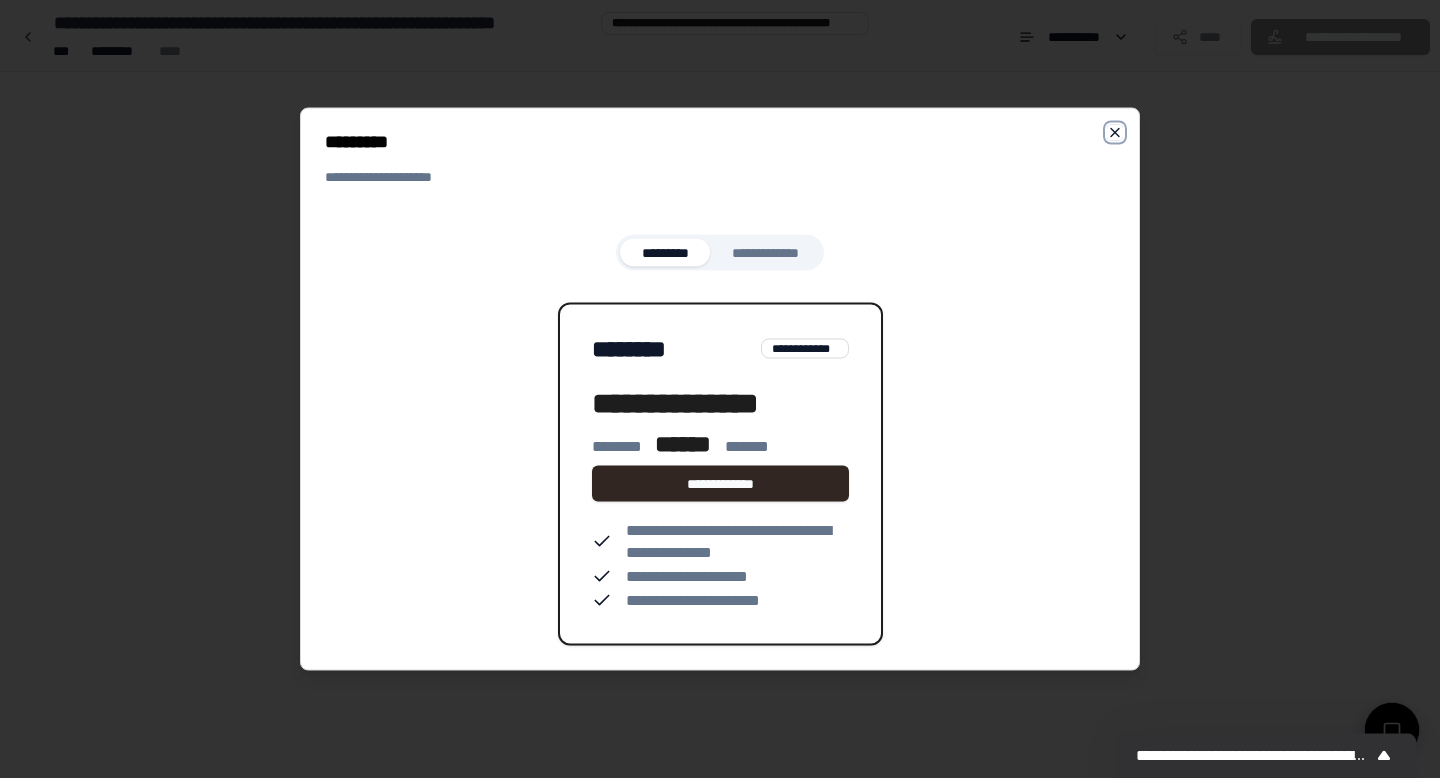 click 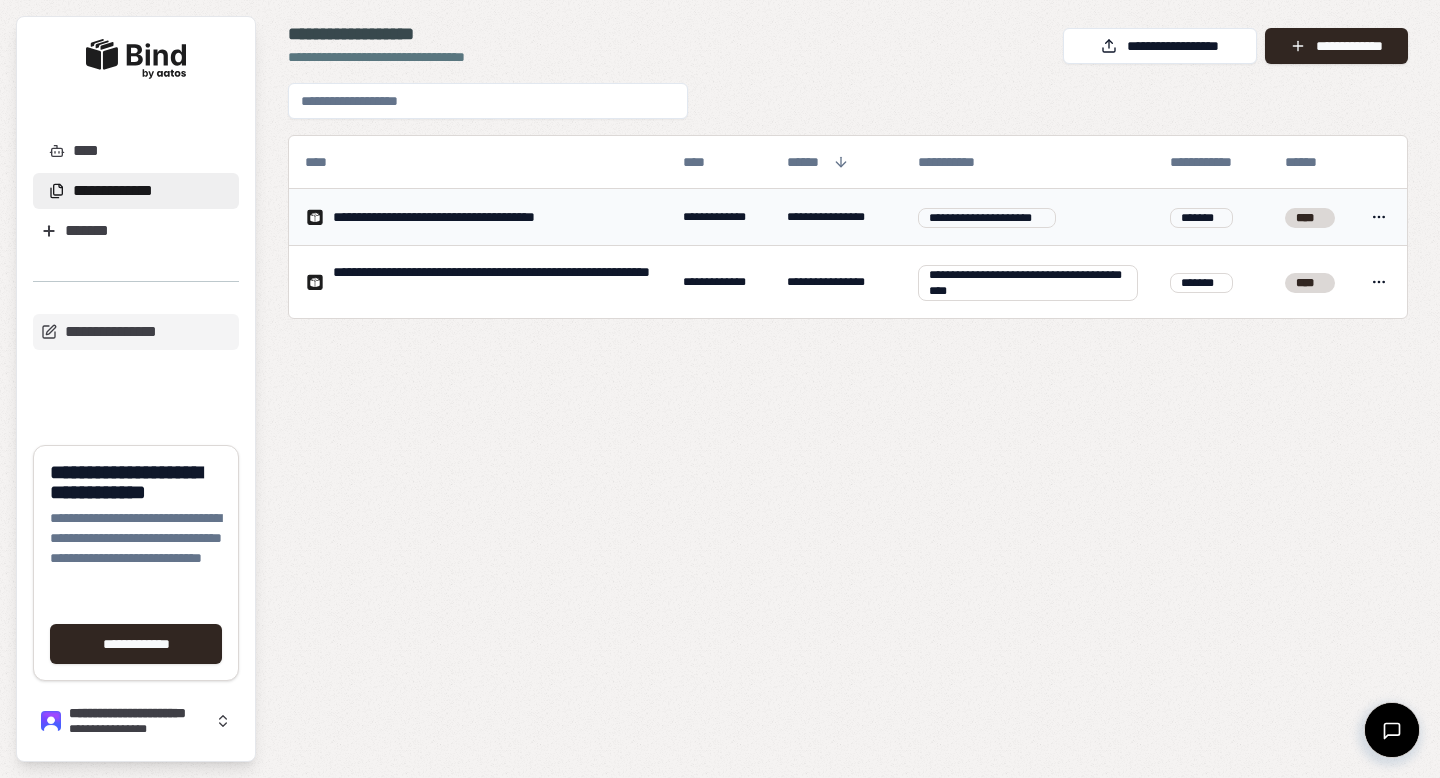 click on "**********" at bounding box center [465, 217] 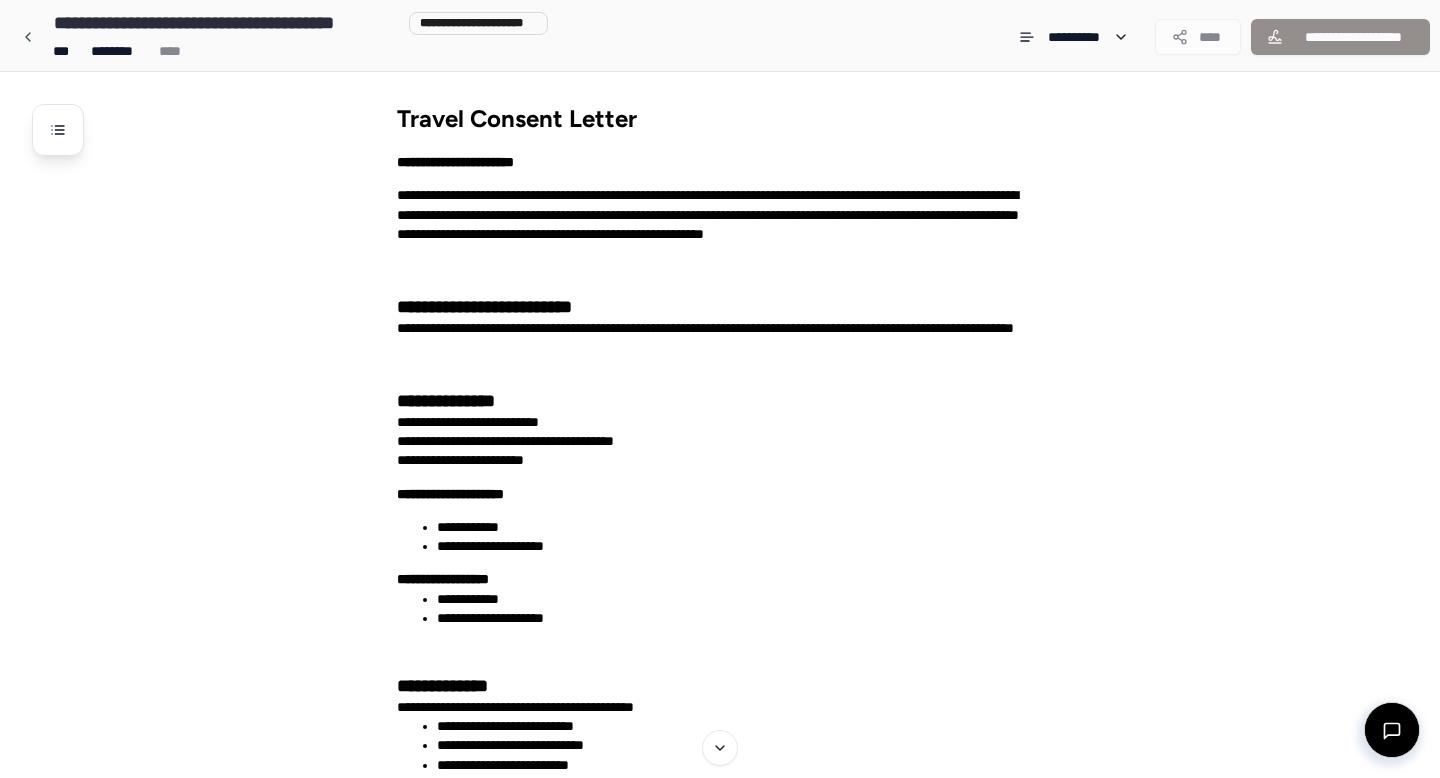 click on "**********" at bounding box center (1340, 37) 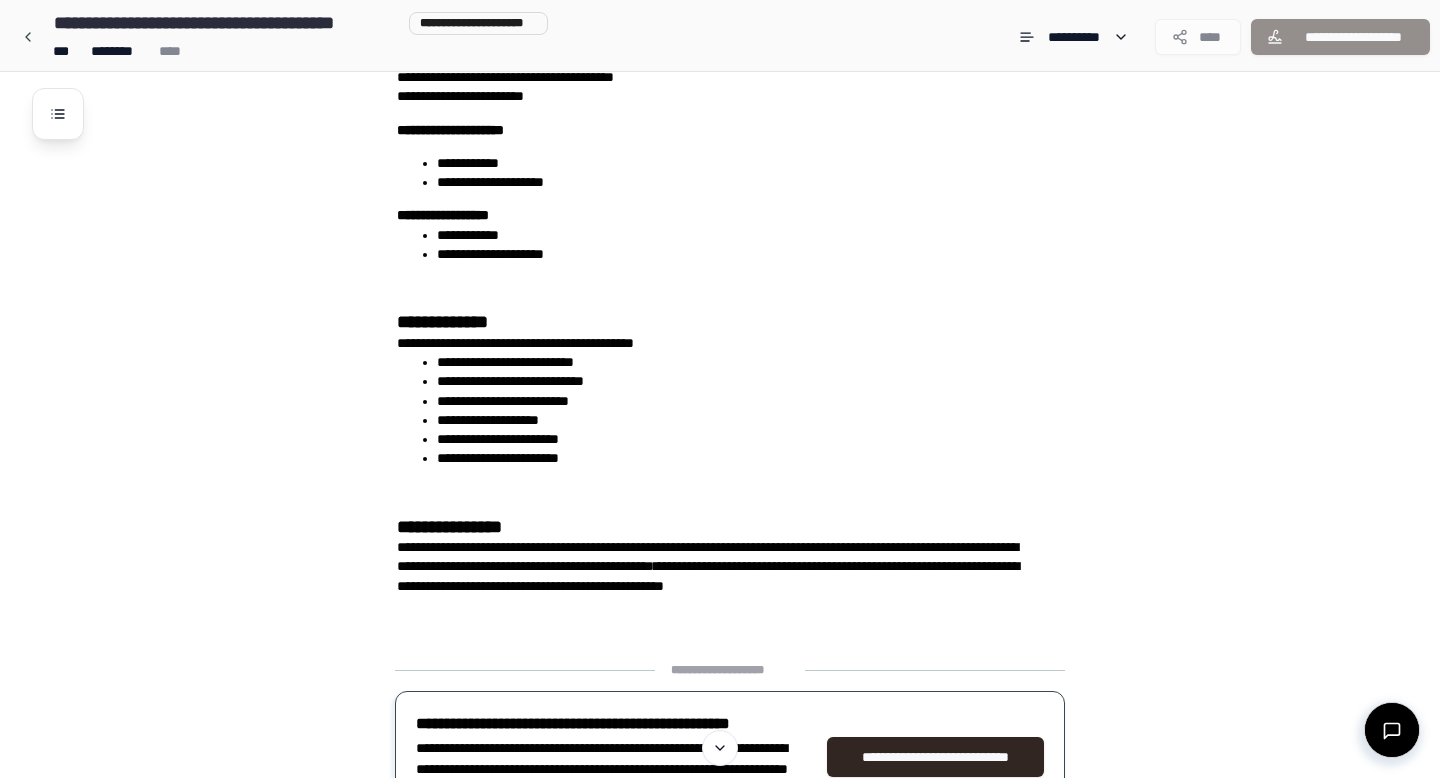 scroll, scrollTop: 0, scrollLeft: 0, axis: both 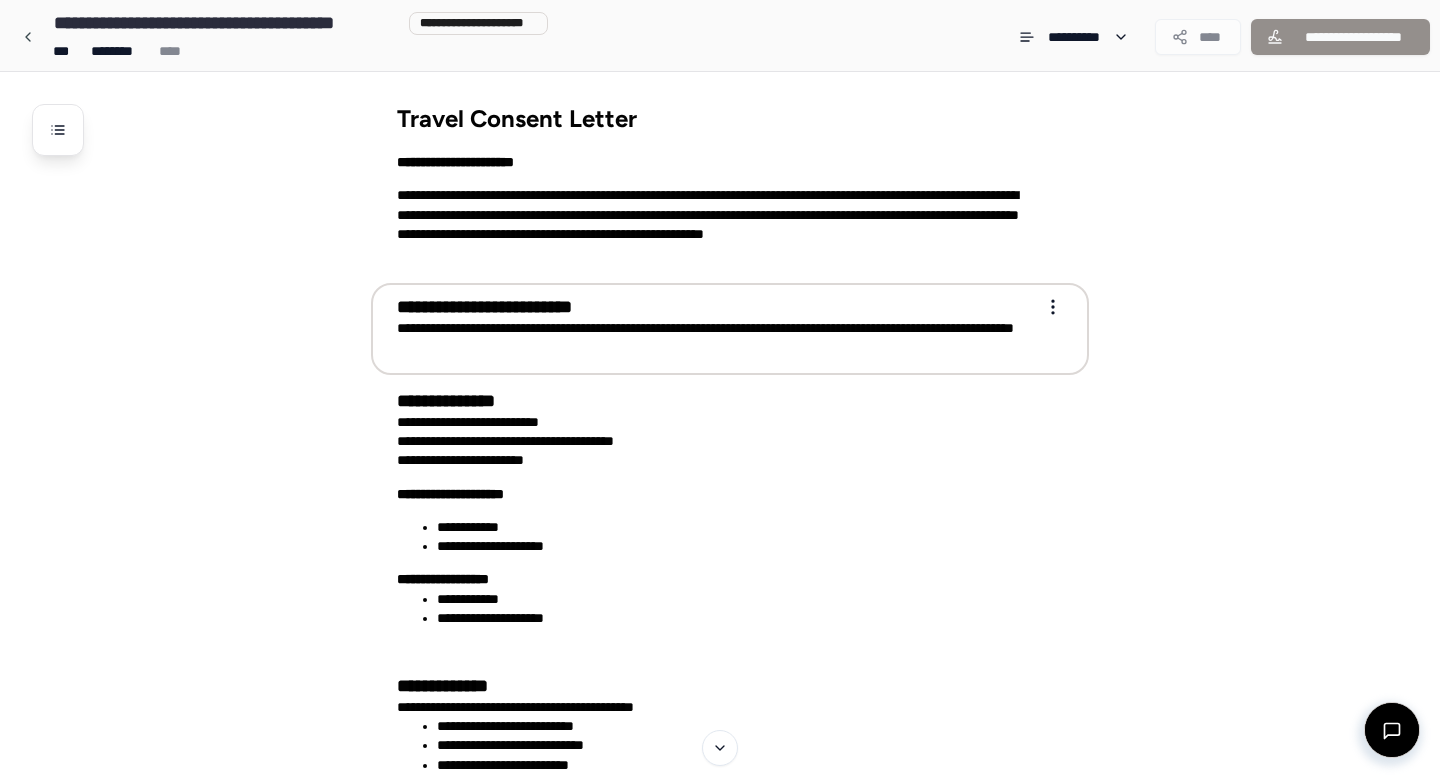 click on "**********" at bounding box center [716, 338] 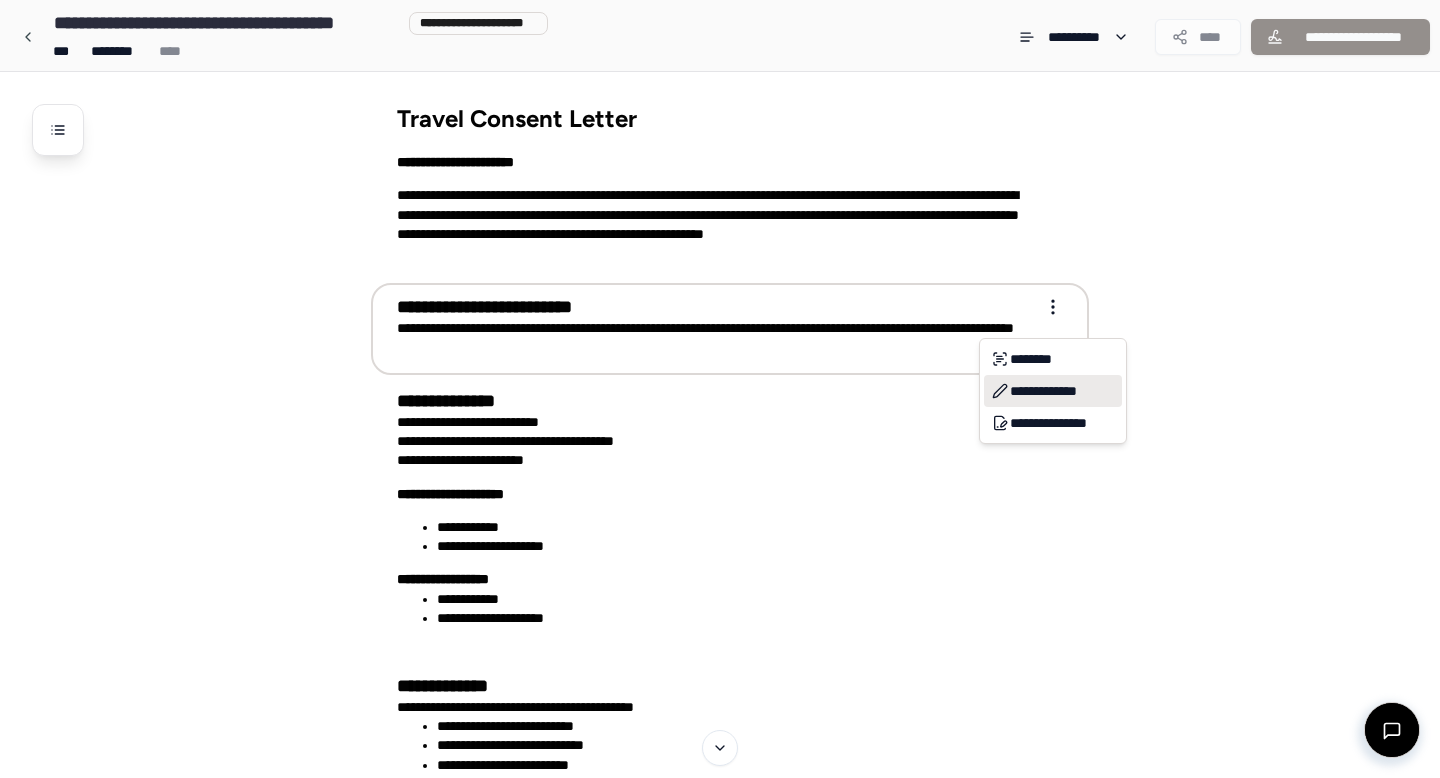 click on "**********" at bounding box center (1053, 391) 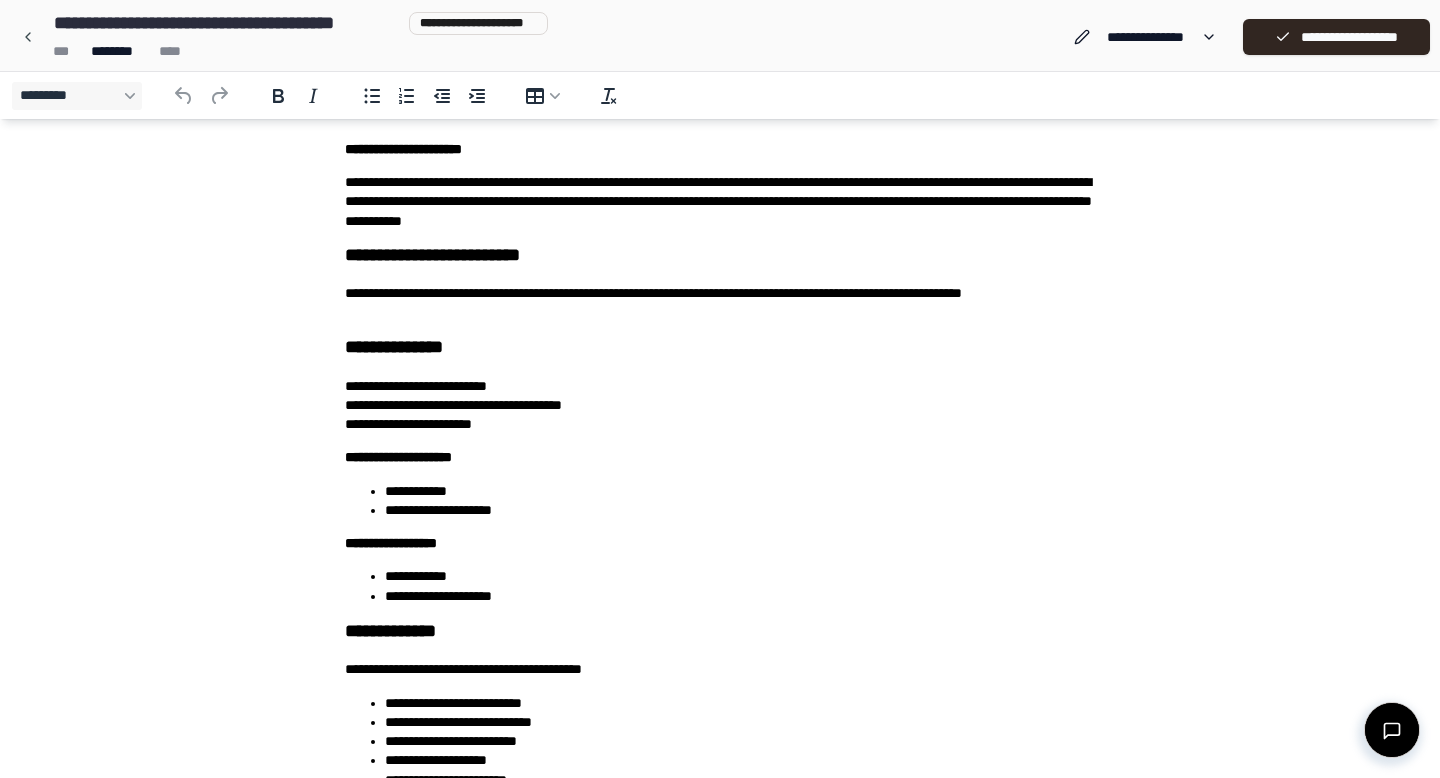 scroll, scrollTop: 0, scrollLeft: 0, axis: both 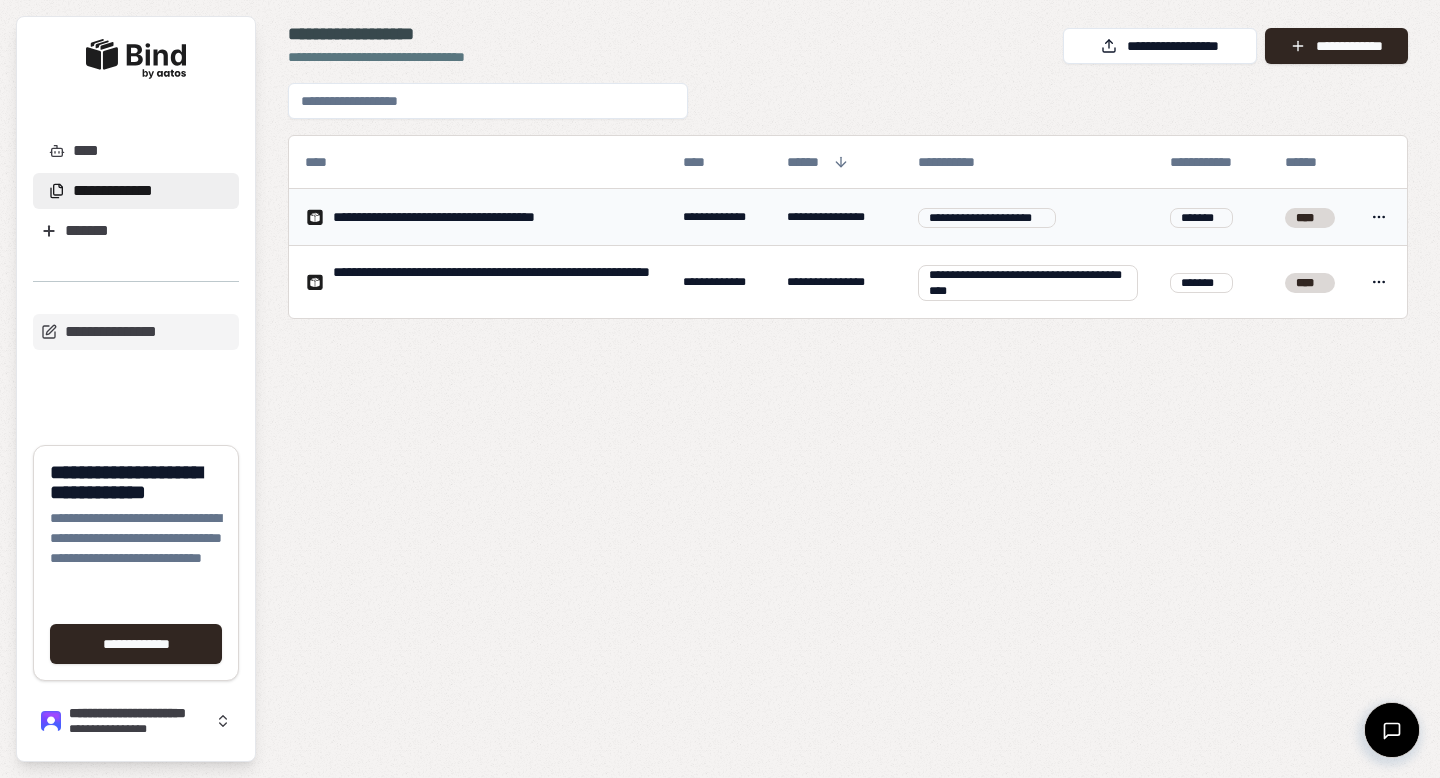 click on "**********" at bounding box center [465, 217] 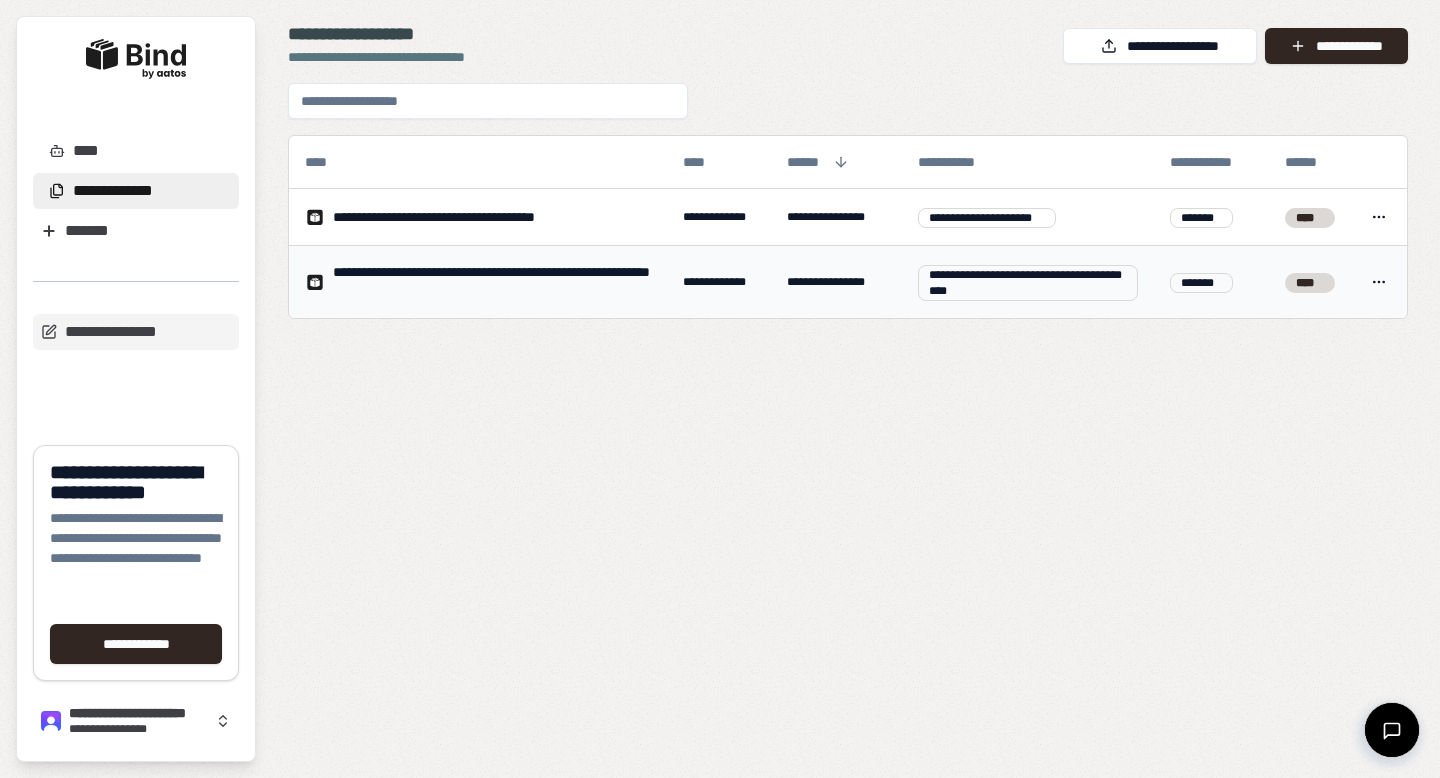 click on "**********" at bounding box center [492, 282] 